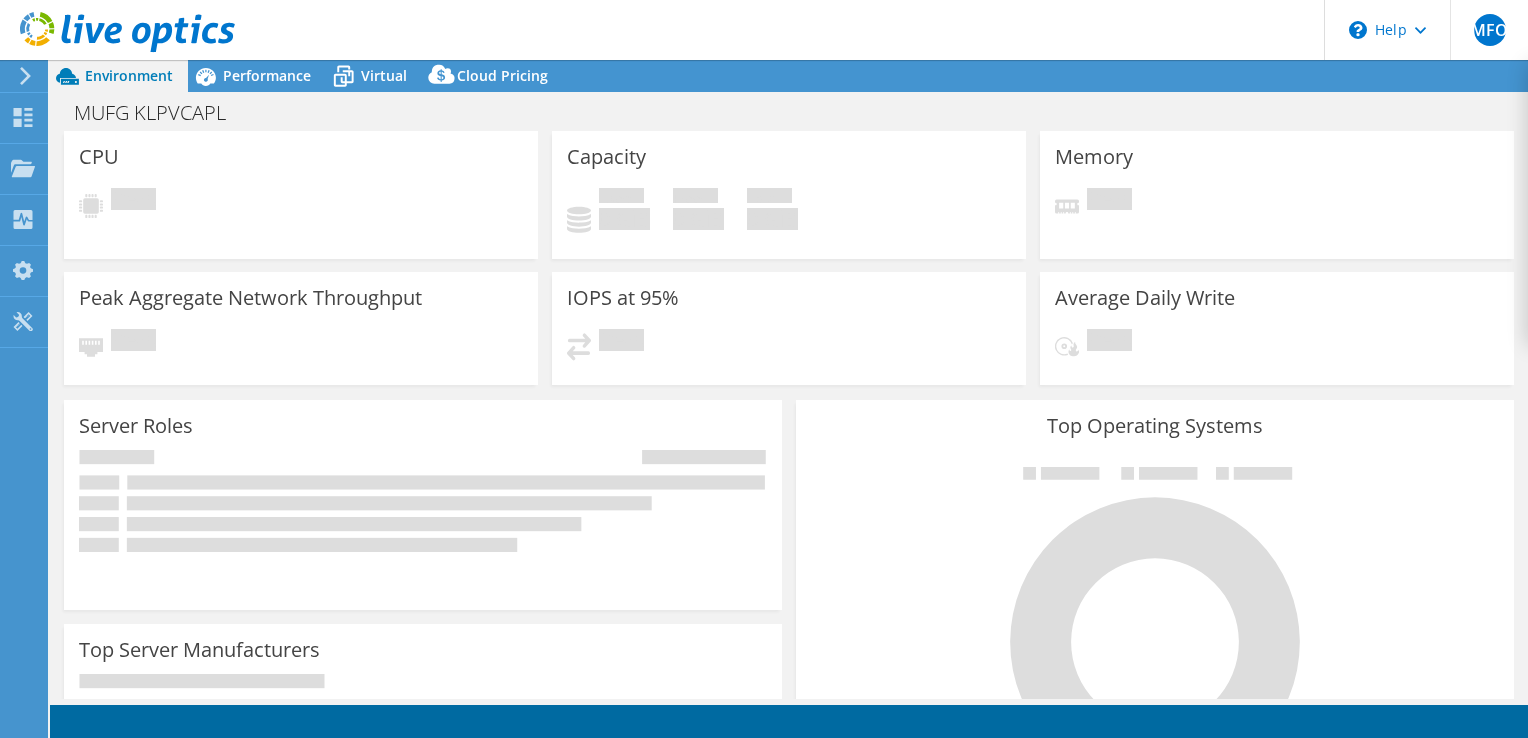 scroll, scrollTop: 0, scrollLeft: 0, axis: both 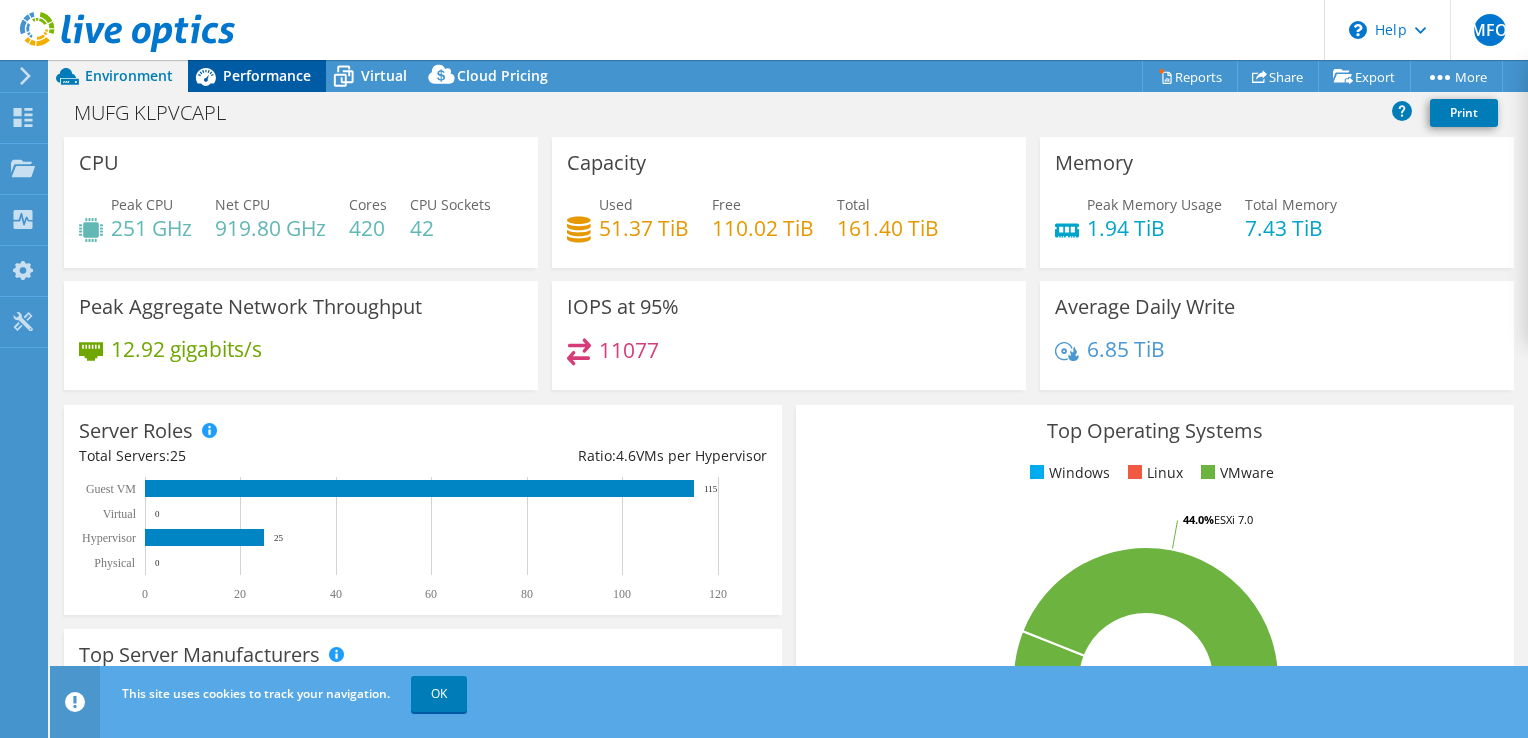 click on "Performance" at bounding box center (257, 76) 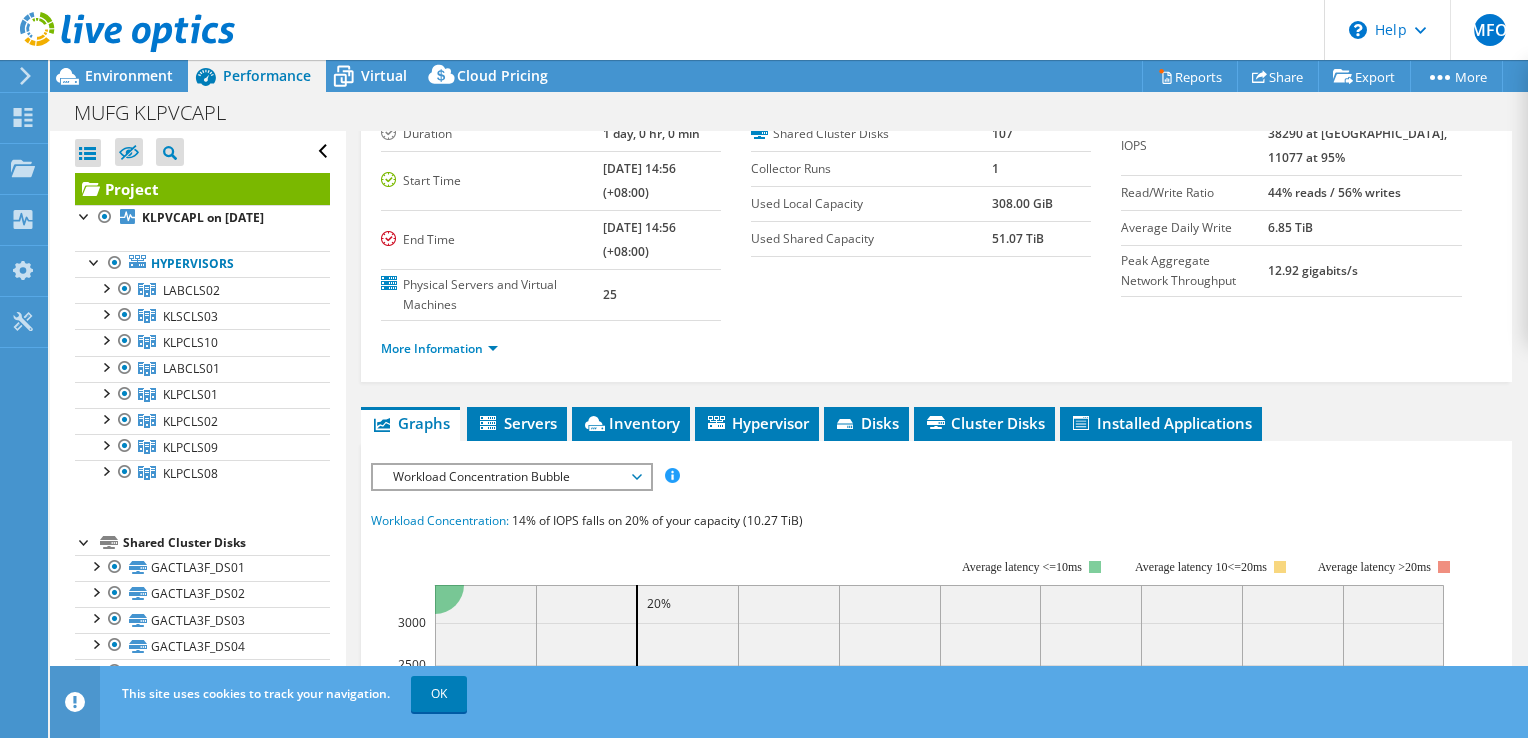 scroll, scrollTop: 300, scrollLeft: 0, axis: vertical 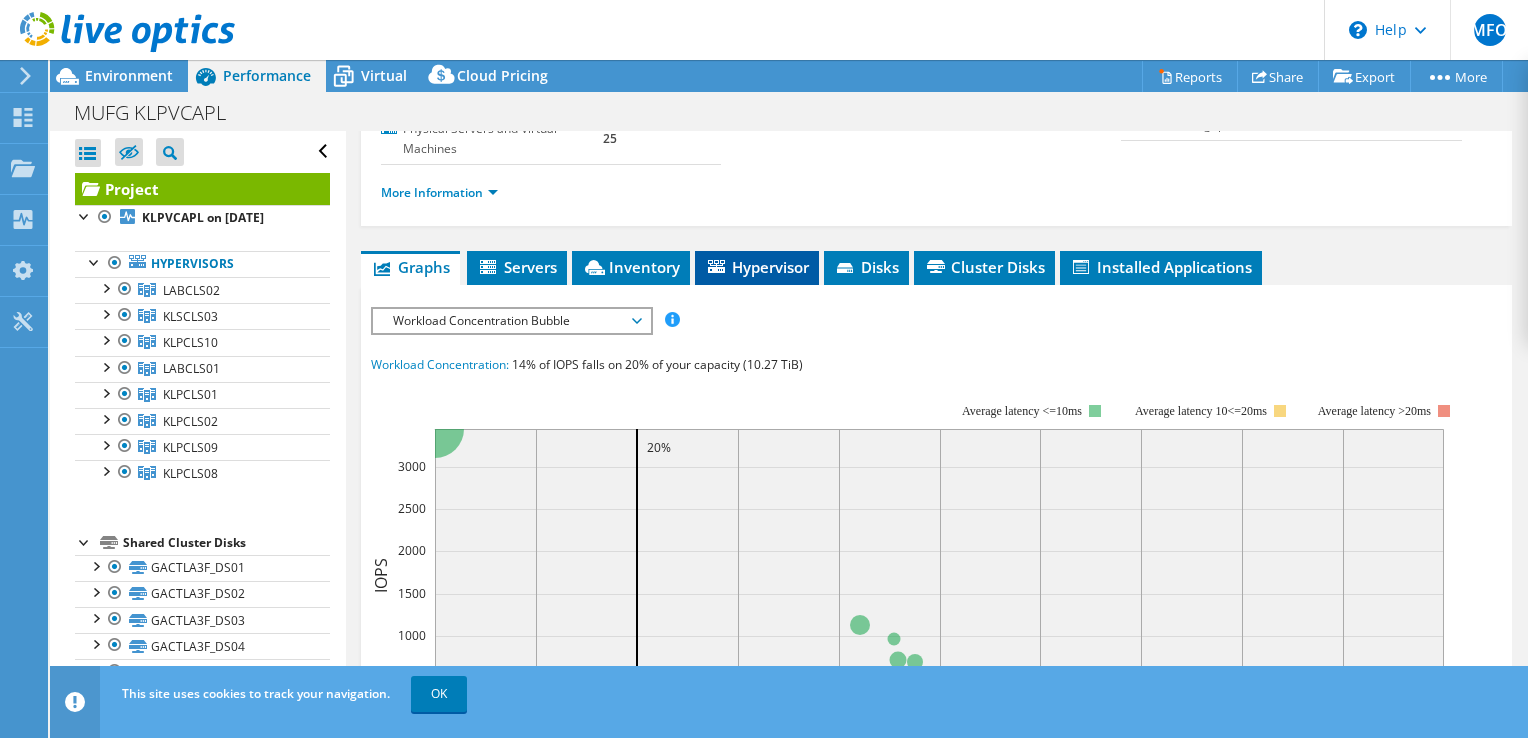 click on "Hypervisor" at bounding box center (757, 268) 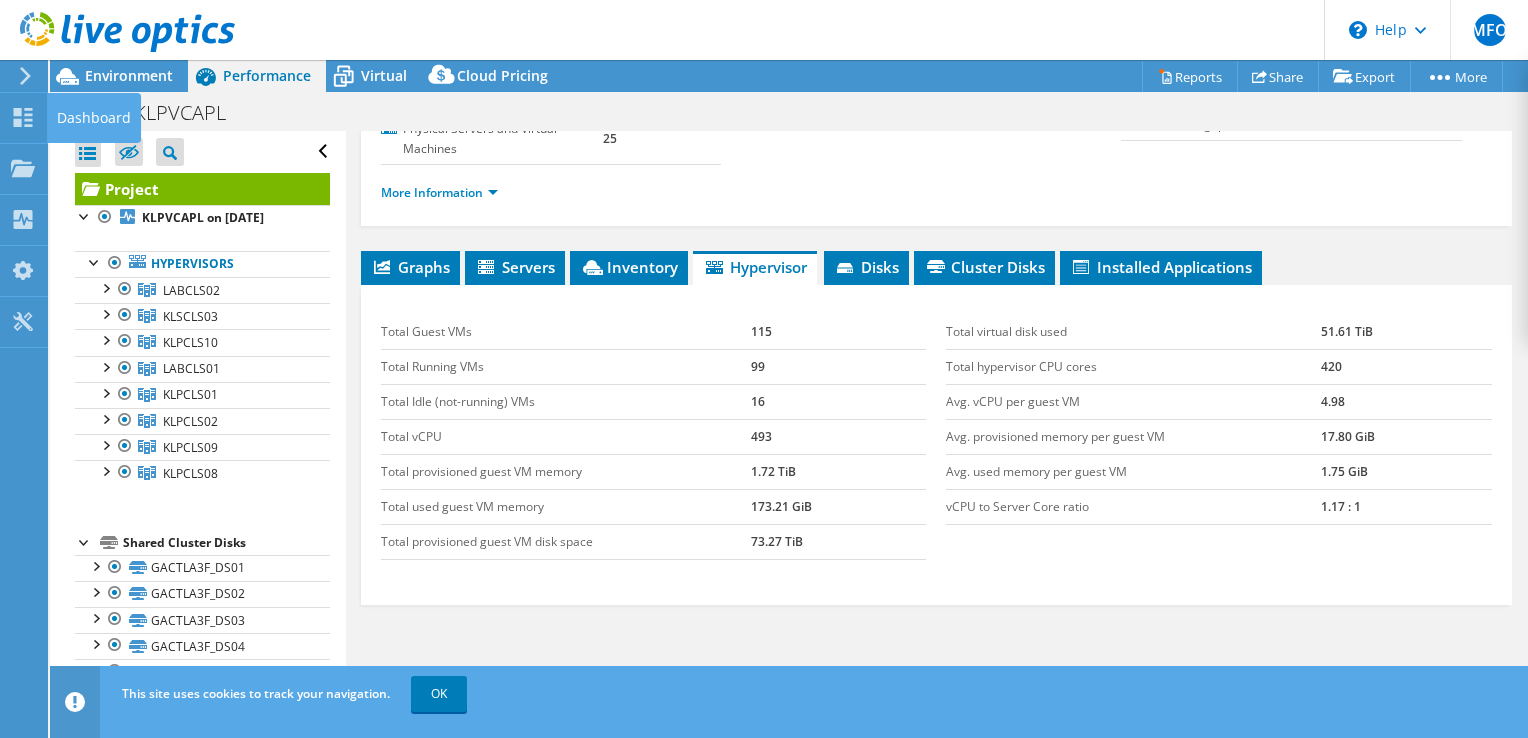 drag, startPoint x: 24, startPoint y: 130, endPoint x: 48, endPoint y: 130, distance: 24 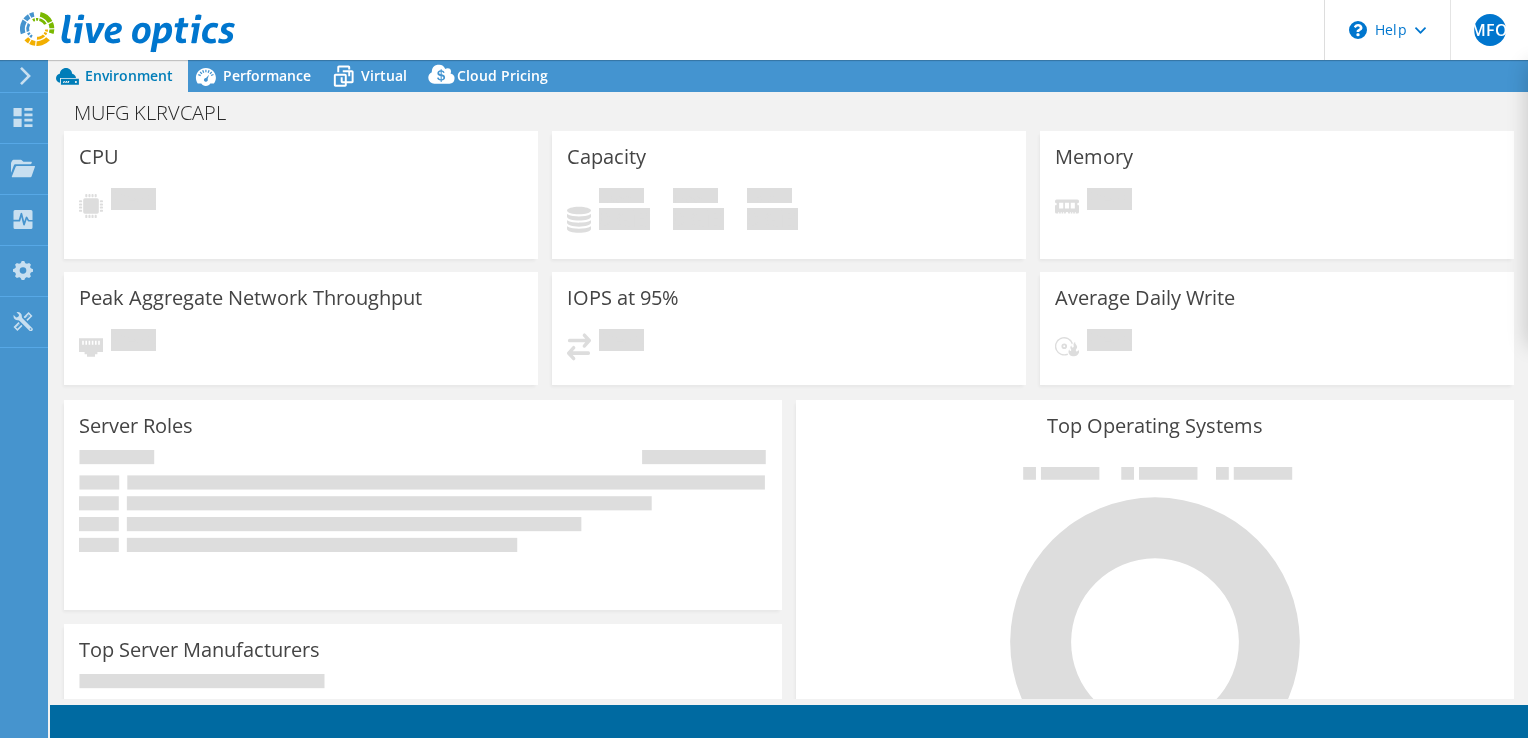 scroll, scrollTop: 0, scrollLeft: 0, axis: both 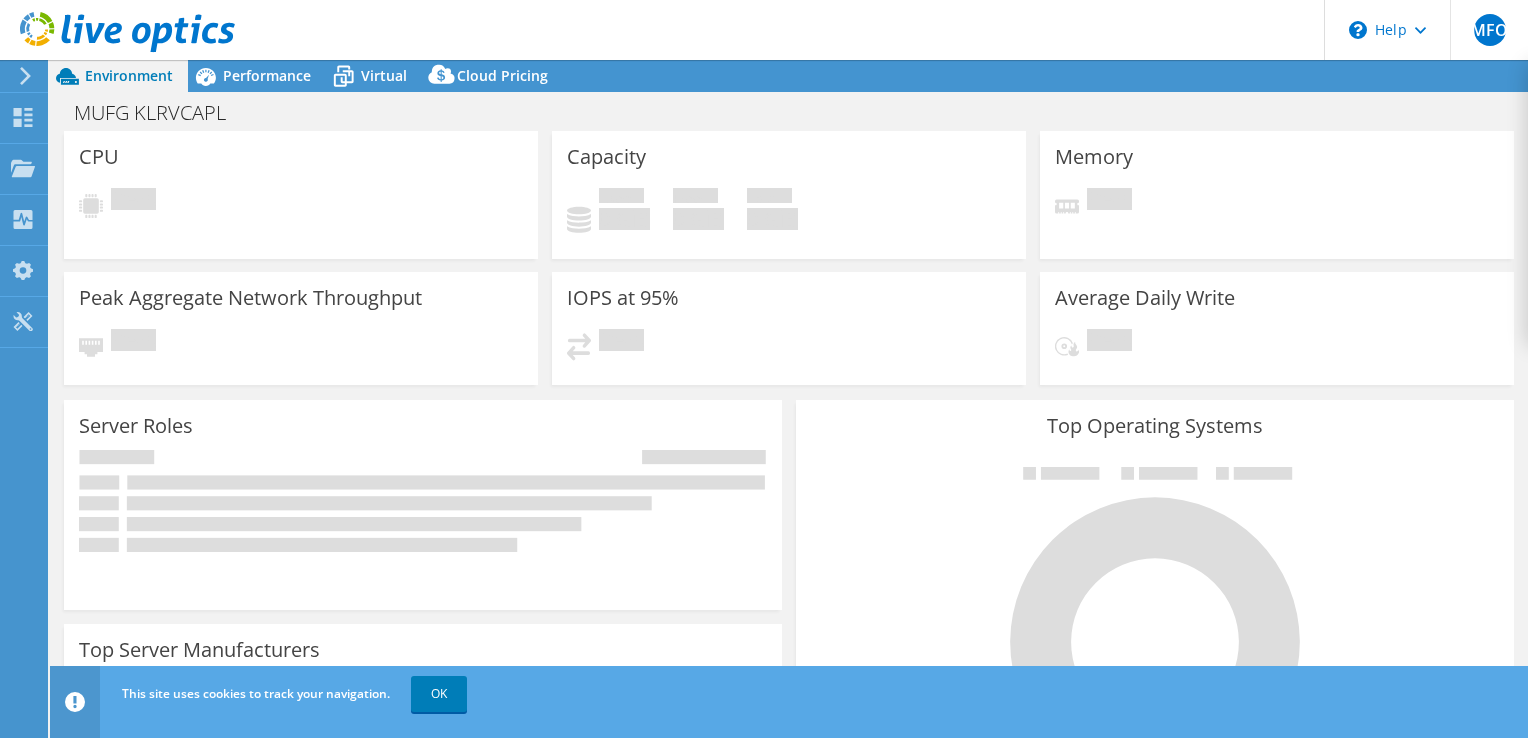 select on "USD" 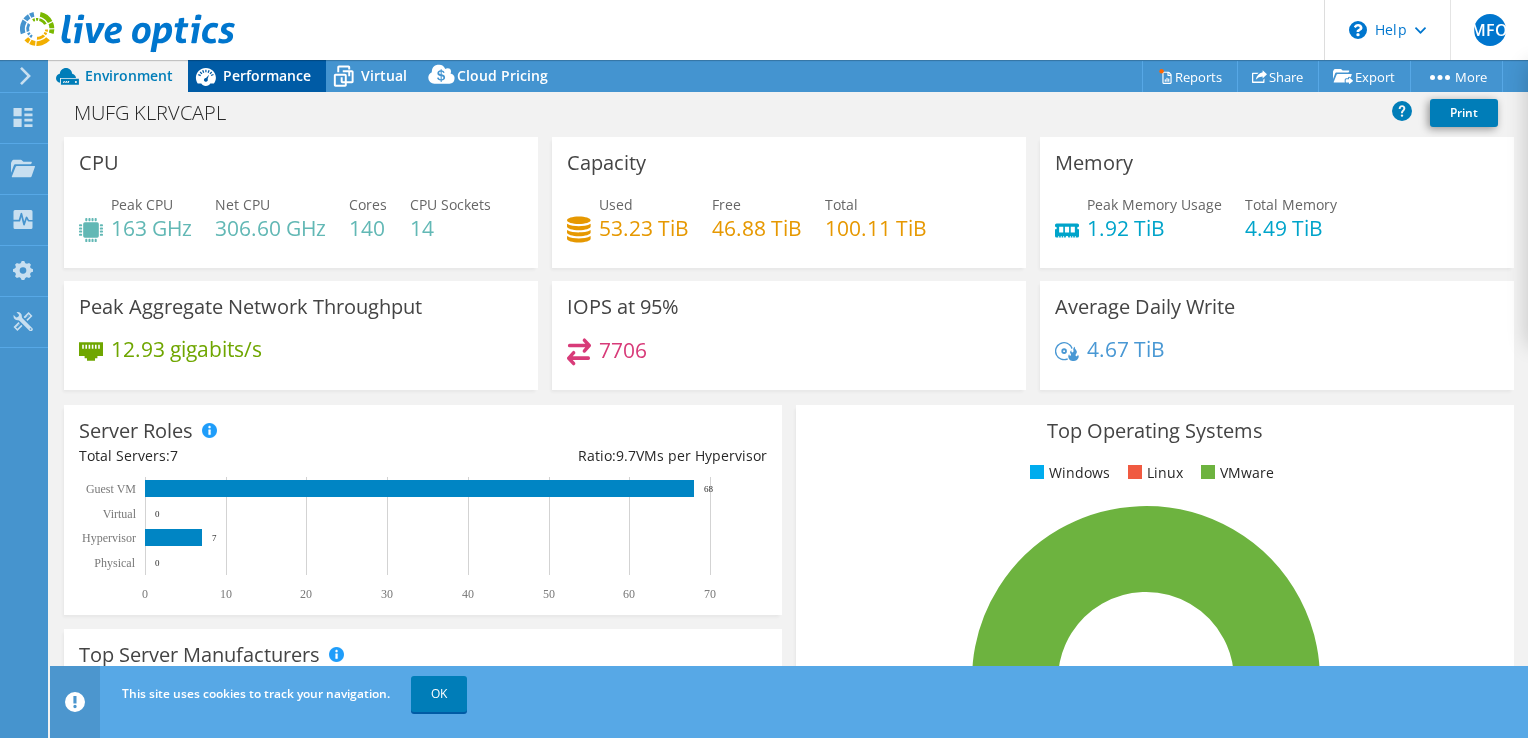click on "Performance" at bounding box center (257, 76) 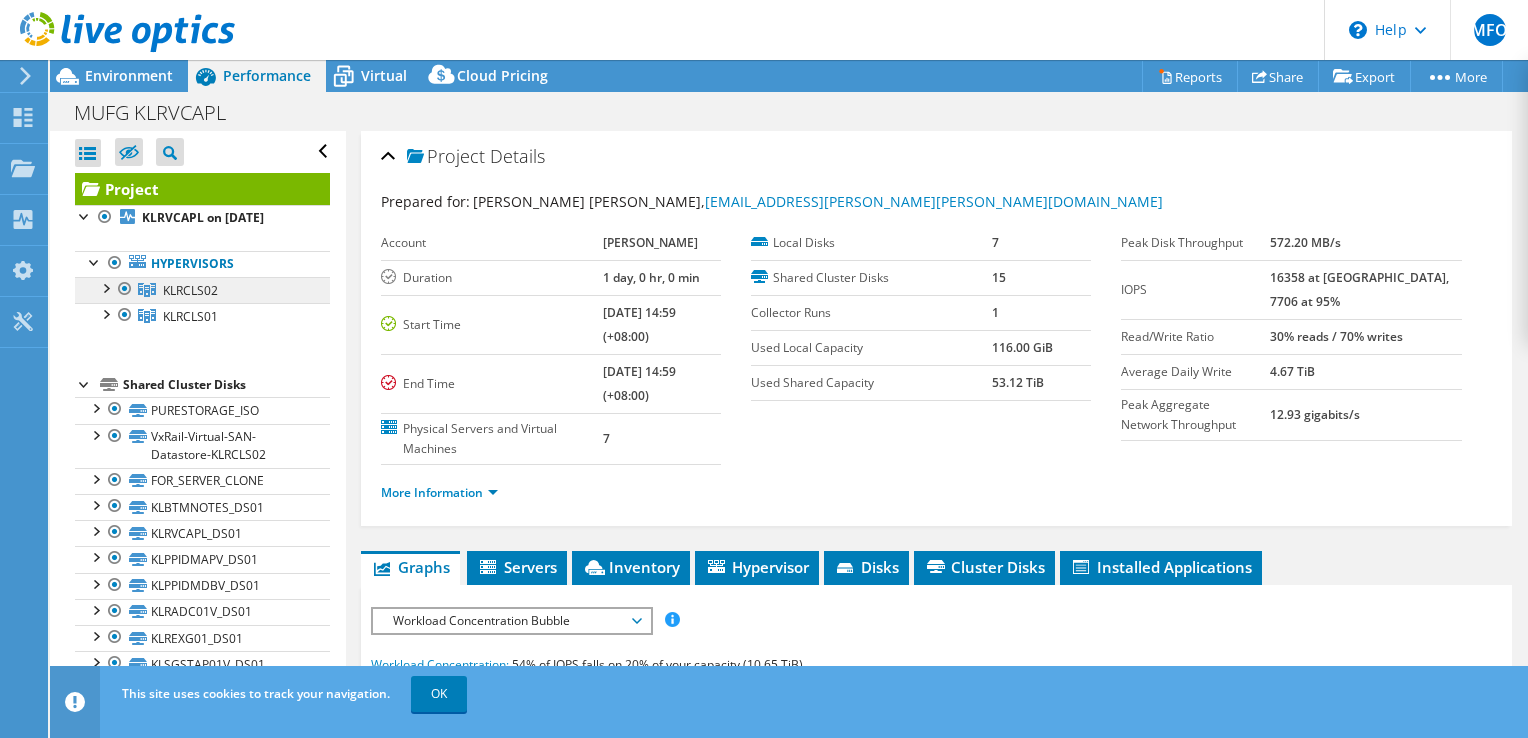 drag, startPoint x: 214, startPoint y: 284, endPoint x: 226, endPoint y: 284, distance: 12 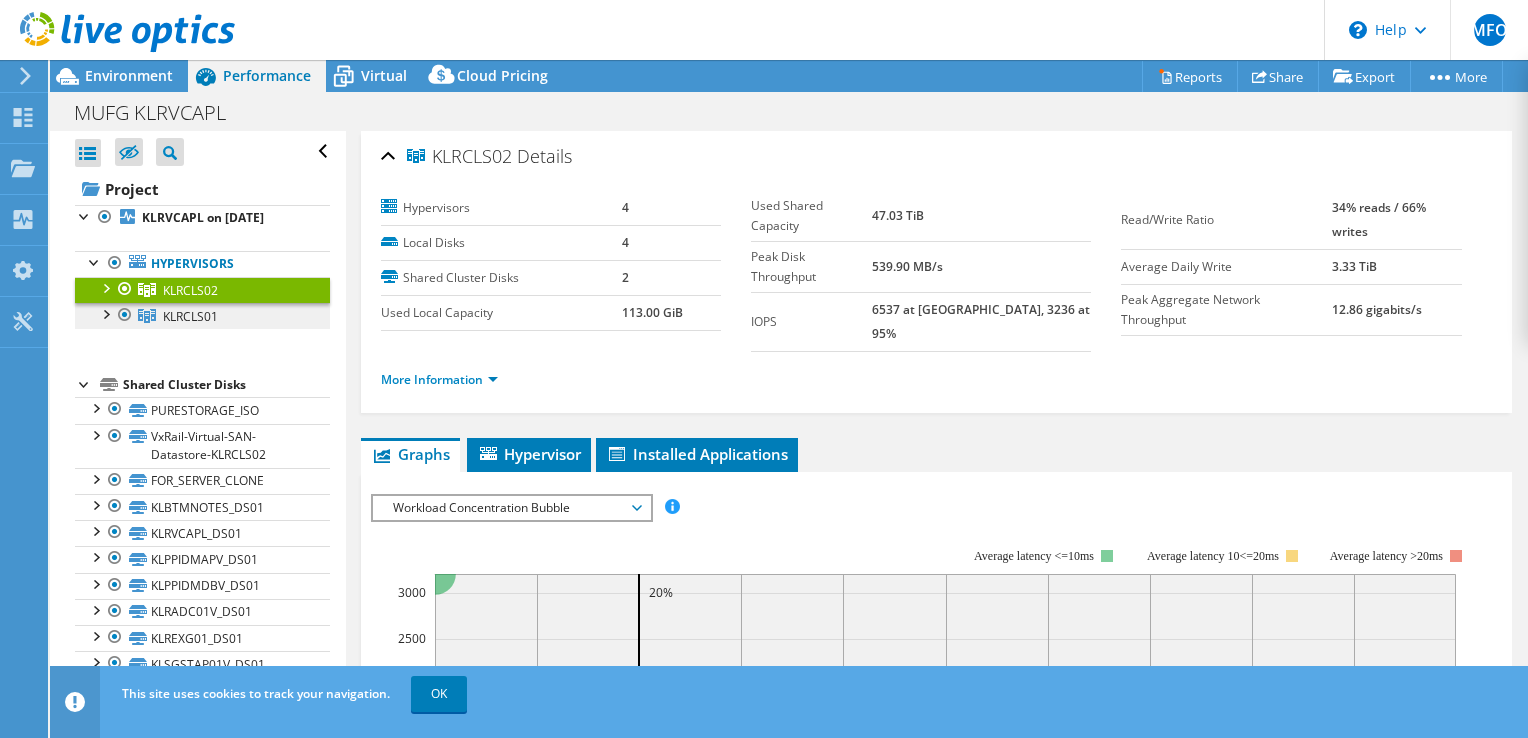 drag, startPoint x: 226, startPoint y: 284, endPoint x: 172, endPoint y: 320, distance: 64.899925 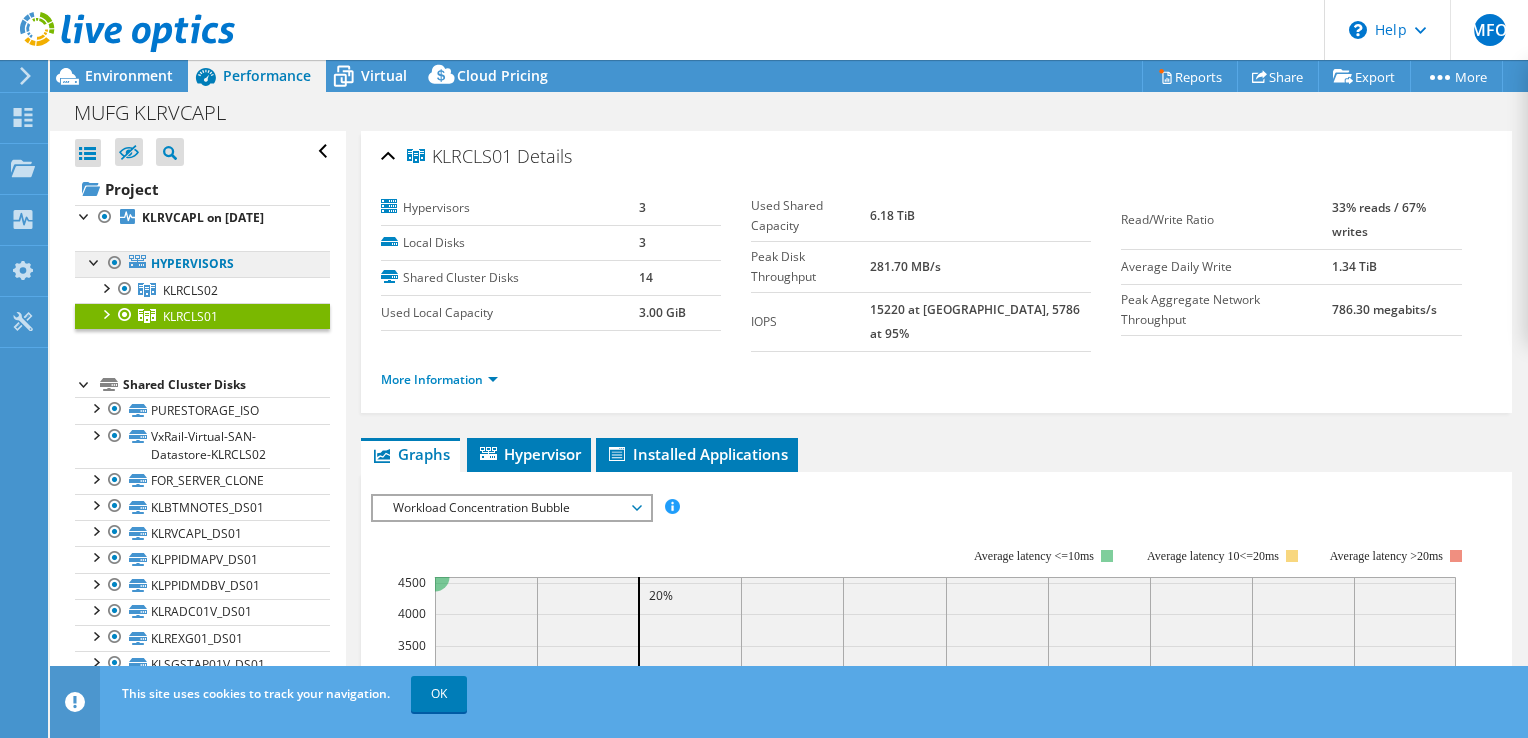 click on "Hypervisors" at bounding box center (202, 264) 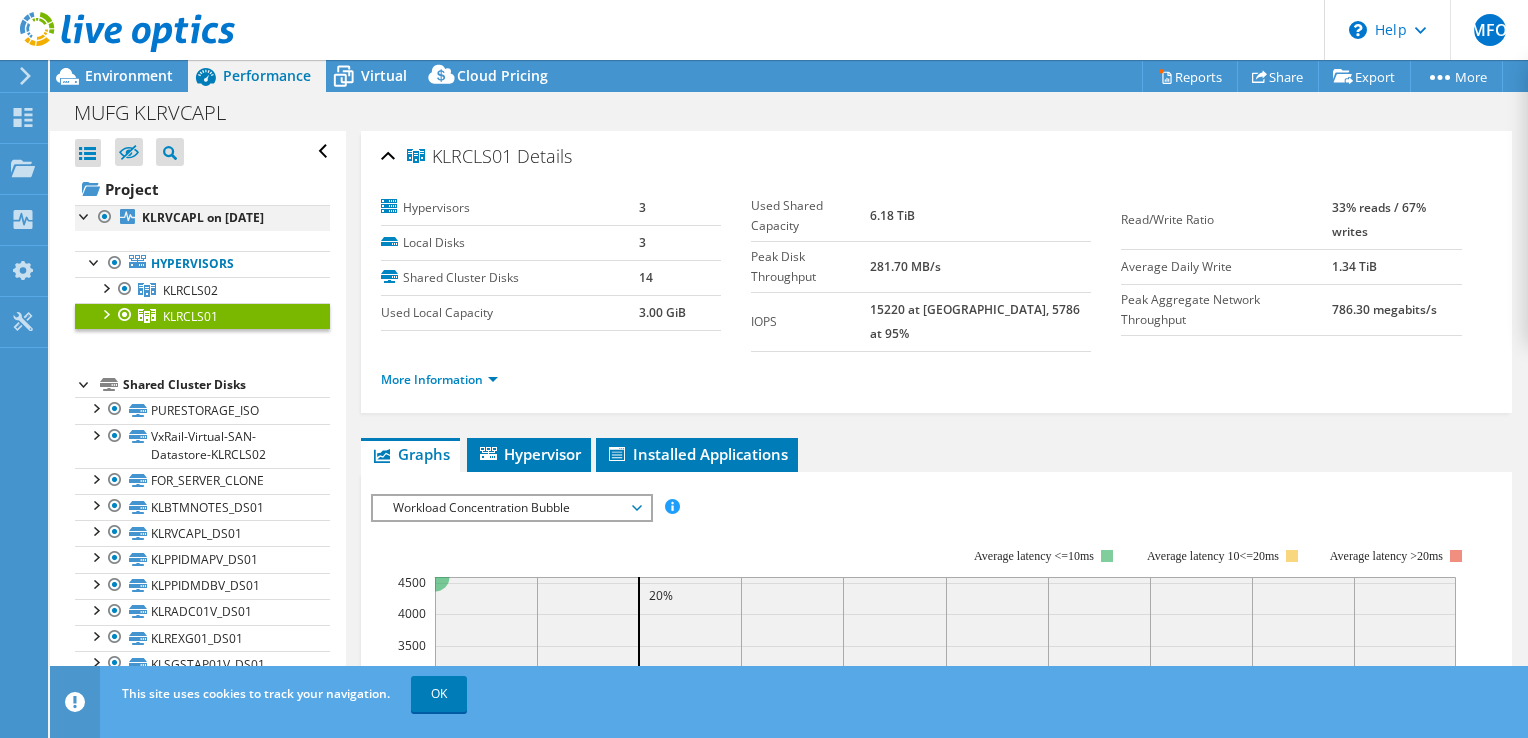click at bounding box center (85, 215) 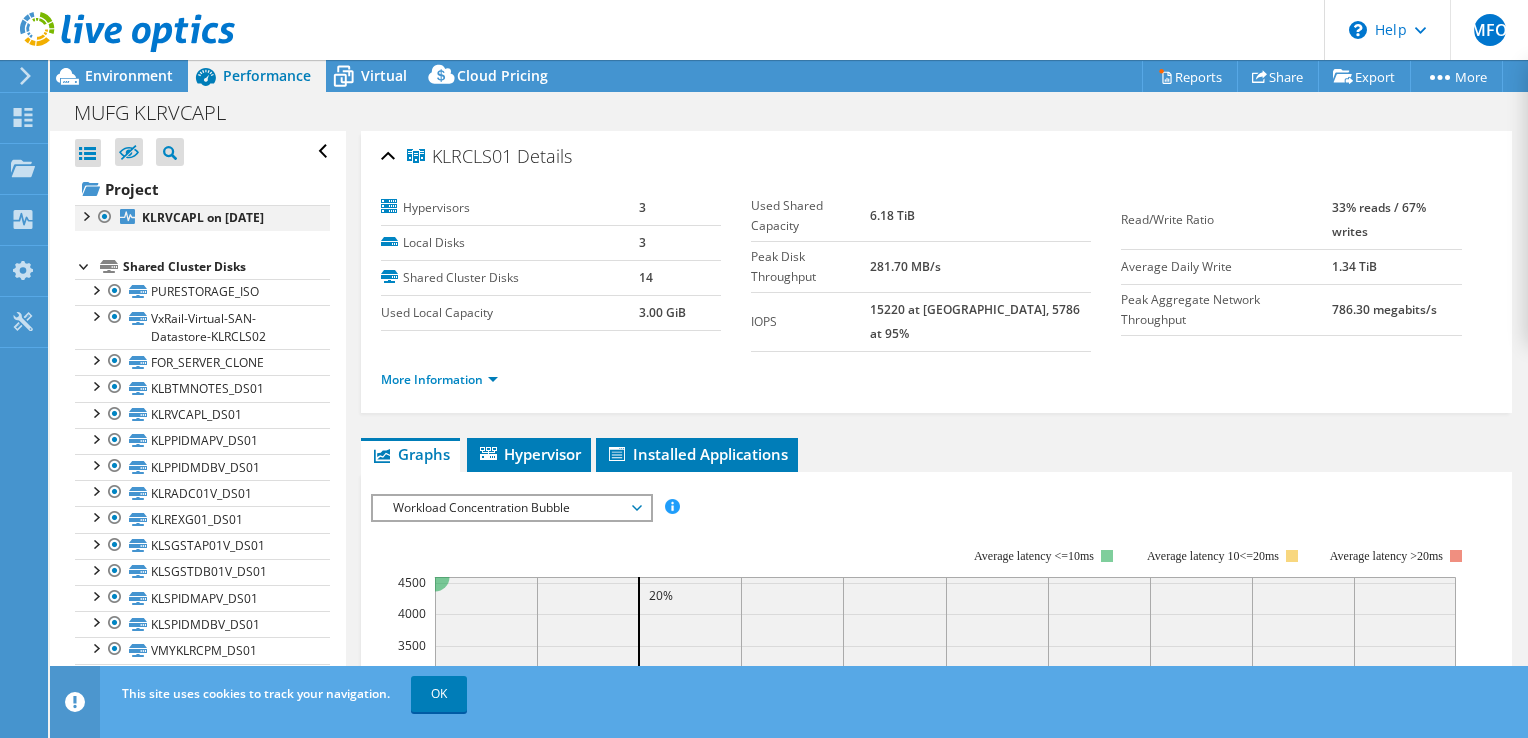 click at bounding box center [85, 215] 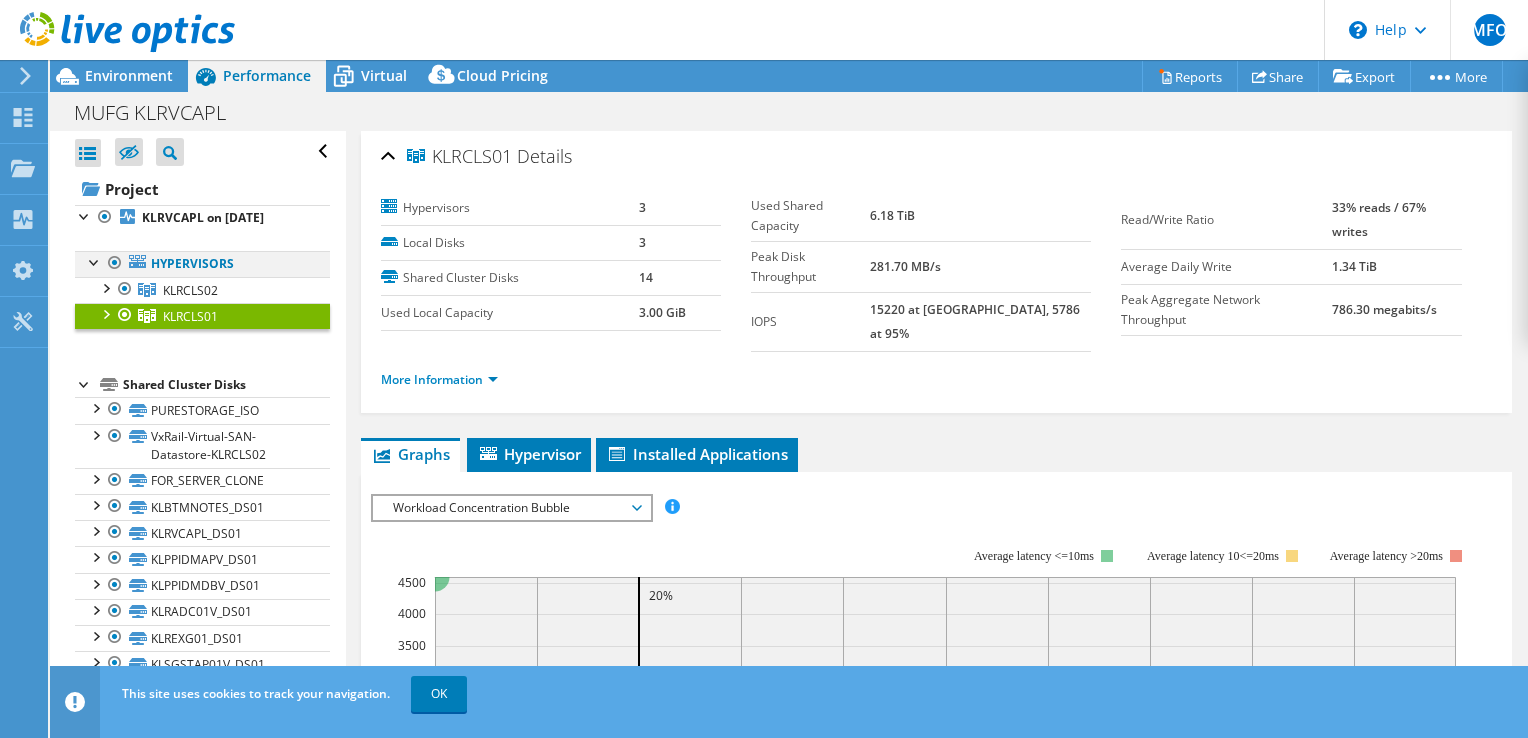 click at bounding box center [95, 261] 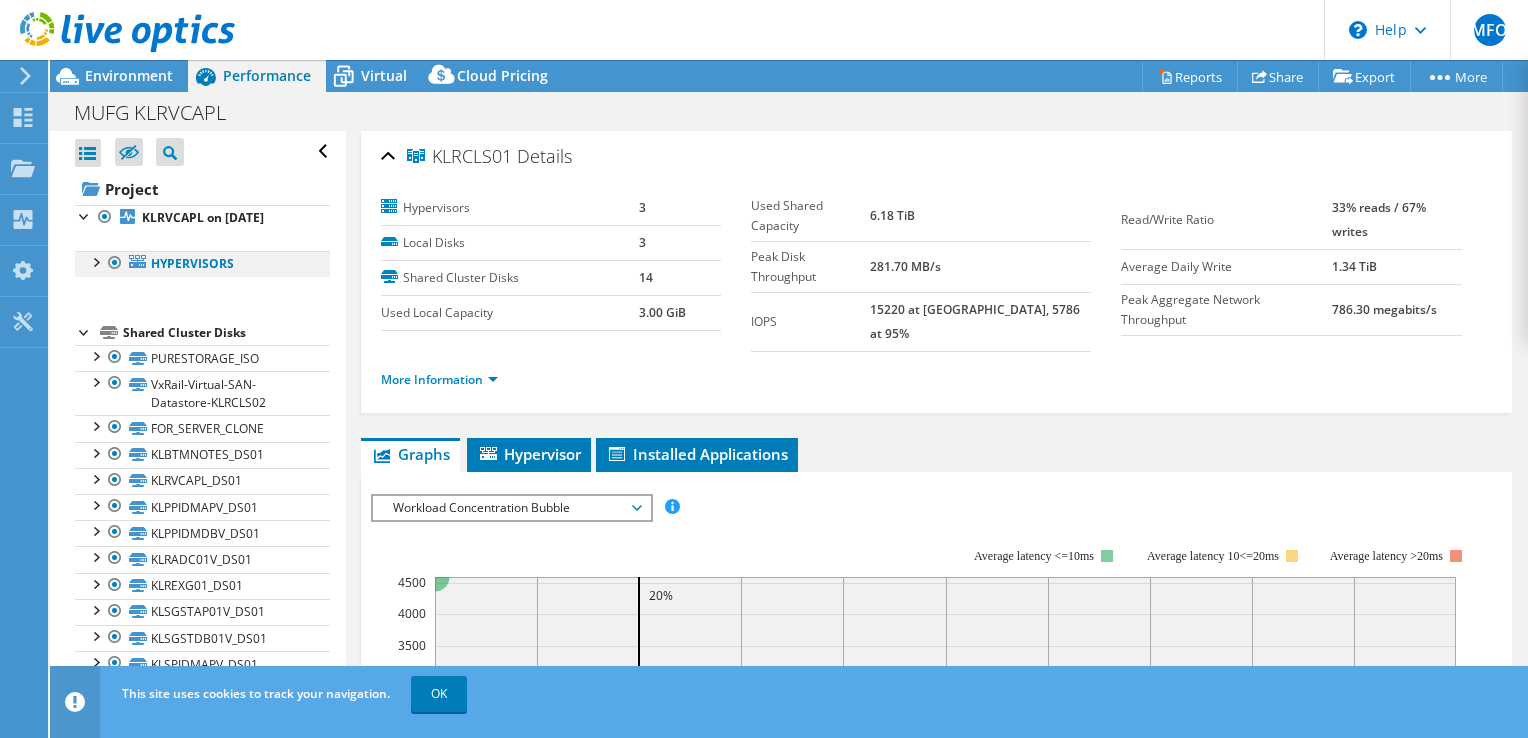 click at bounding box center (95, 261) 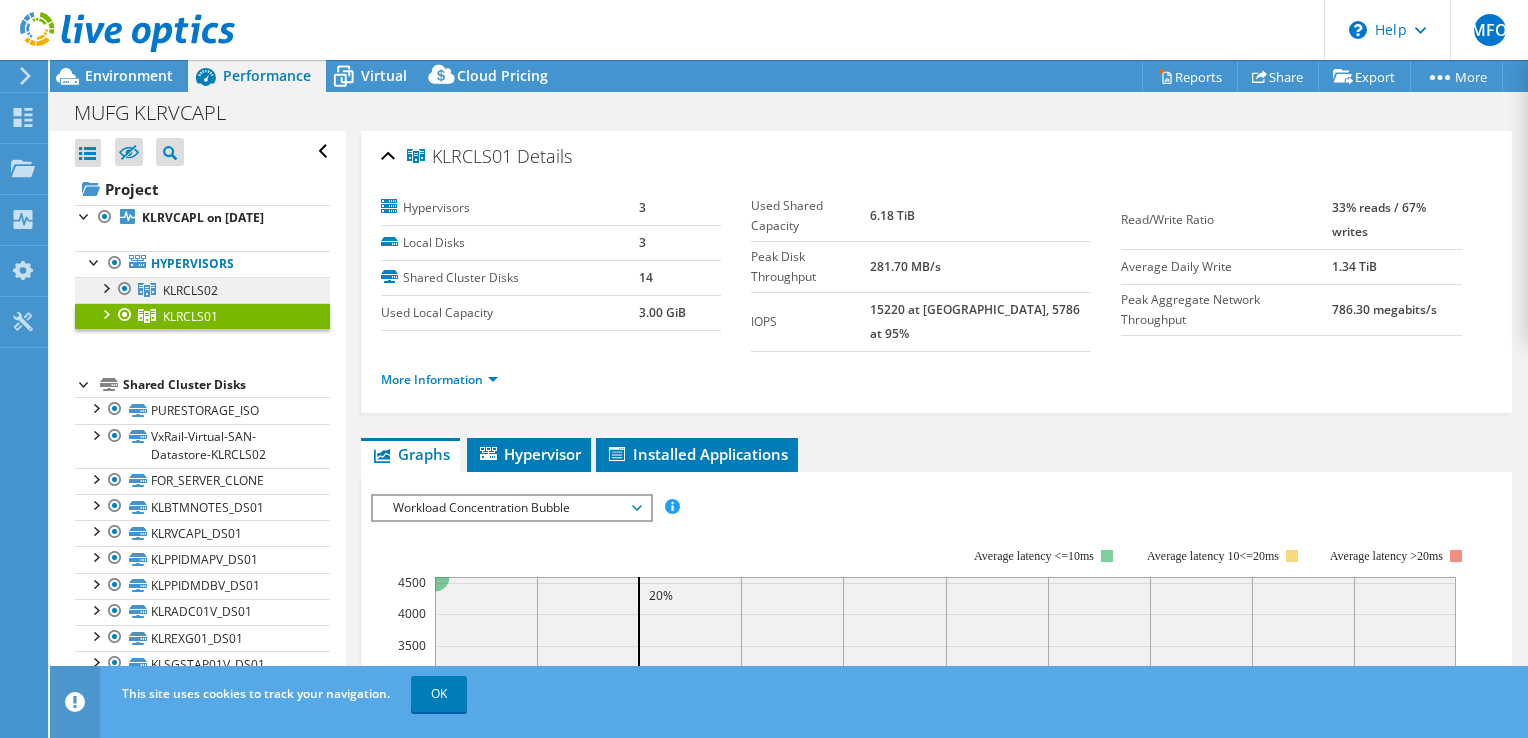 click on "KLRCLS02" at bounding box center [190, 290] 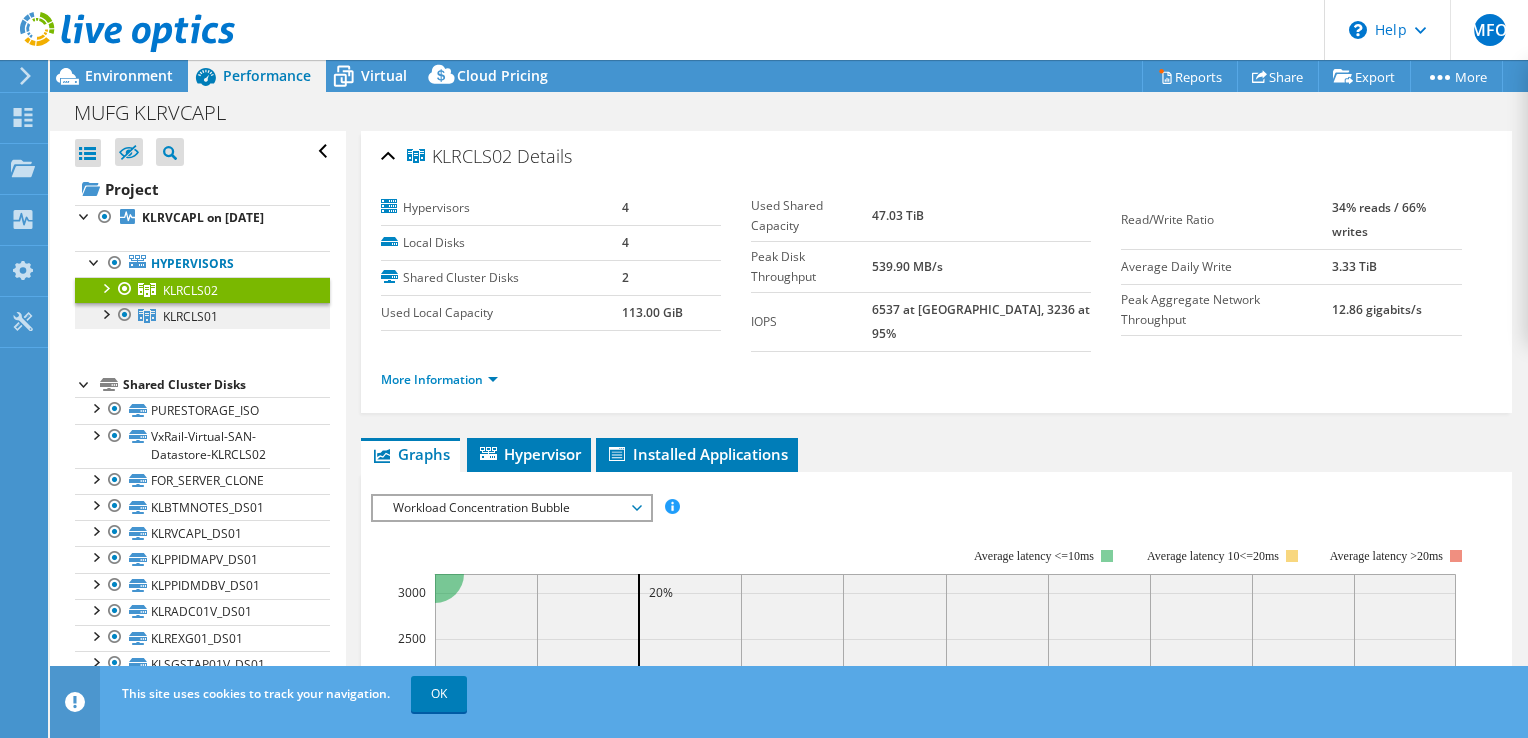 click on "KLRCLS01" at bounding box center (190, 290) 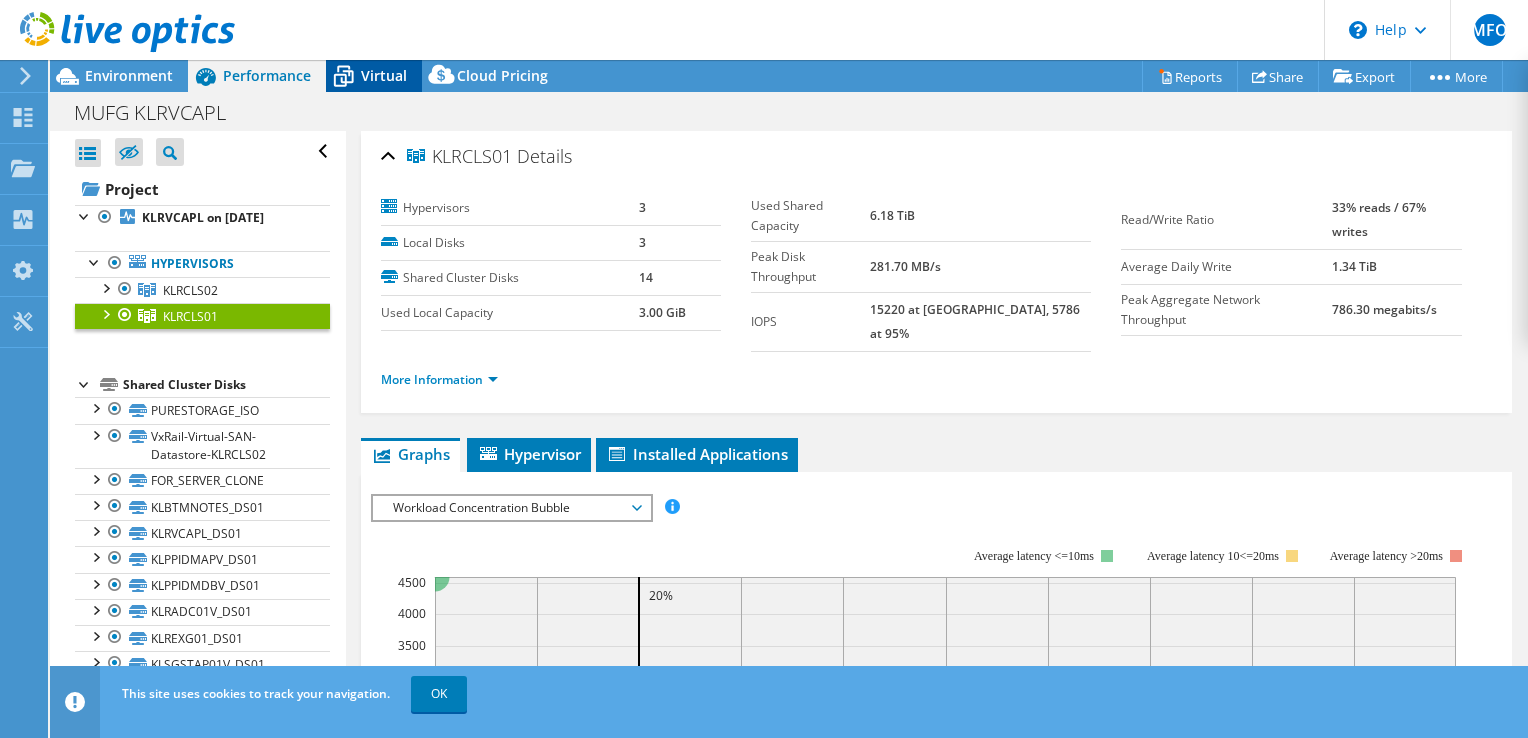 click 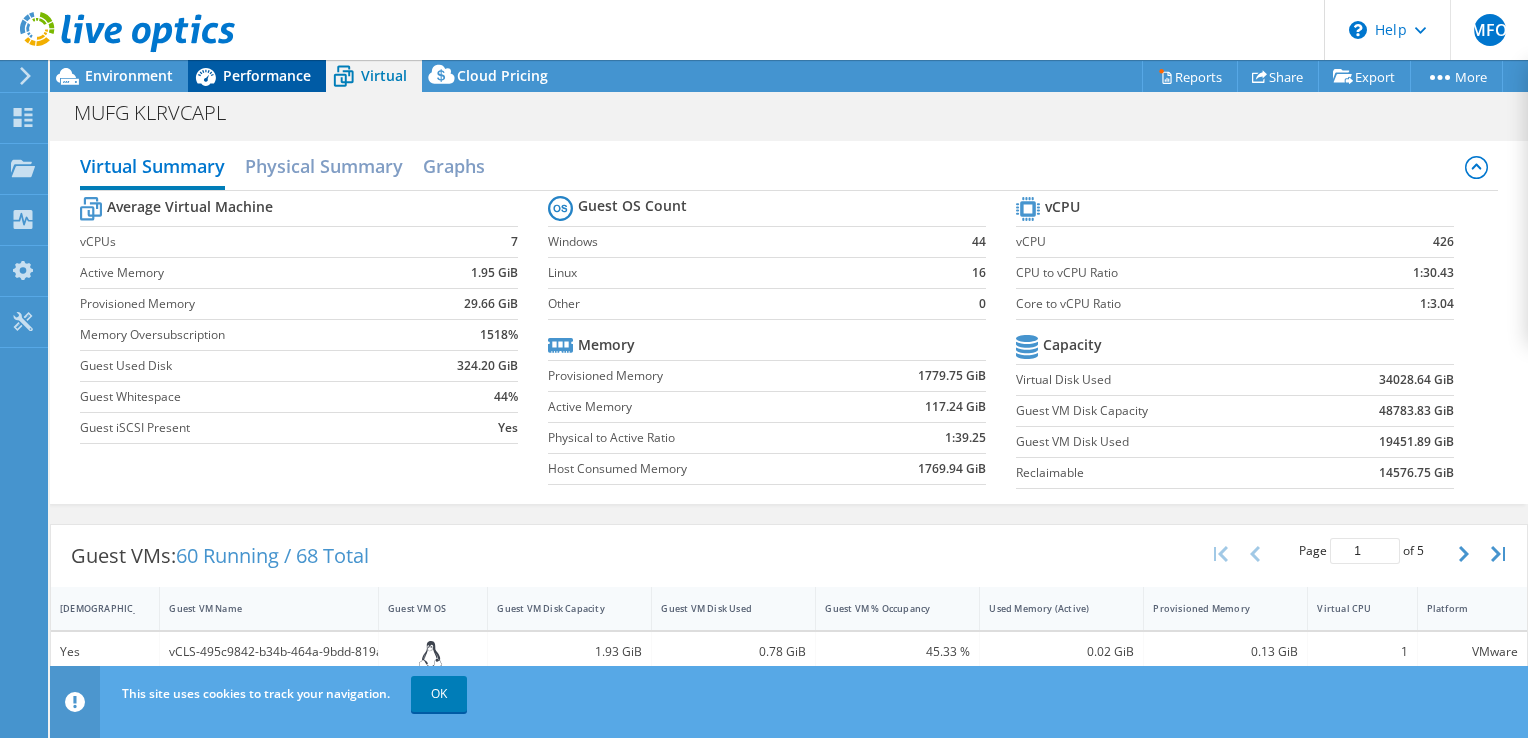 drag, startPoint x: 260, startPoint y: 76, endPoint x: 282, endPoint y: 93, distance: 27.802877 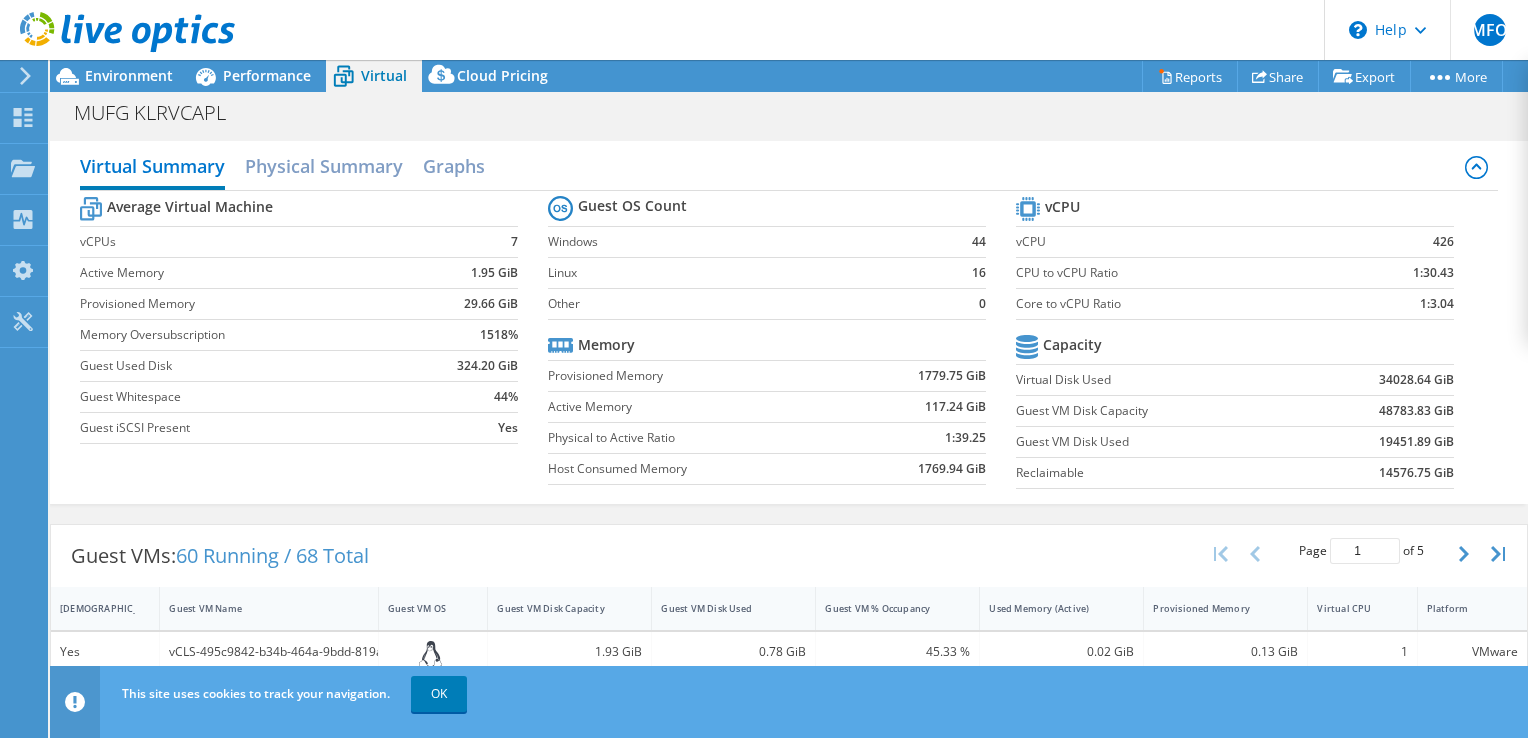click on "Performance" at bounding box center (267, 75) 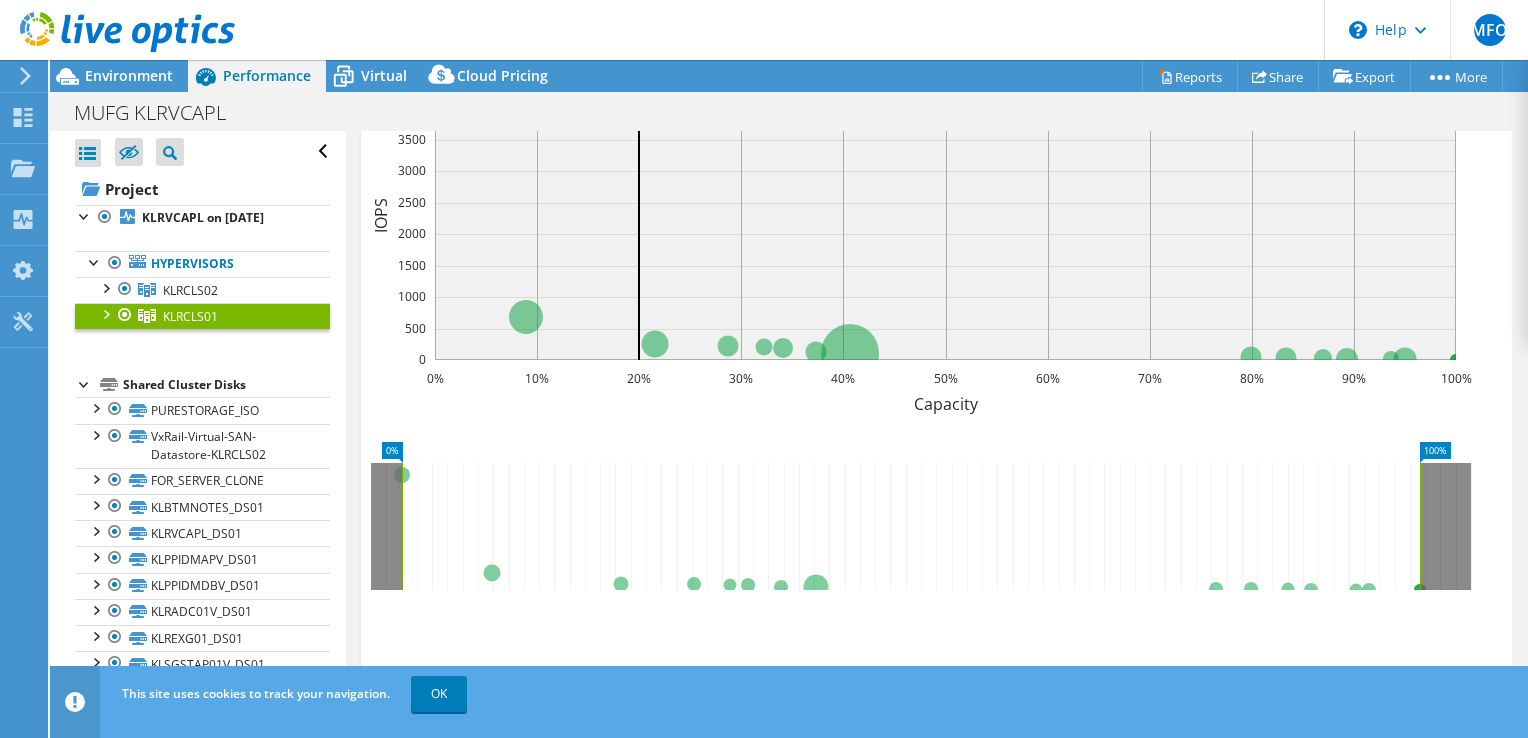 scroll, scrollTop: 610, scrollLeft: 0, axis: vertical 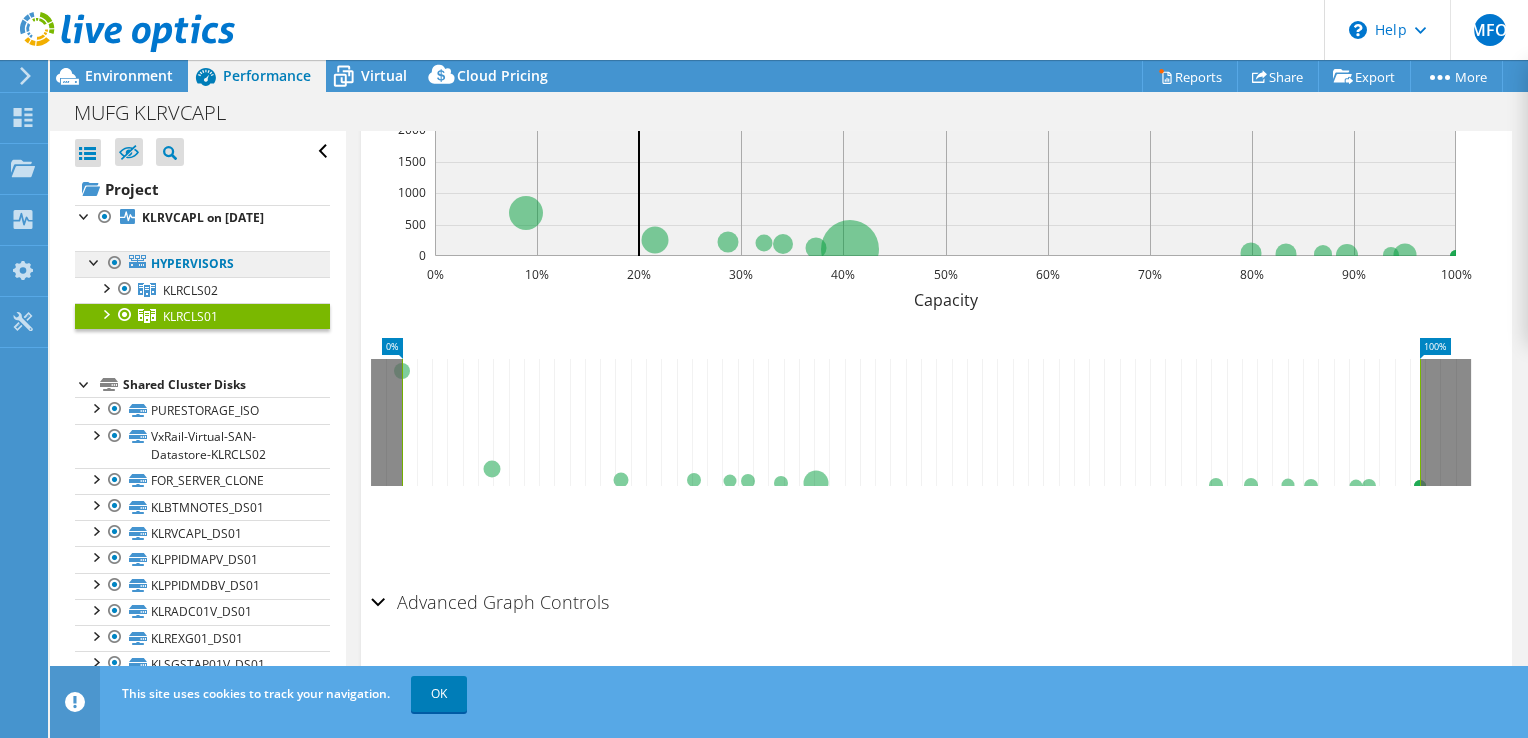 drag, startPoint x: 206, startPoint y: 250, endPoint x: 244, endPoint y: 259, distance: 39.051247 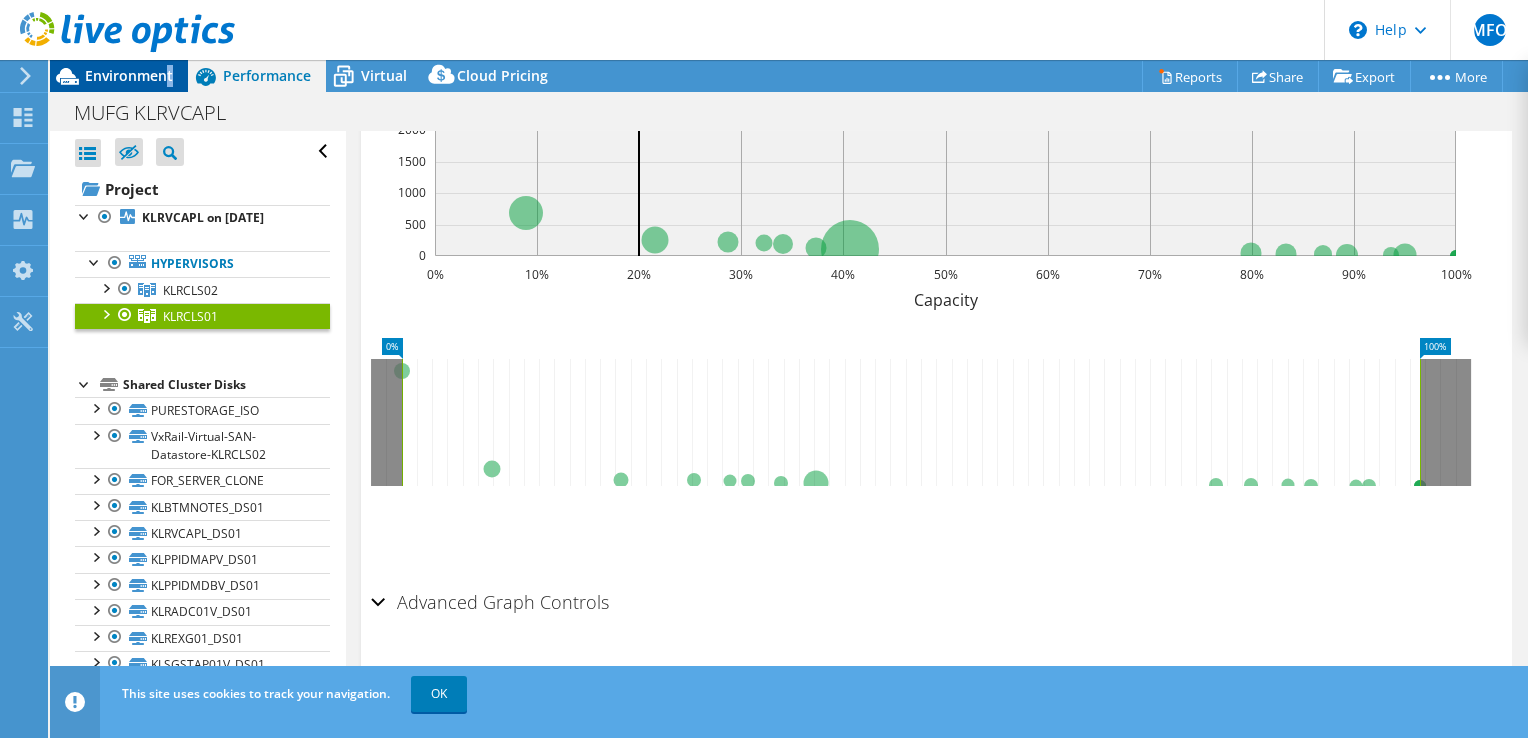 click on "Environment" at bounding box center (129, 75) 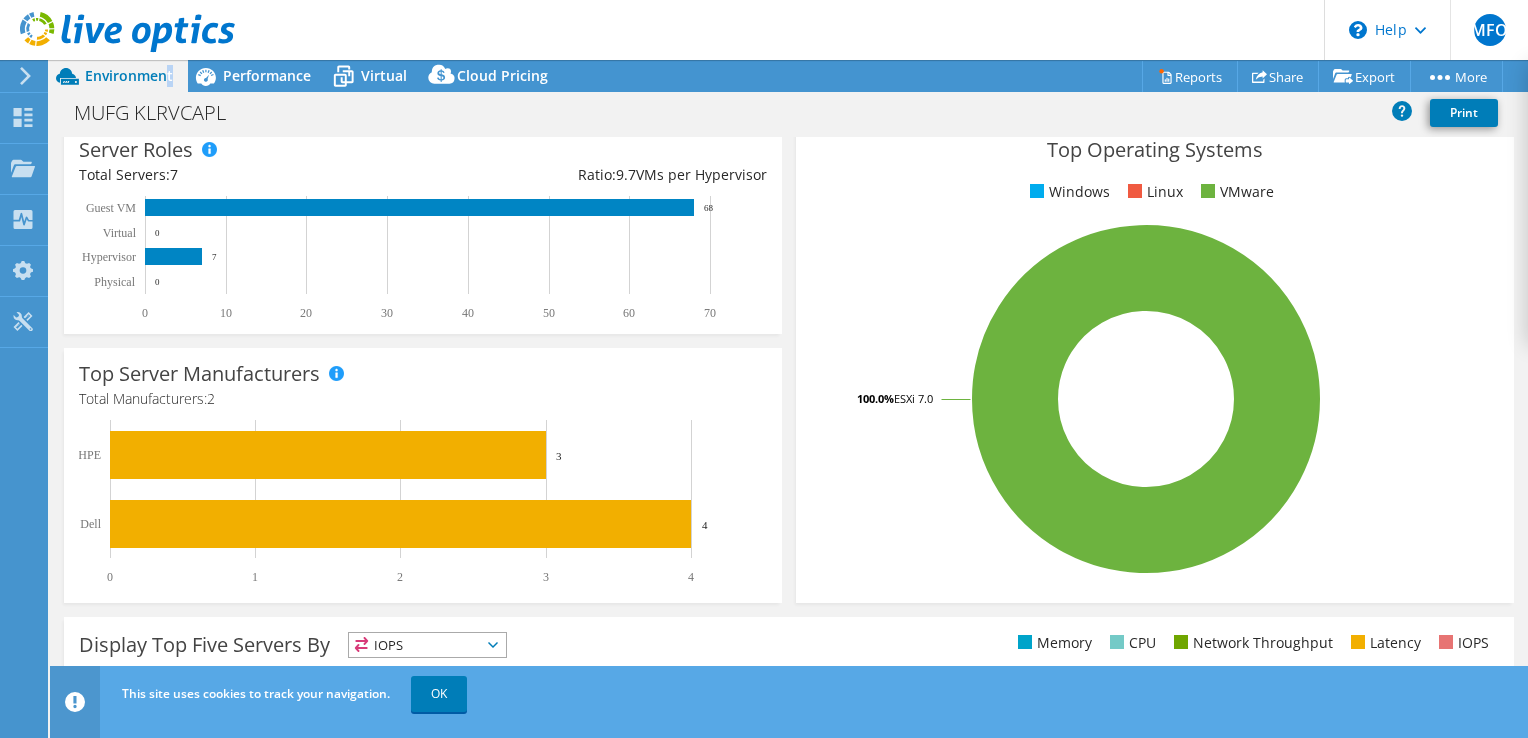 scroll, scrollTop: 500, scrollLeft: 0, axis: vertical 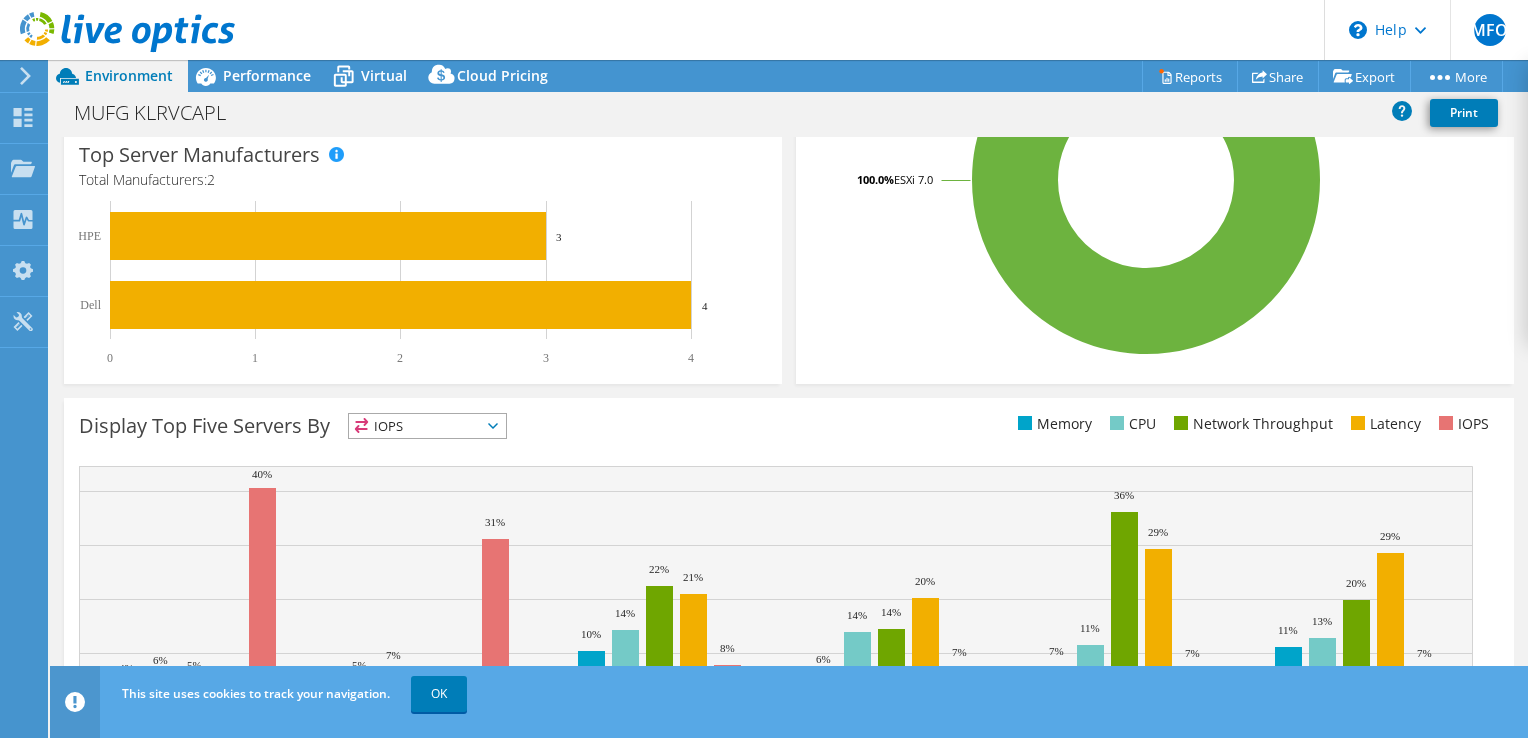 click on "IOPS" at bounding box center (427, 426) 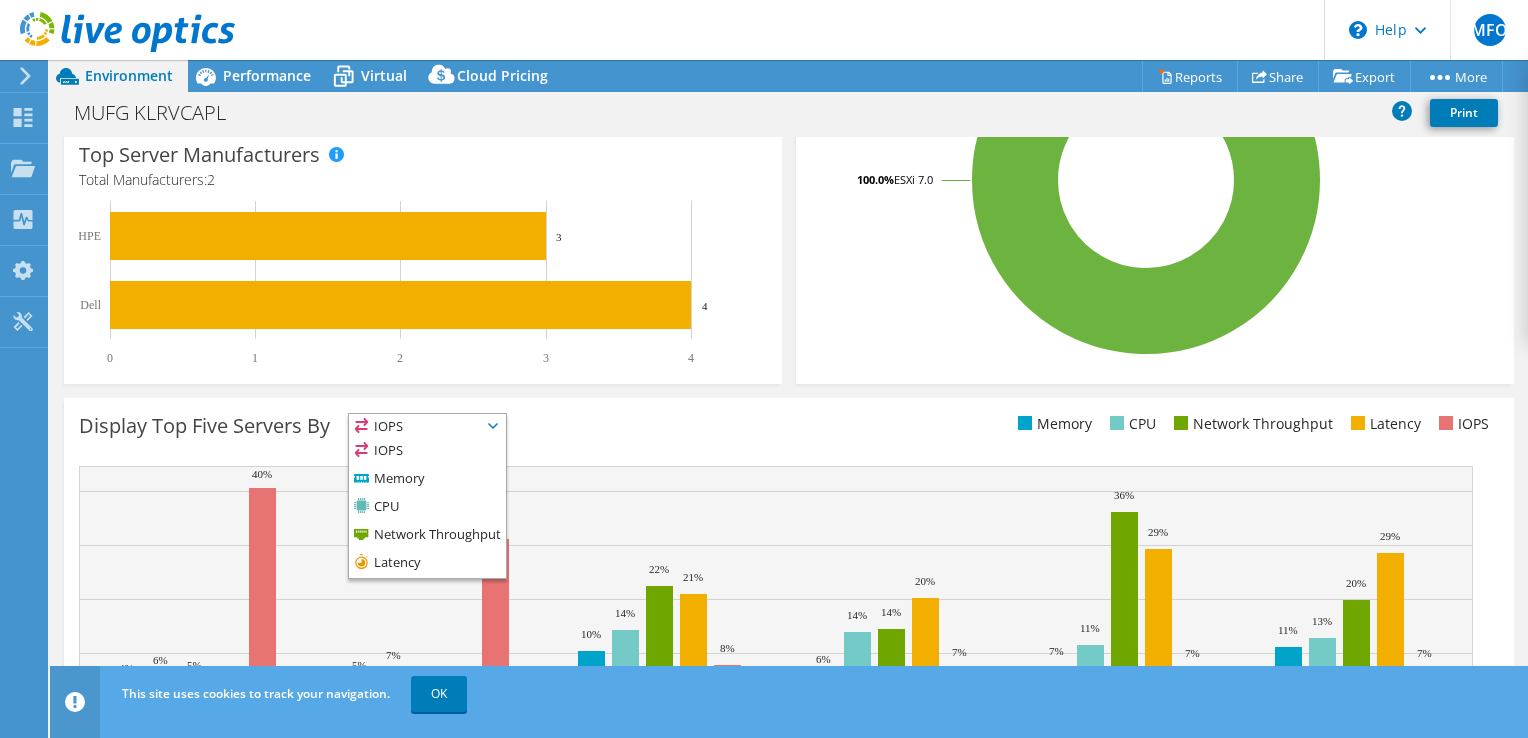 click 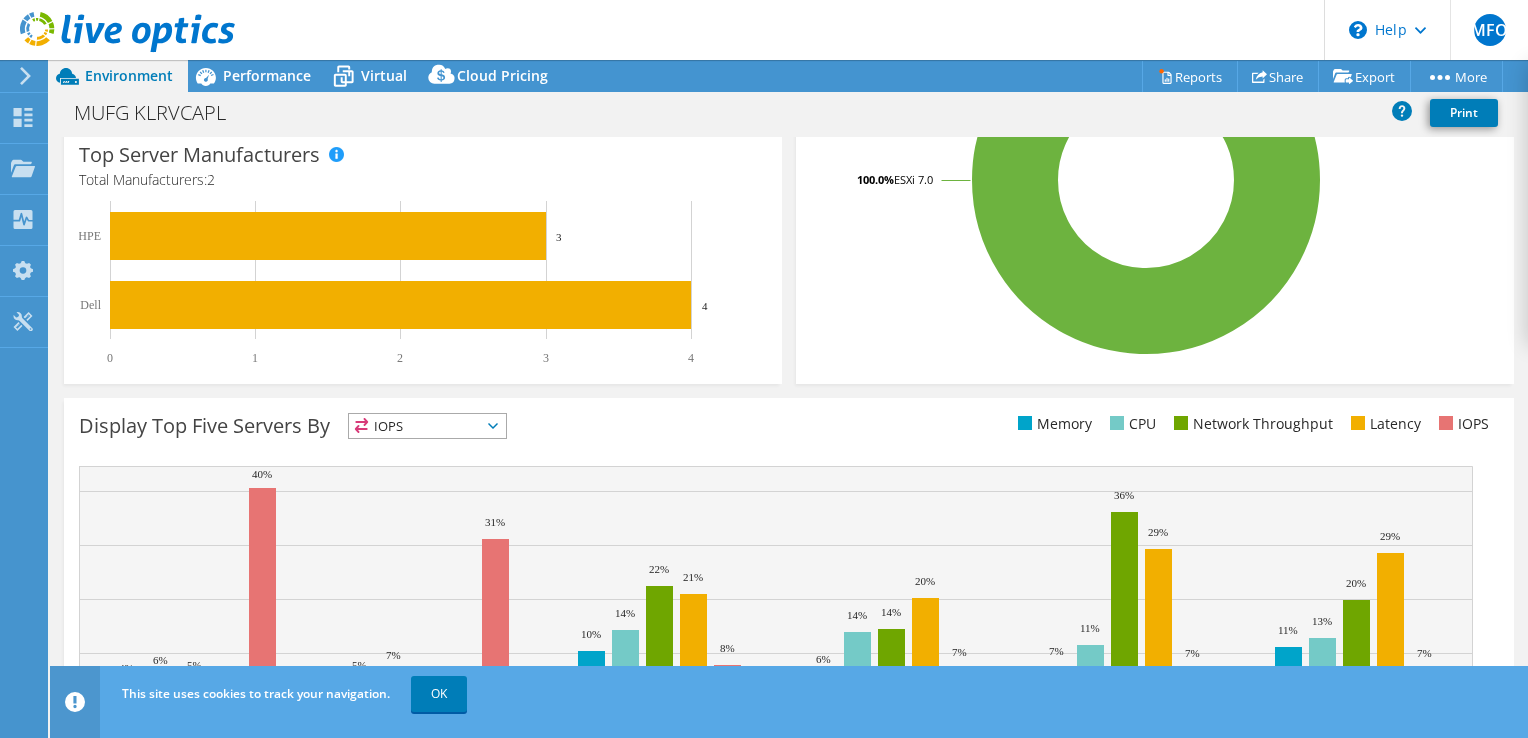 scroll, scrollTop: 100, scrollLeft: 0, axis: vertical 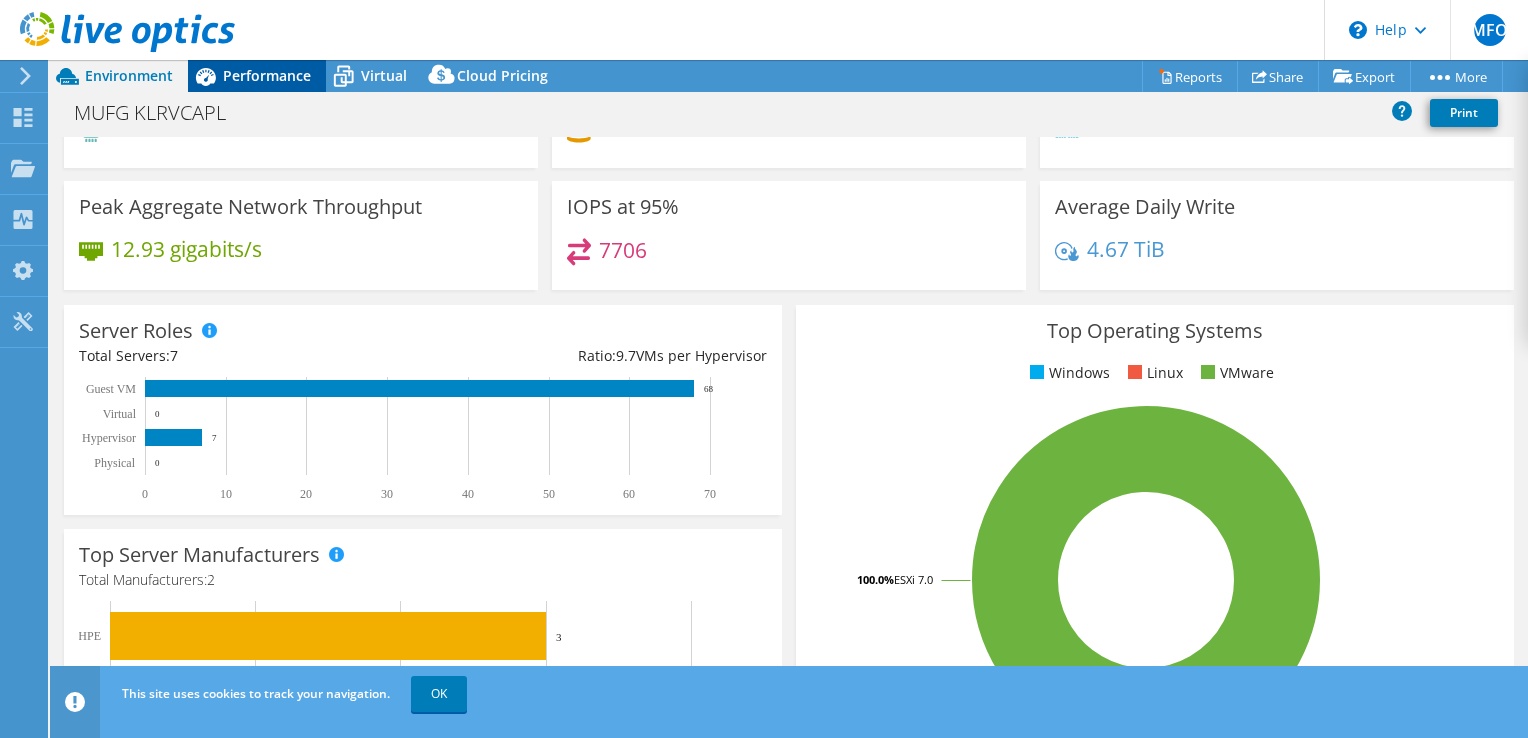 drag, startPoint x: 229, startPoint y: 64, endPoint x: 243, endPoint y: 66, distance: 14.142136 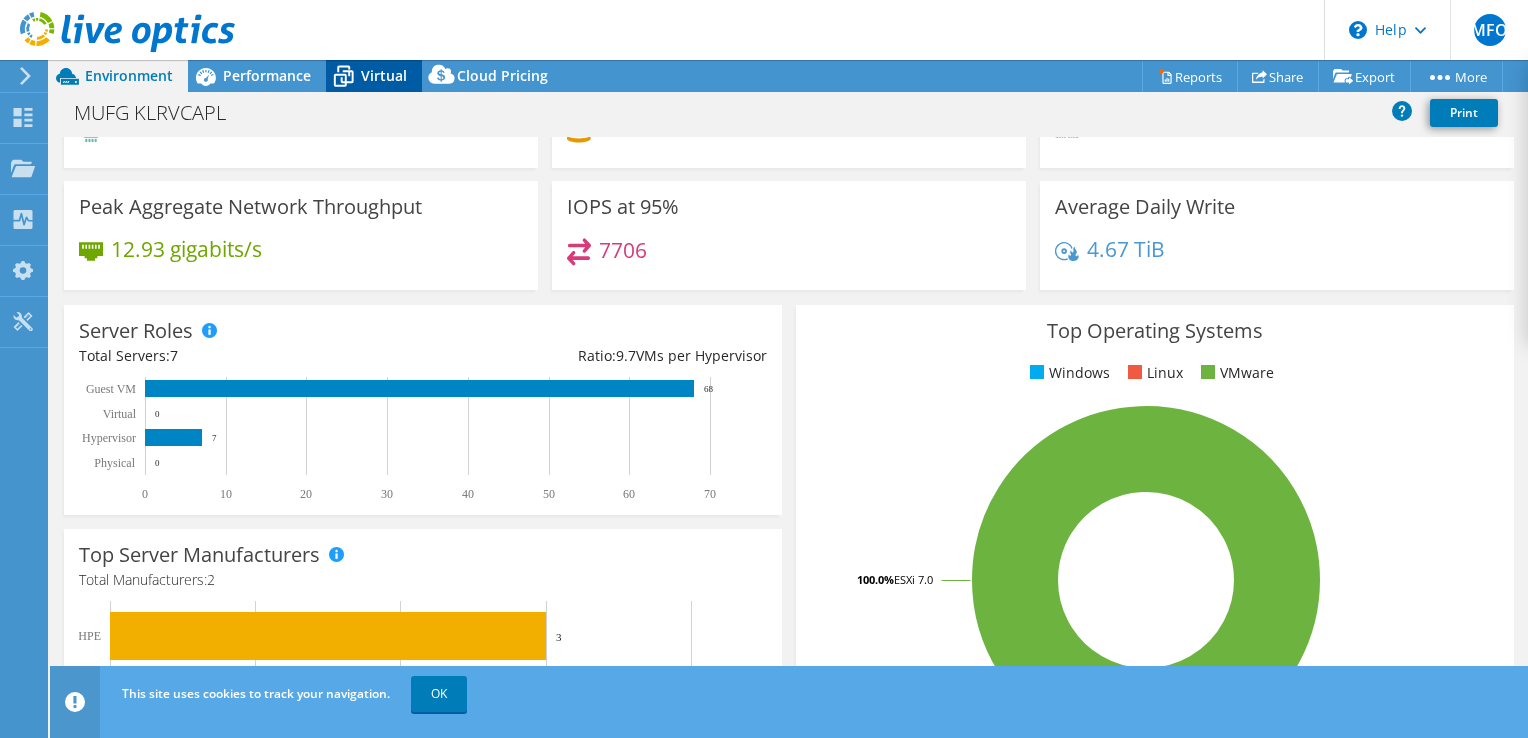 drag, startPoint x: 279, startPoint y: 74, endPoint x: 328, endPoint y: 74, distance: 49 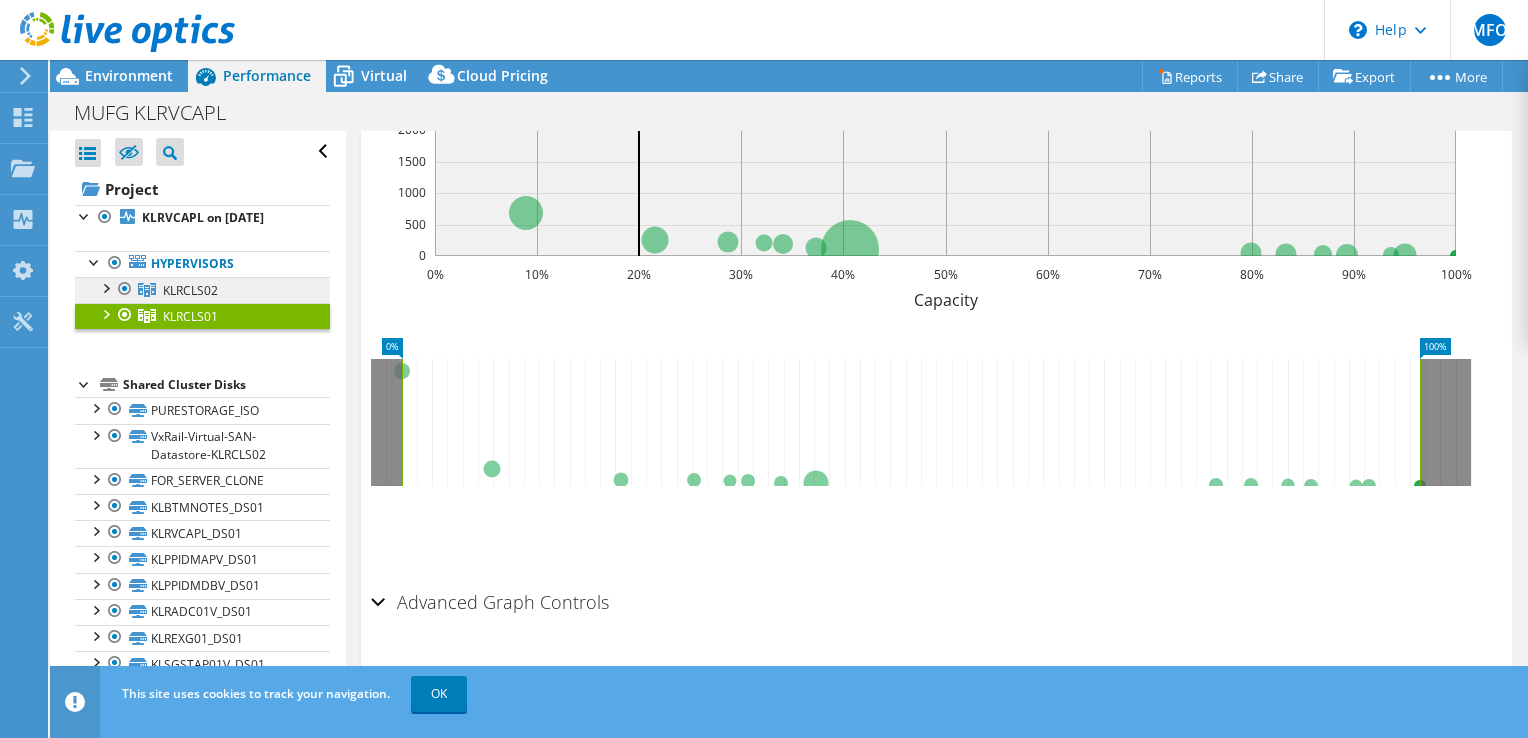 drag, startPoint x: 179, startPoint y: 285, endPoint x: 190, endPoint y: 289, distance: 11.7046995 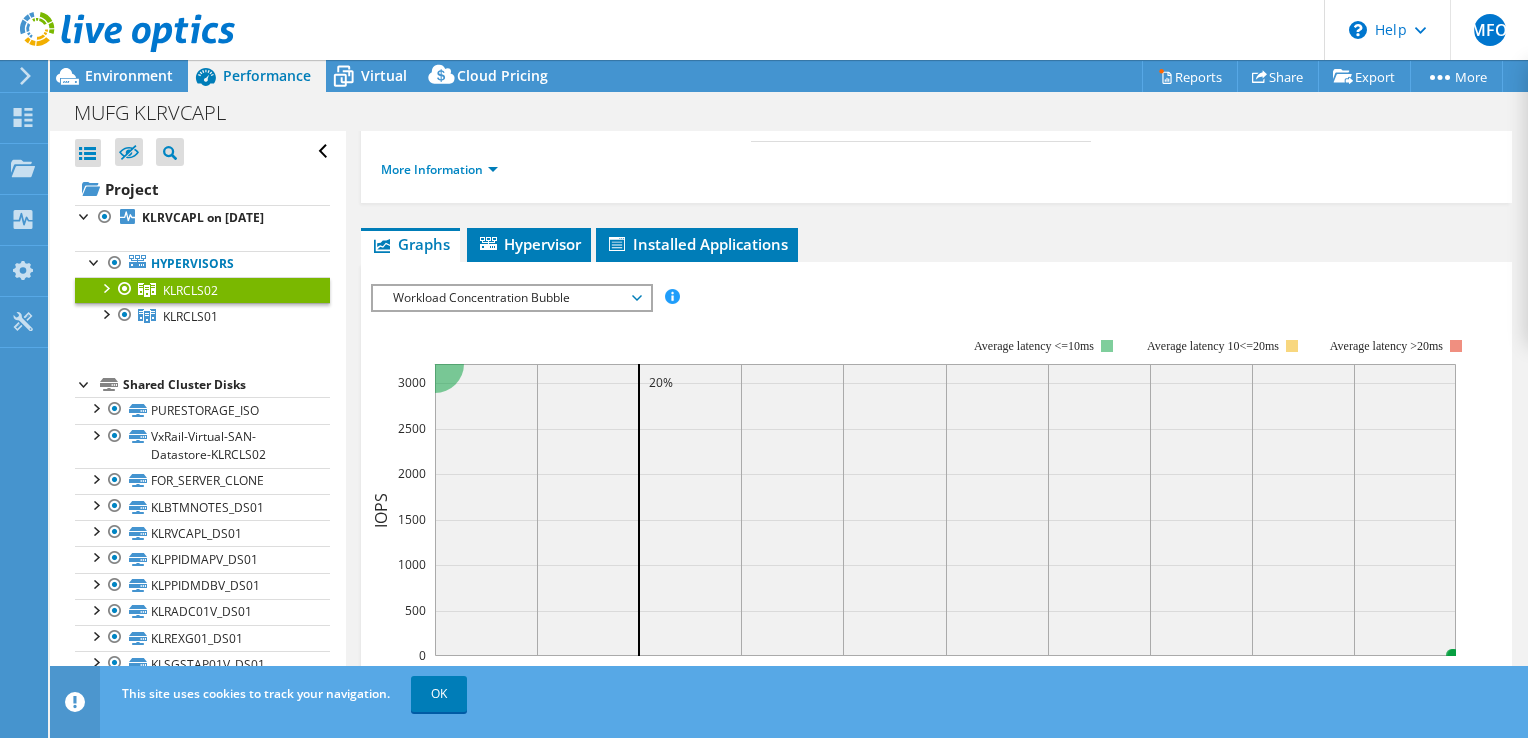 scroll, scrollTop: 0, scrollLeft: 0, axis: both 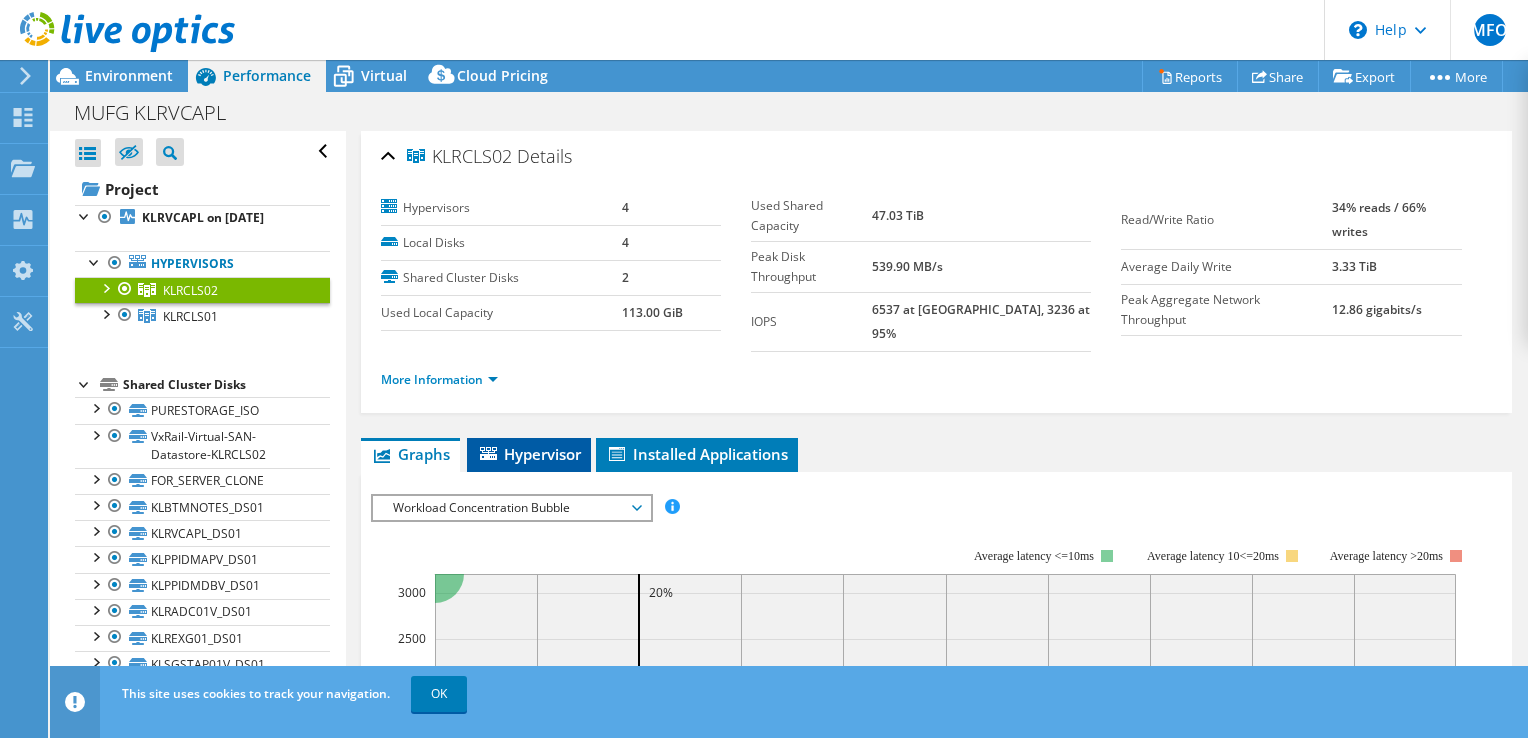 drag, startPoint x: 500, startPoint y: 427, endPoint x: 542, endPoint y: 438, distance: 43.416588 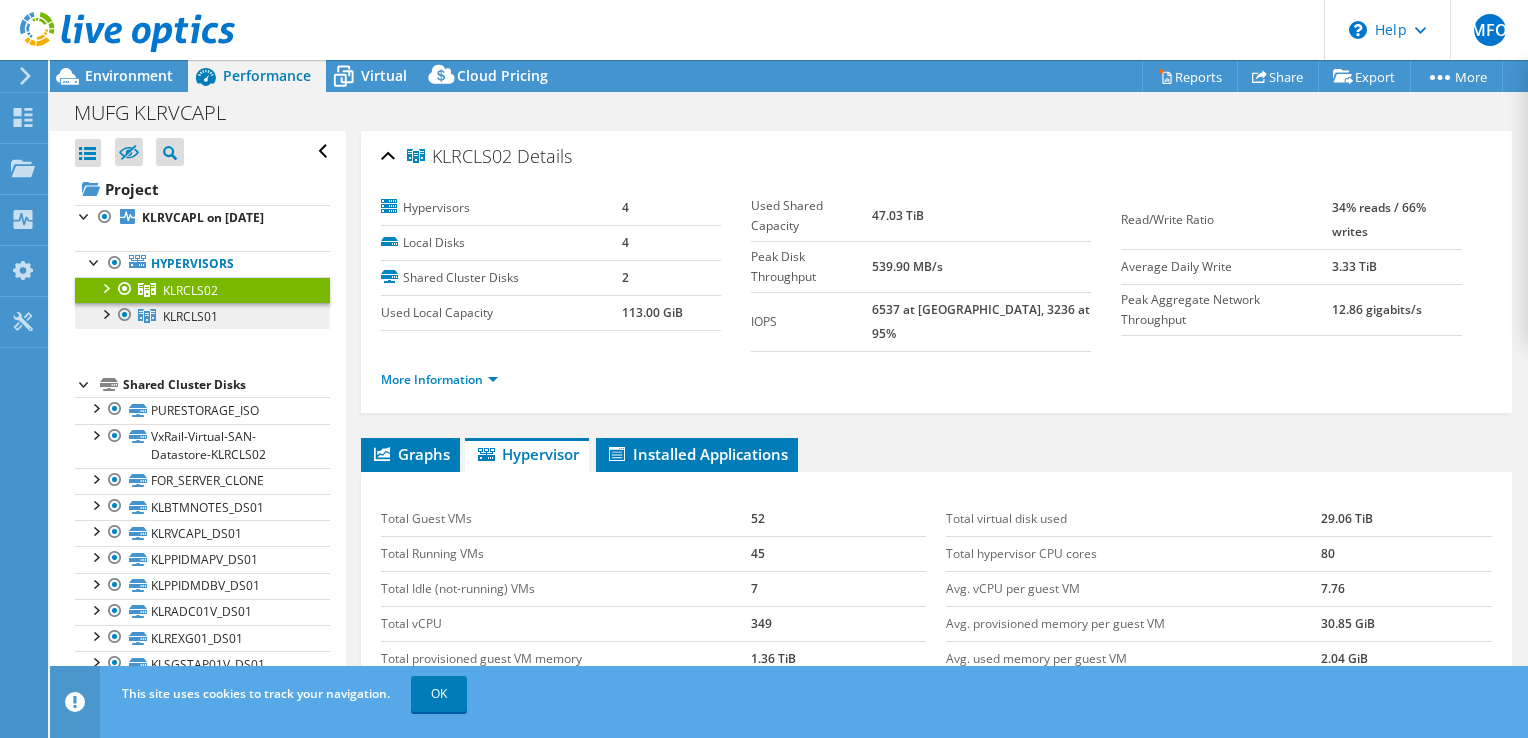 click on "KLRCLS01" at bounding box center [190, 290] 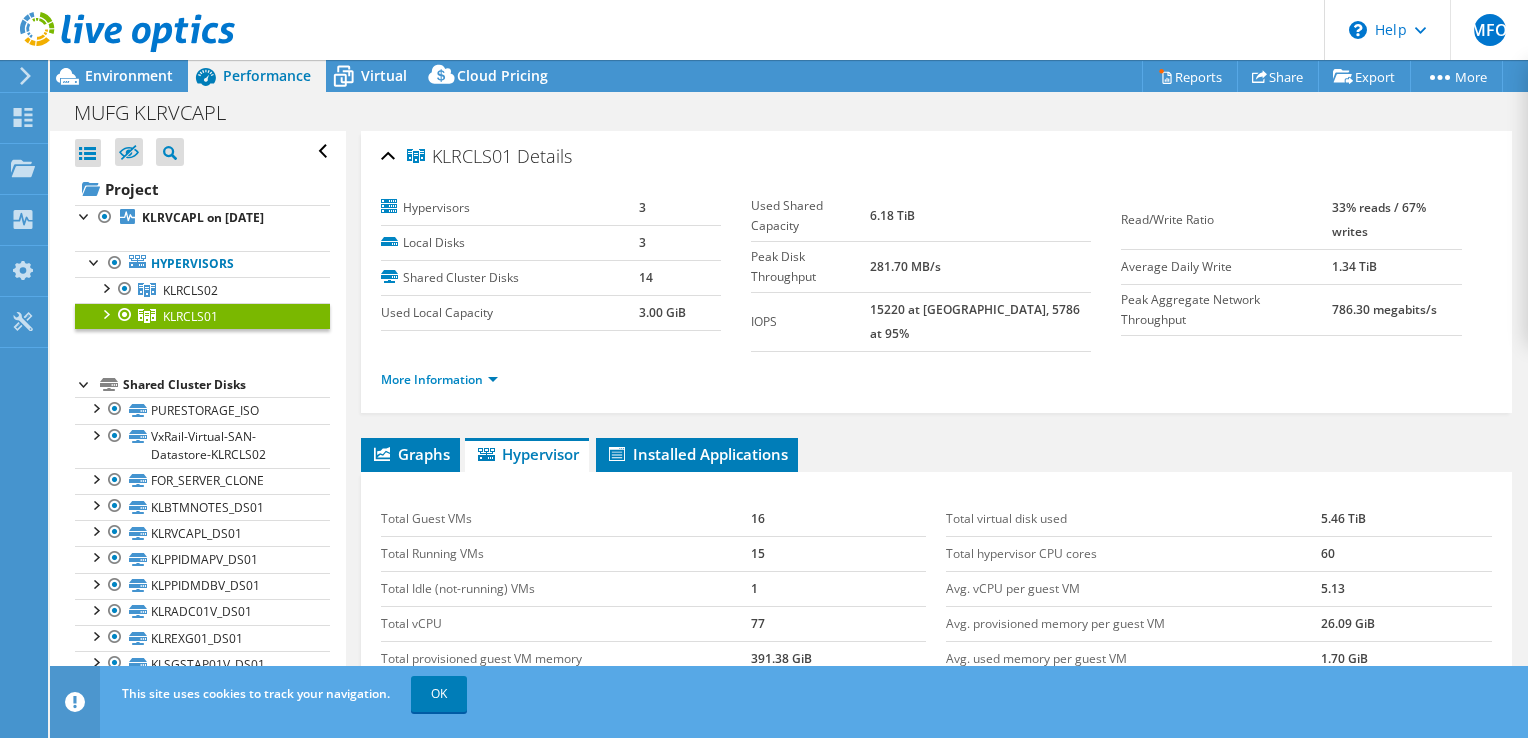 click at bounding box center [105, 313] 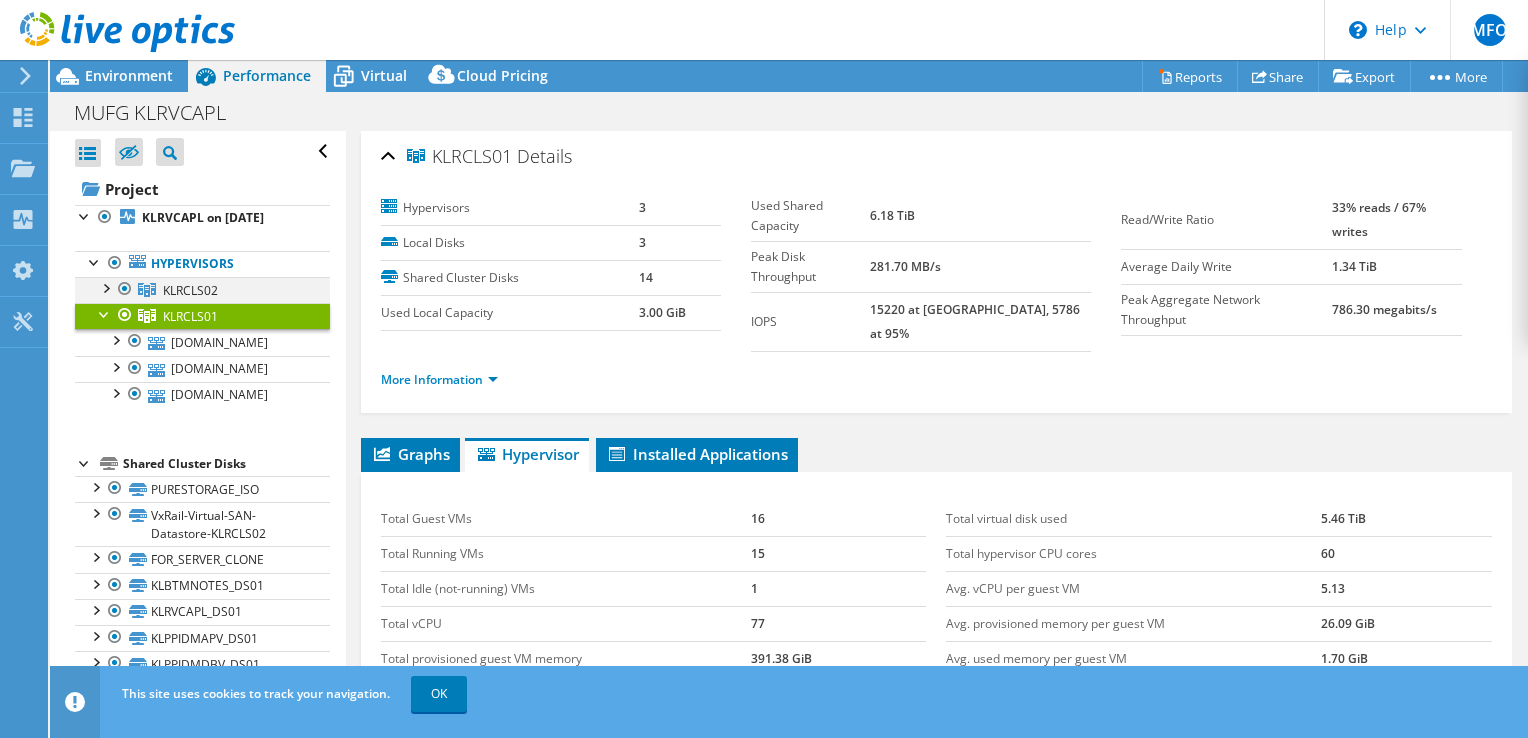 click at bounding box center (105, 287) 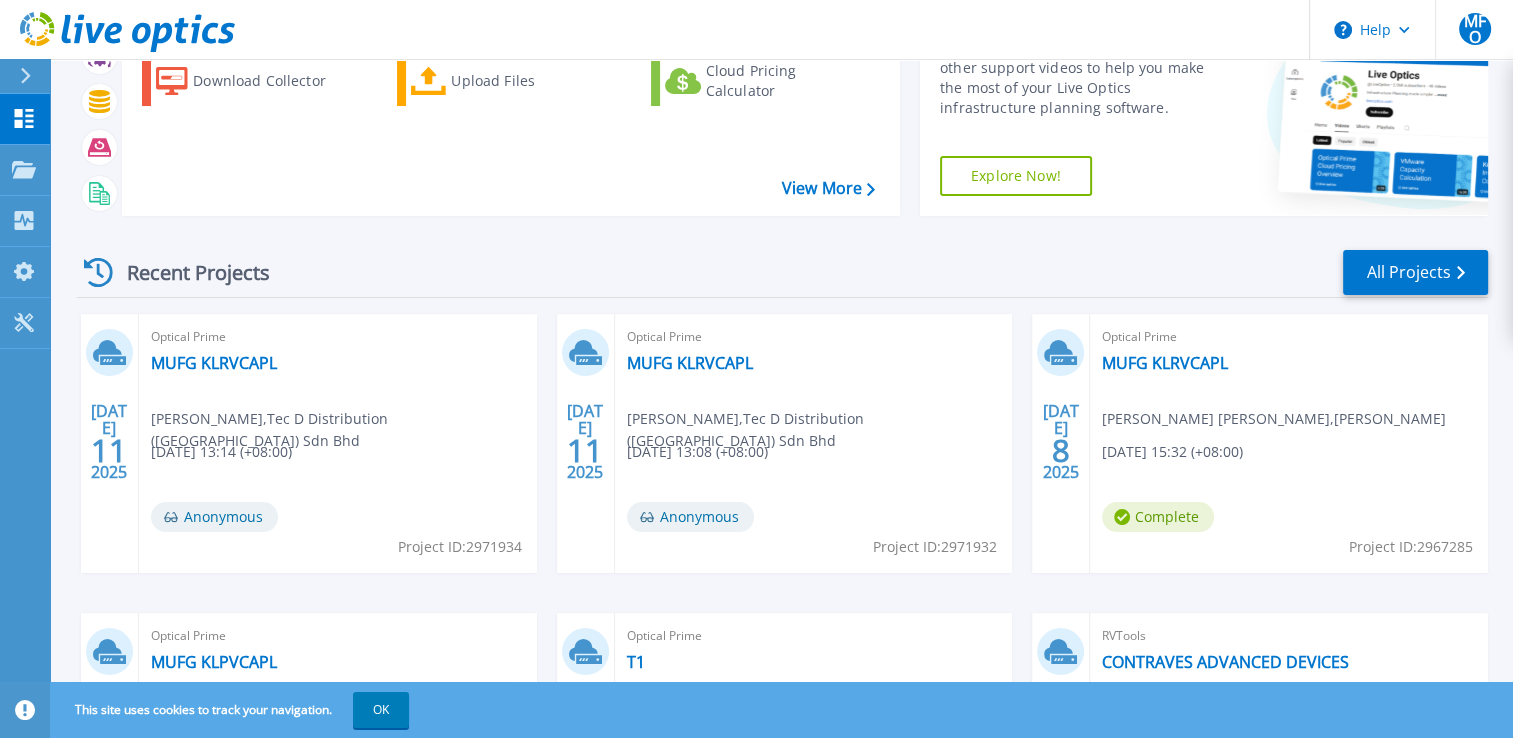 scroll, scrollTop: 300, scrollLeft: 0, axis: vertical 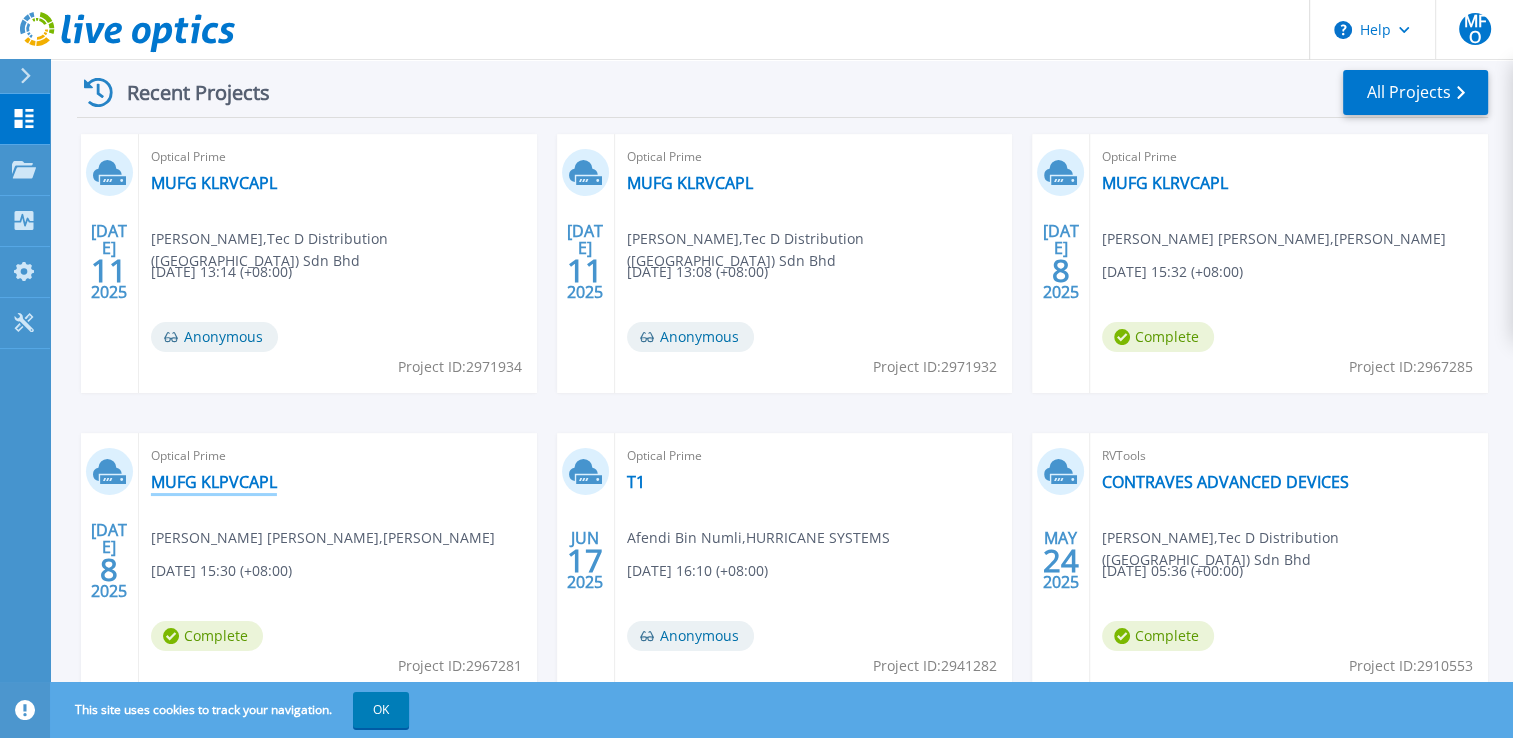click on "Optical Prime MUFG KLPVCAPL Lau Soo Mei ,  jos 07/08/2025, 15:30 (+08:00) Complete Project ID:  2967281" at bounding box center [338, 562] 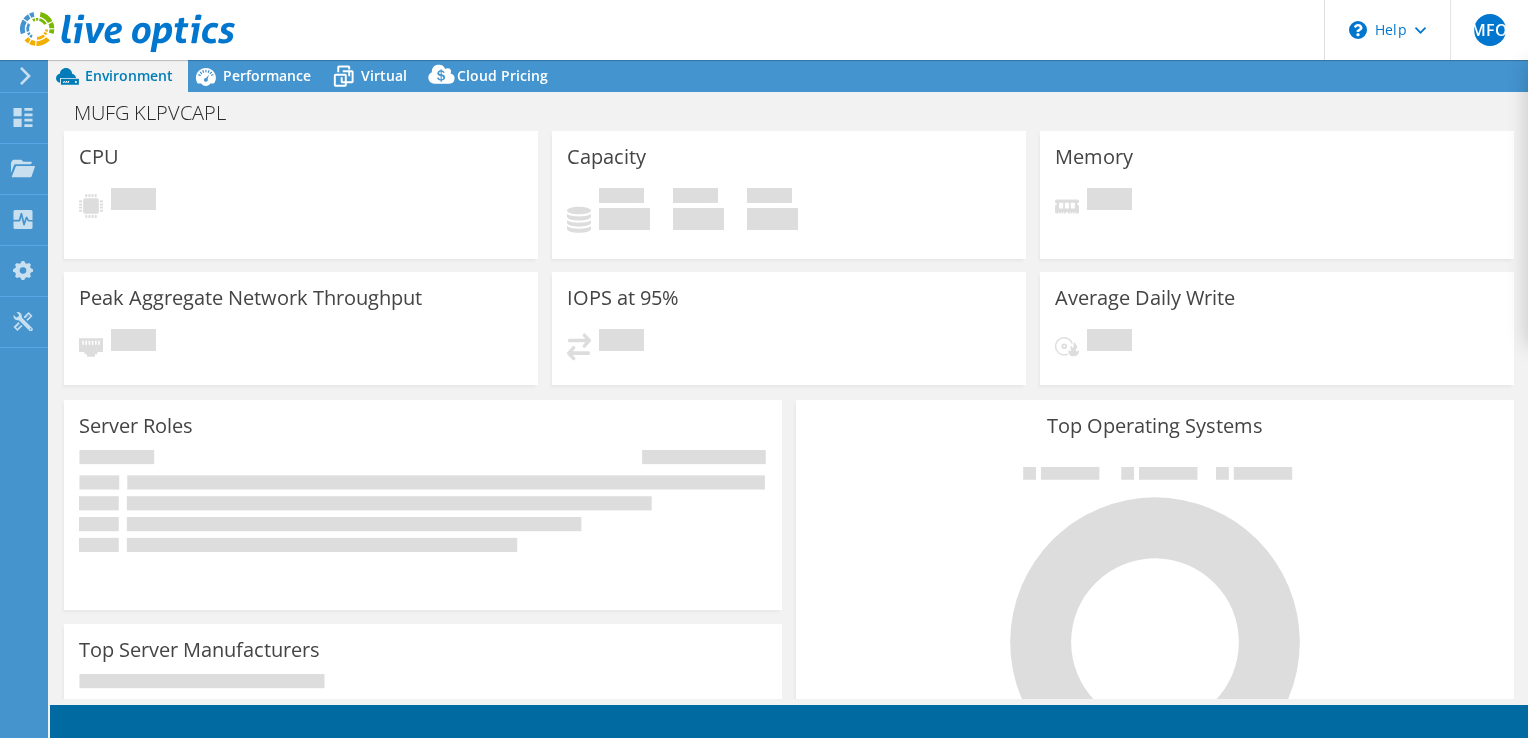 scroll, scrollTop: 0, scrollLeft: 0, axis: both 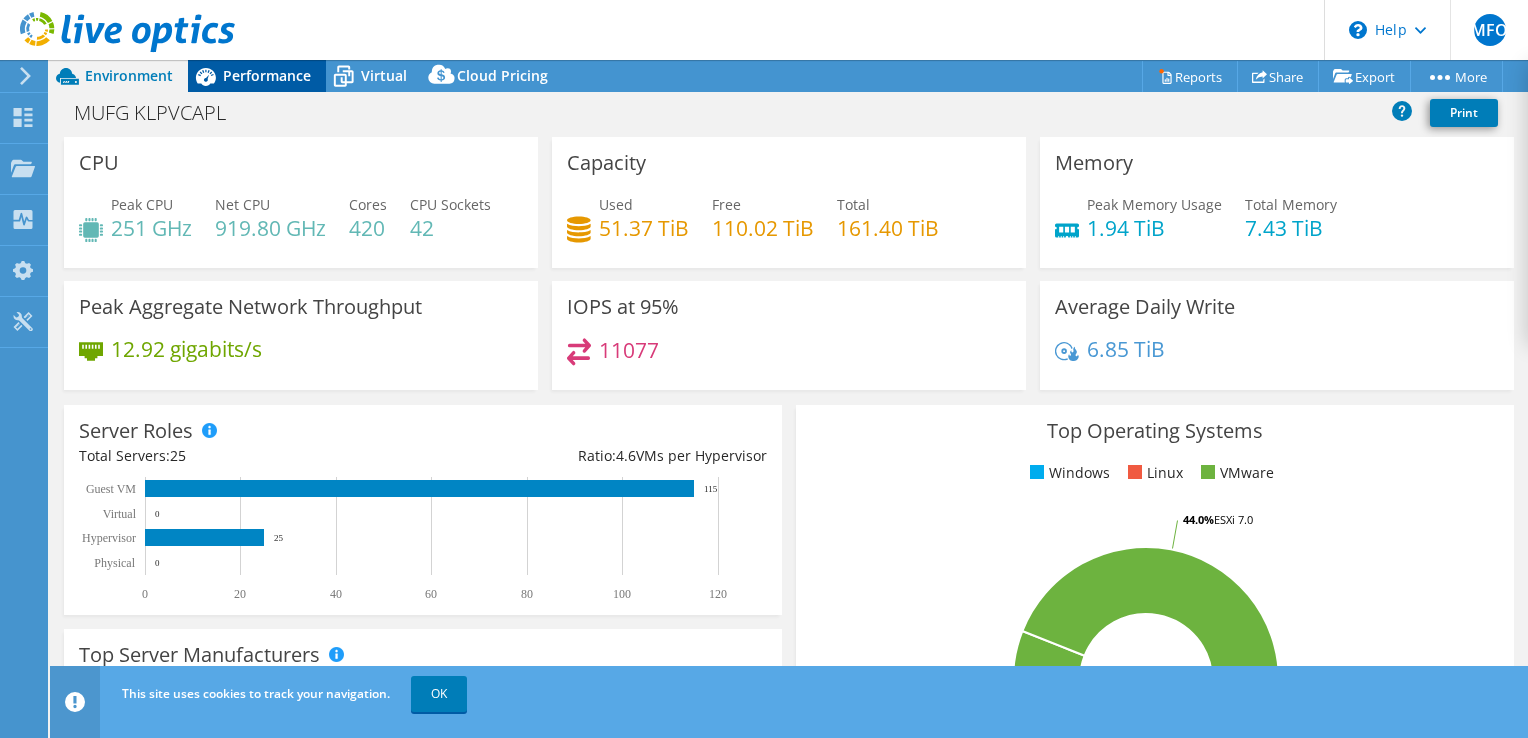 click on "Performance" at bounding box center [267, 75] 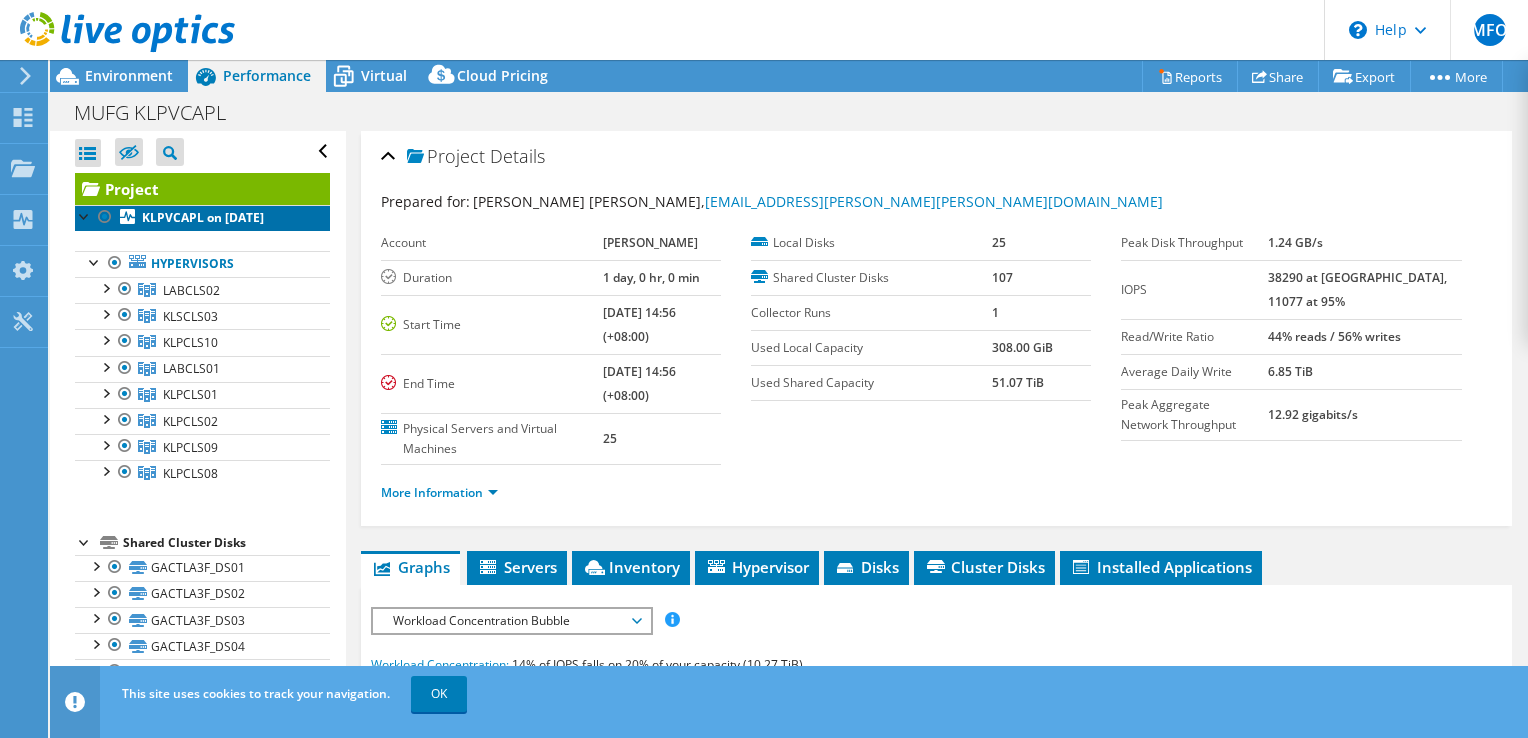 click on "KLPVCAPL on 7/8/2025" at bounding box center [203, 217] 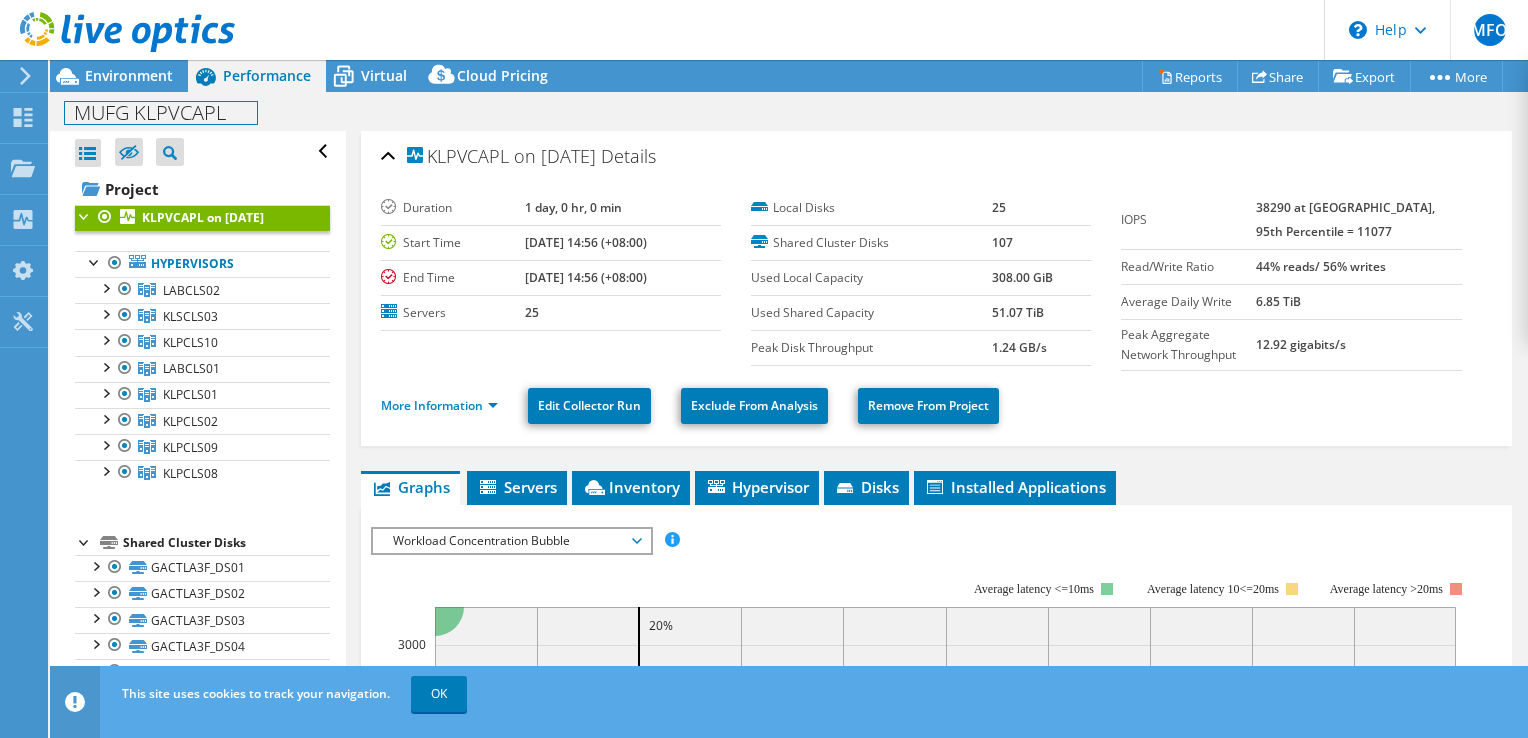 click on "MUFG KLPVCAPL" at bounding box center [161, 113] 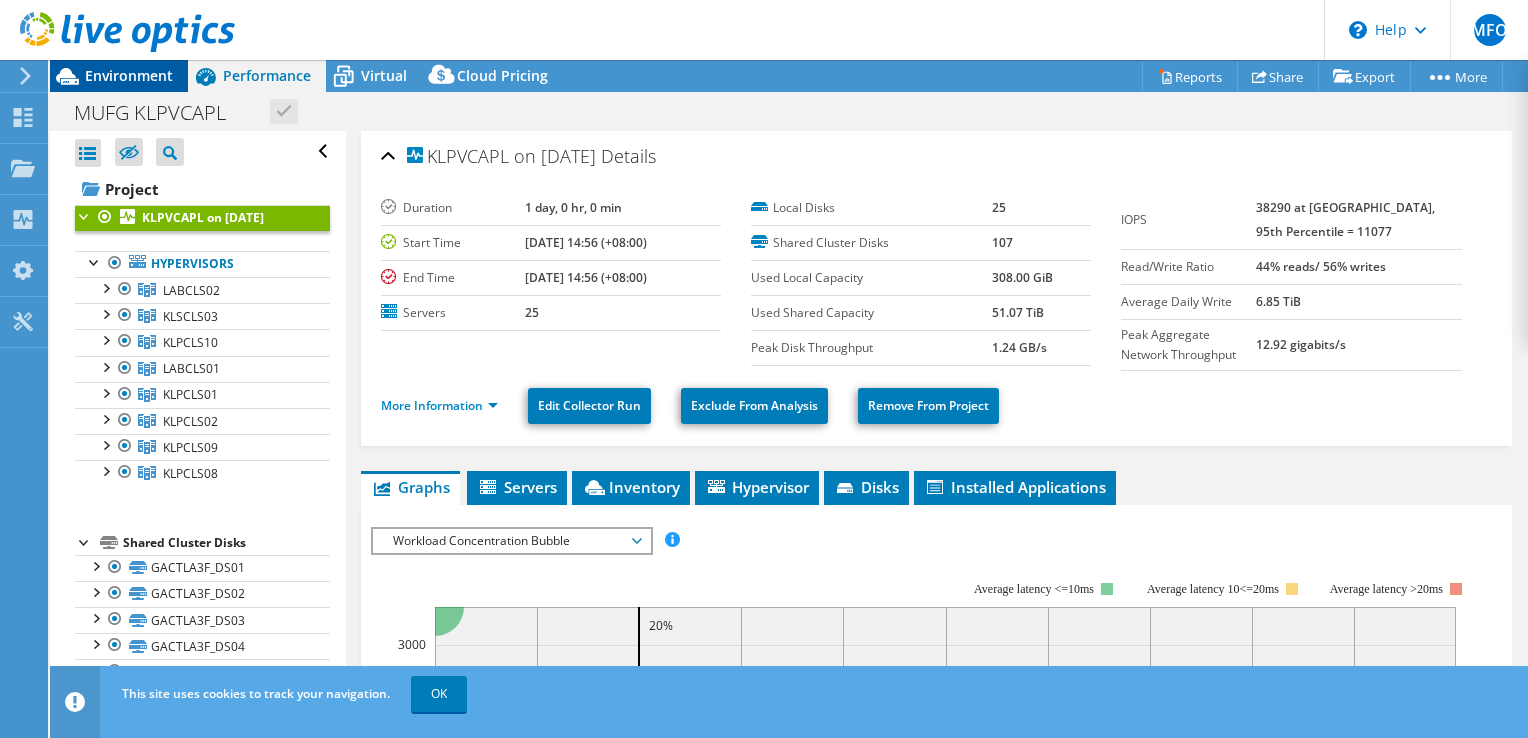 click on "Environment" at bounding box center [119, 76] 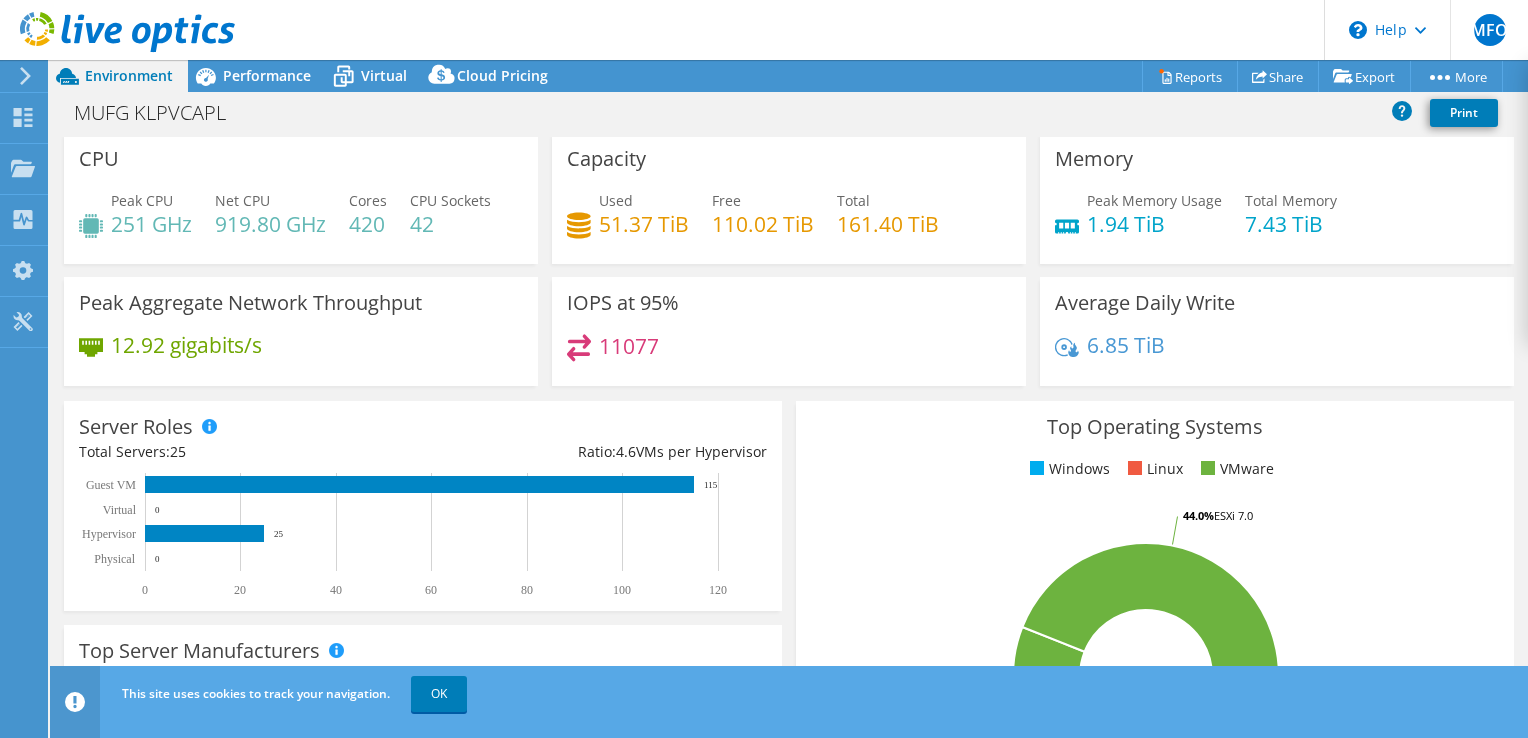 scroll, scrollTop: 0, scrollLeft: 0, axis: both 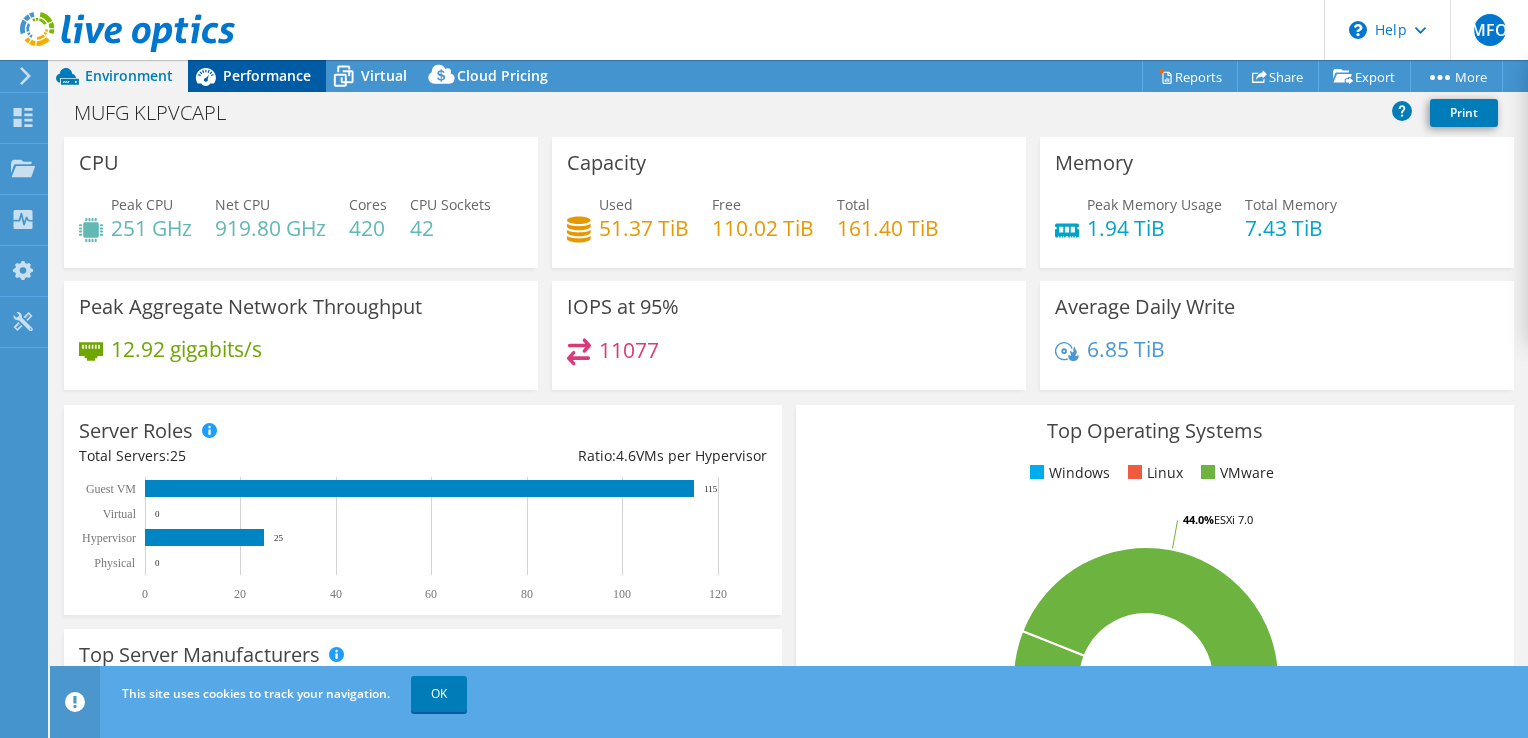 click on "Performance" at bounding box center (267, 75) 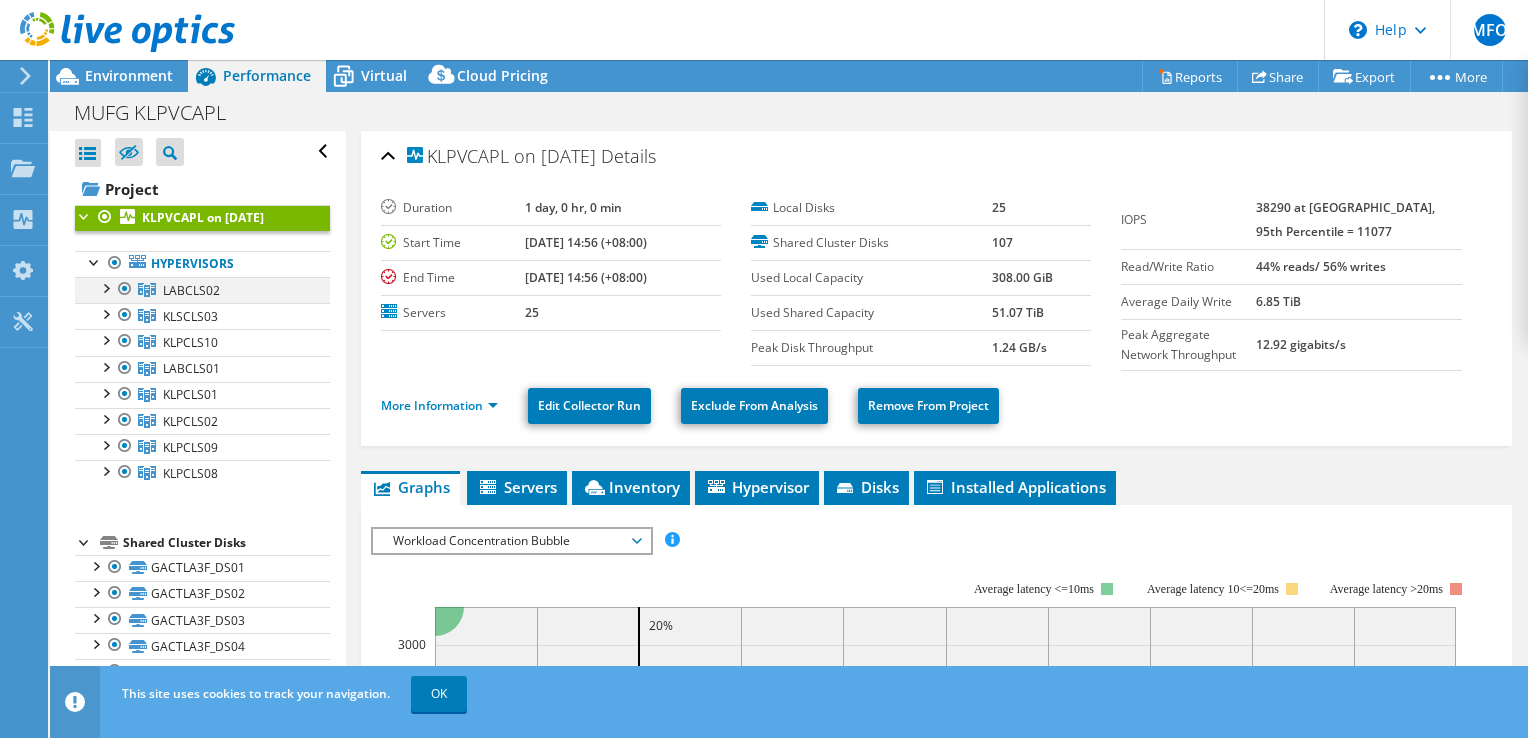 click at bounding box center [105, 287] 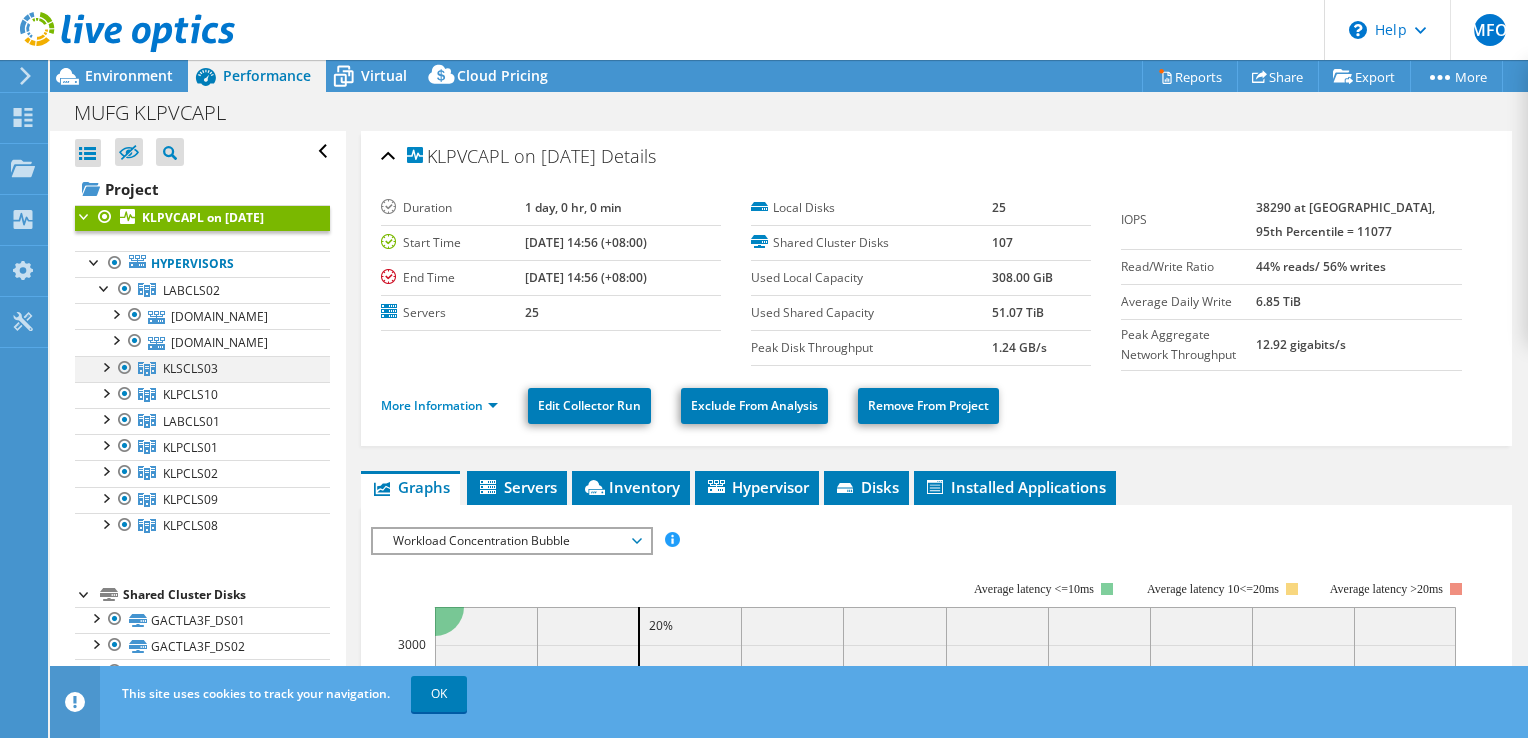 click at bounding box center (105, 366) 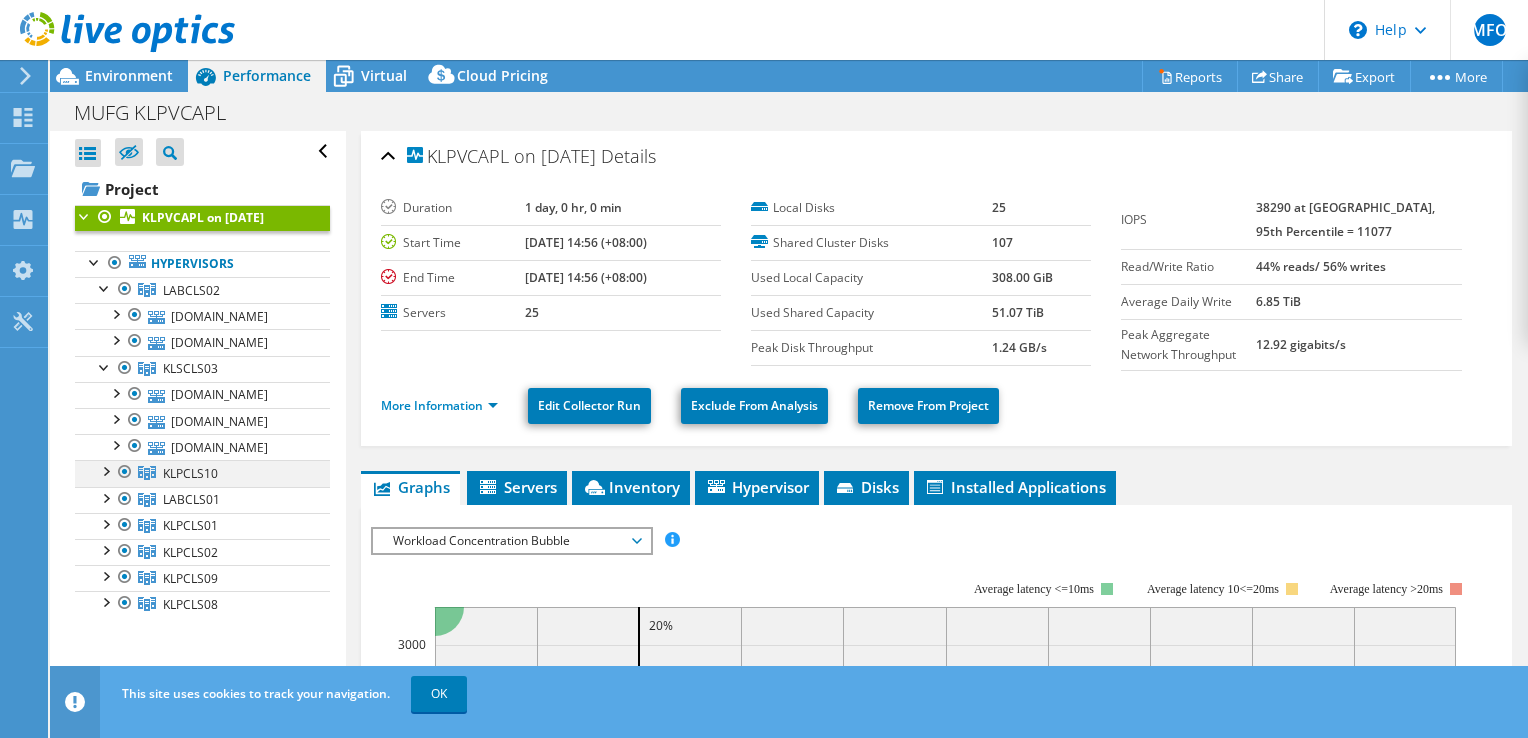 click at bounding box center [105, 470] 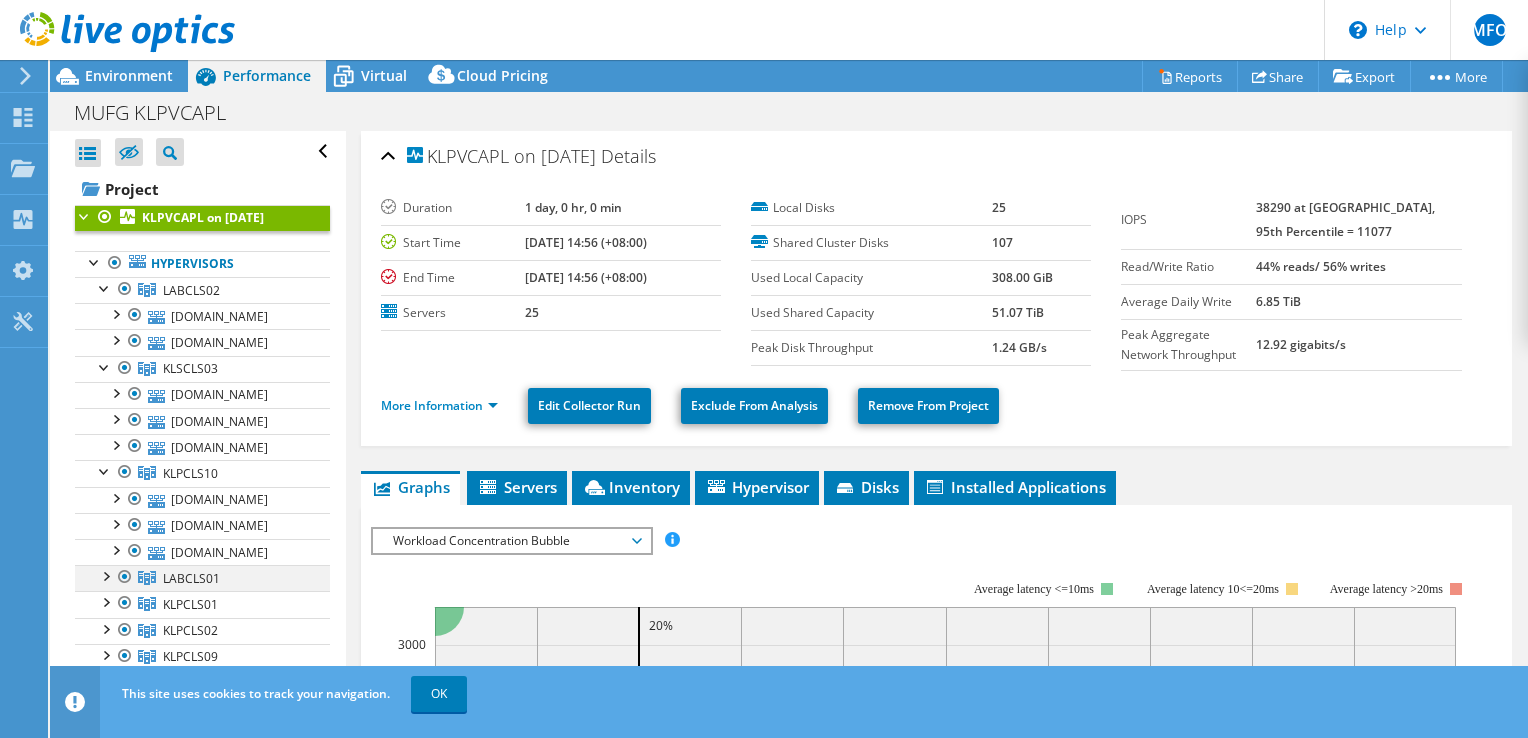 click at bounding box center (125, 577) 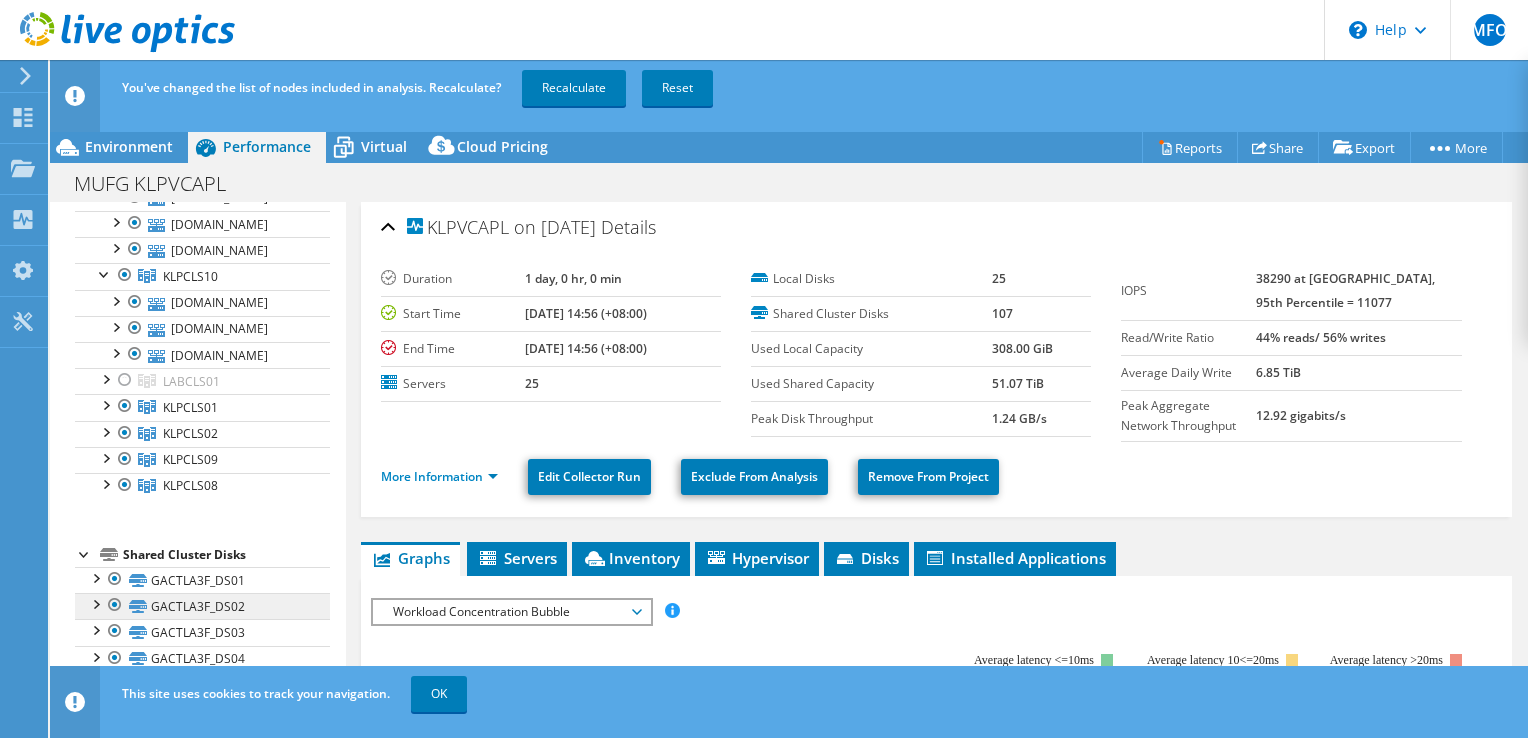 scroll, scrollTop: 300, scrollLeft: 0, axis: vertical 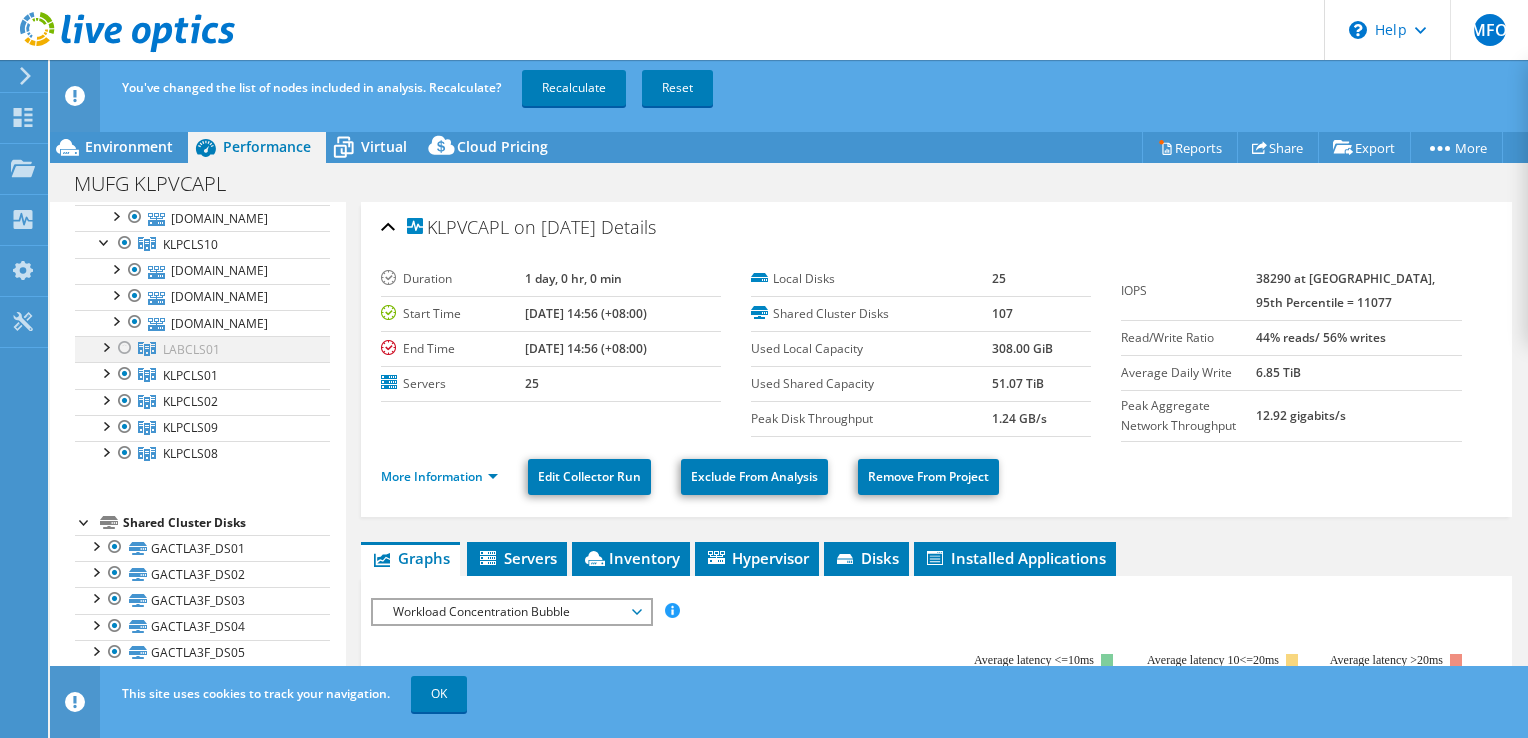 click at bounding box center [105, 346] 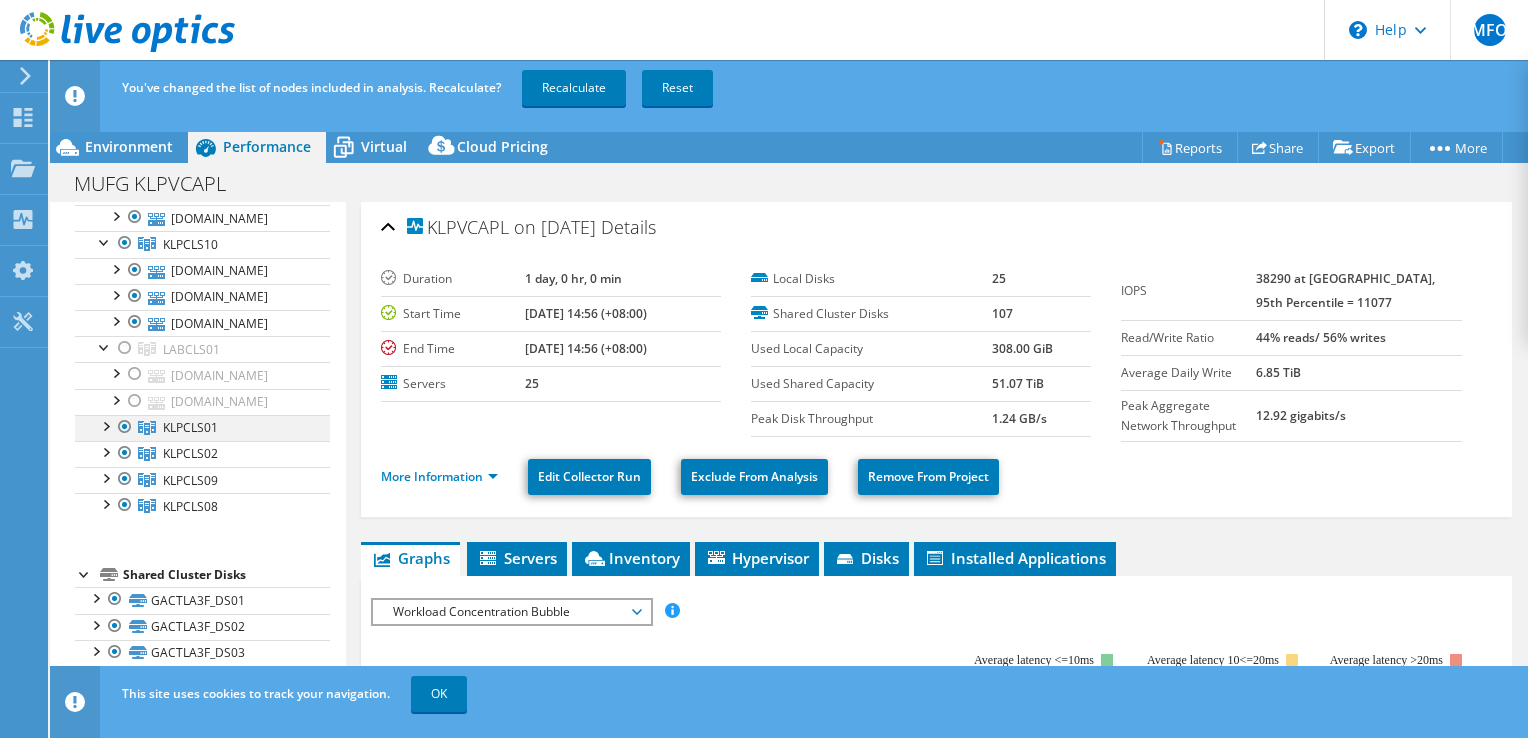 click at bounding box center (105, 425) 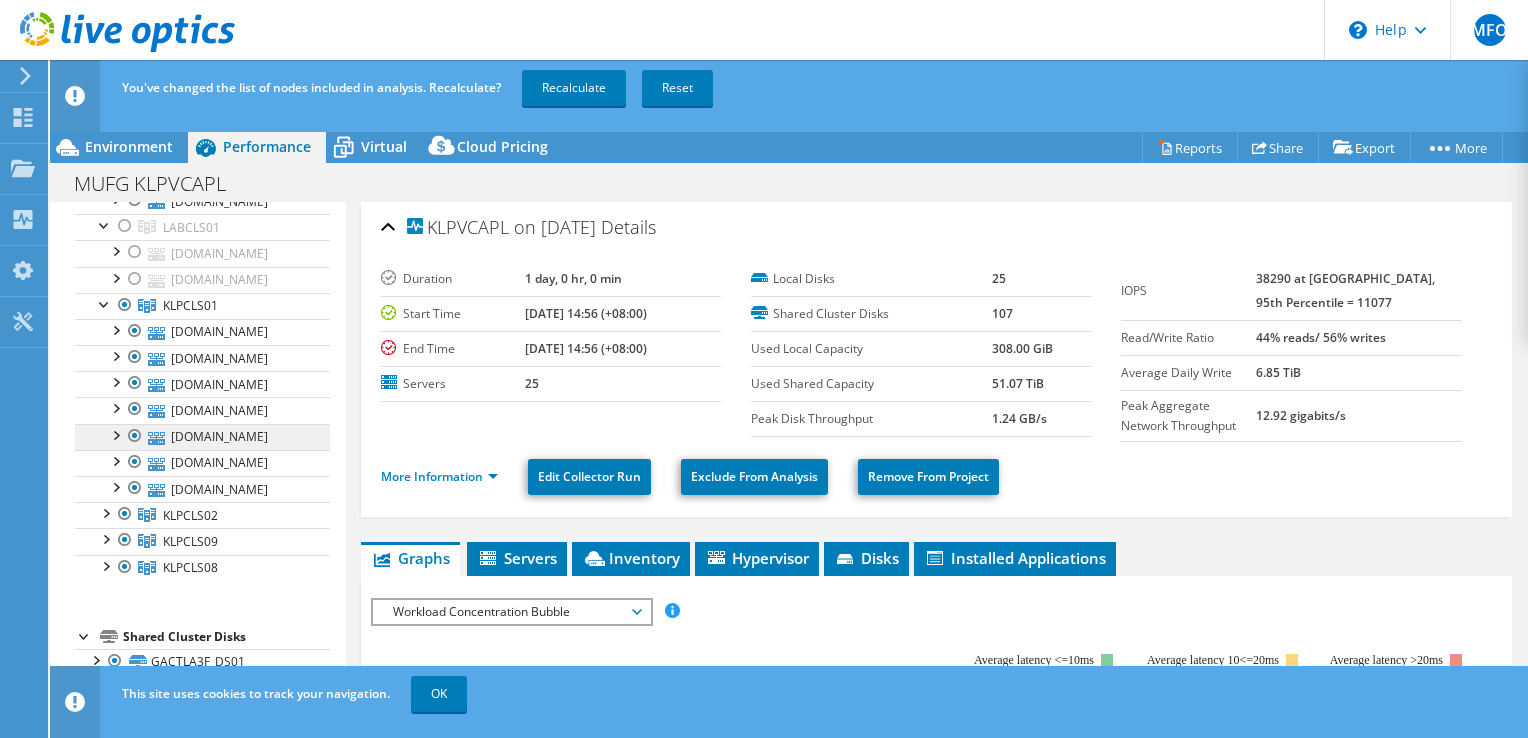 scroll, scrollTop: 500, scrollLeft: 0, axis: vertical 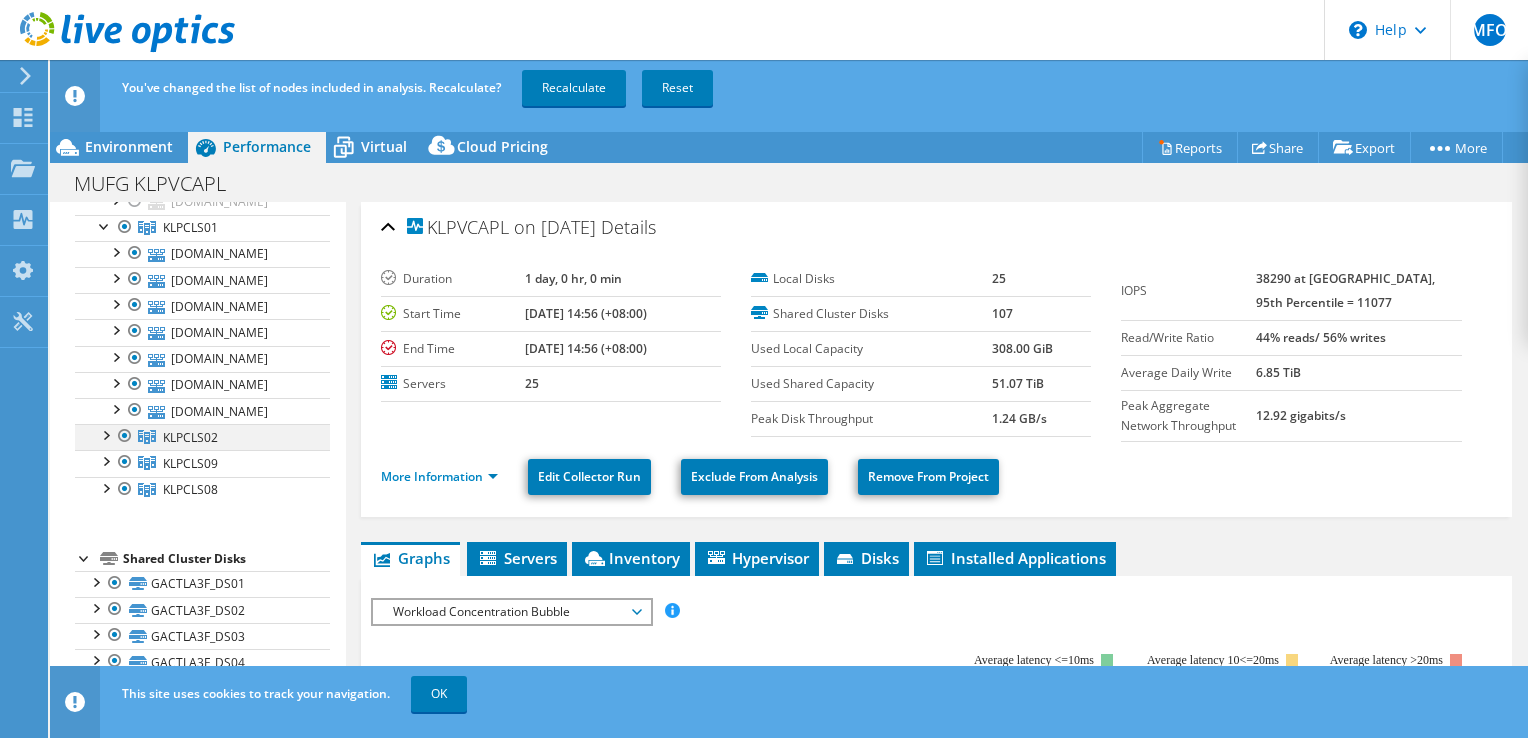 click at bounding box center [105, 434] 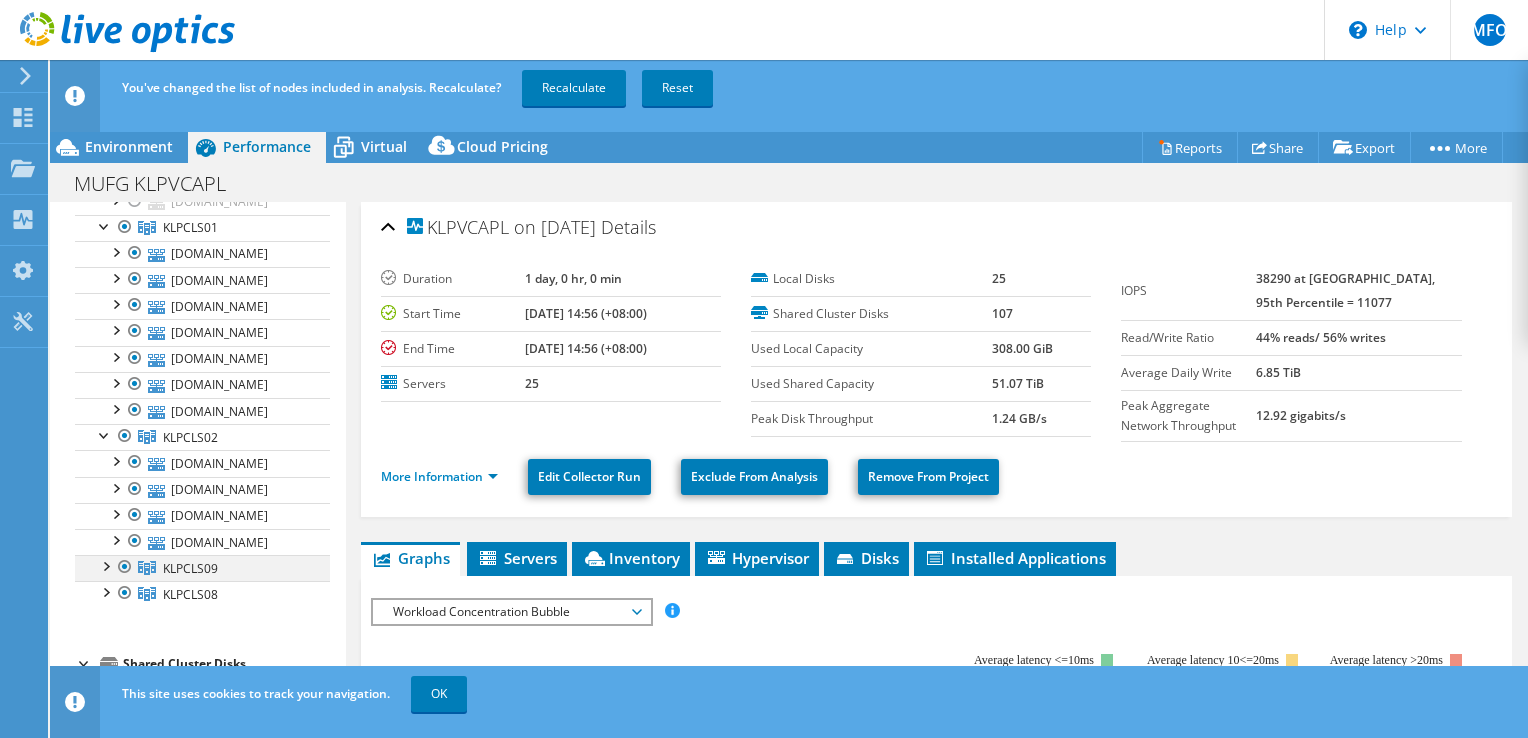 click at bounding box center (105, 565) 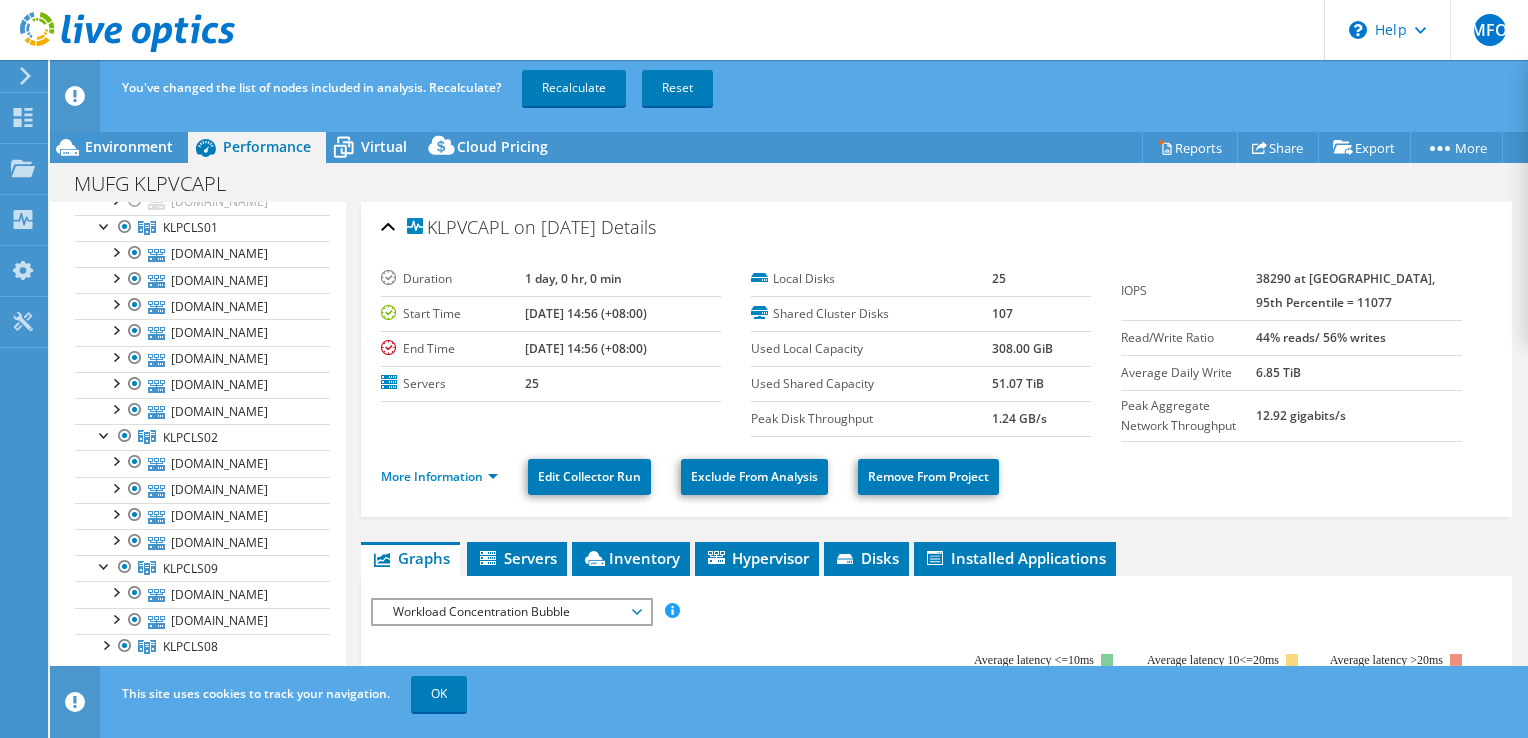 scroll, scrollTop: 800, scrollLeft: 0, axis: vertical 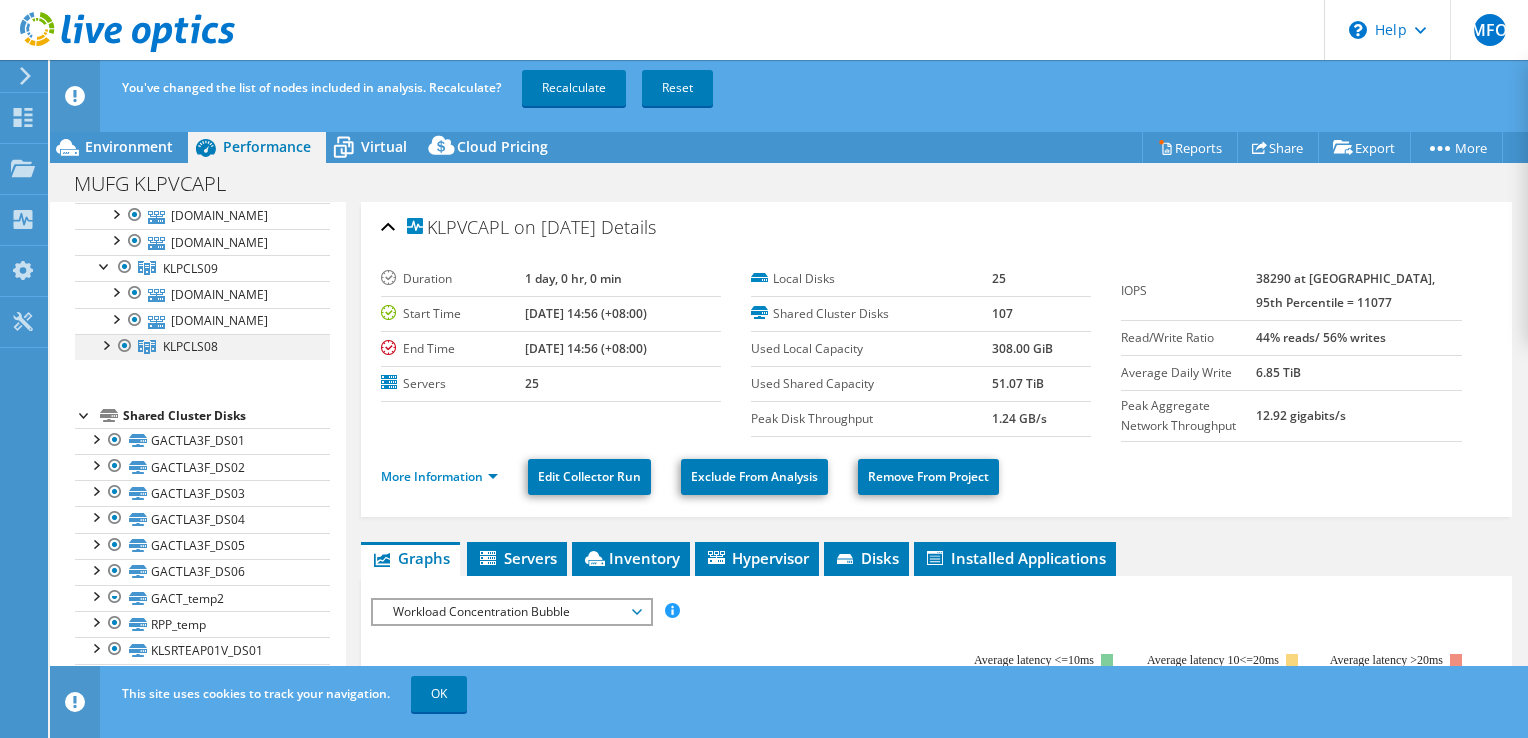 click at bounding box center (105, 344) 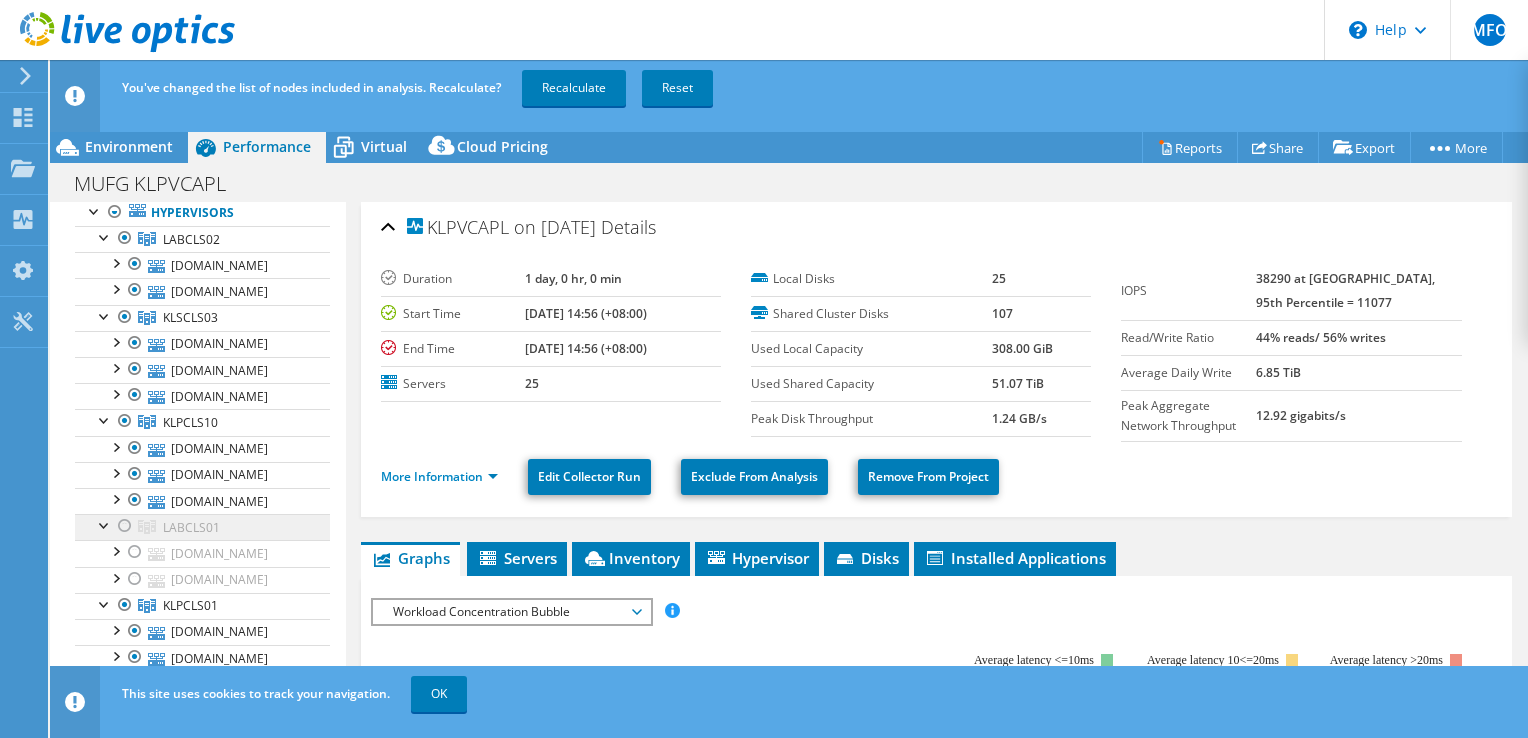 scroll, scrollTop: 0, scrollLeft: 0, axis: both 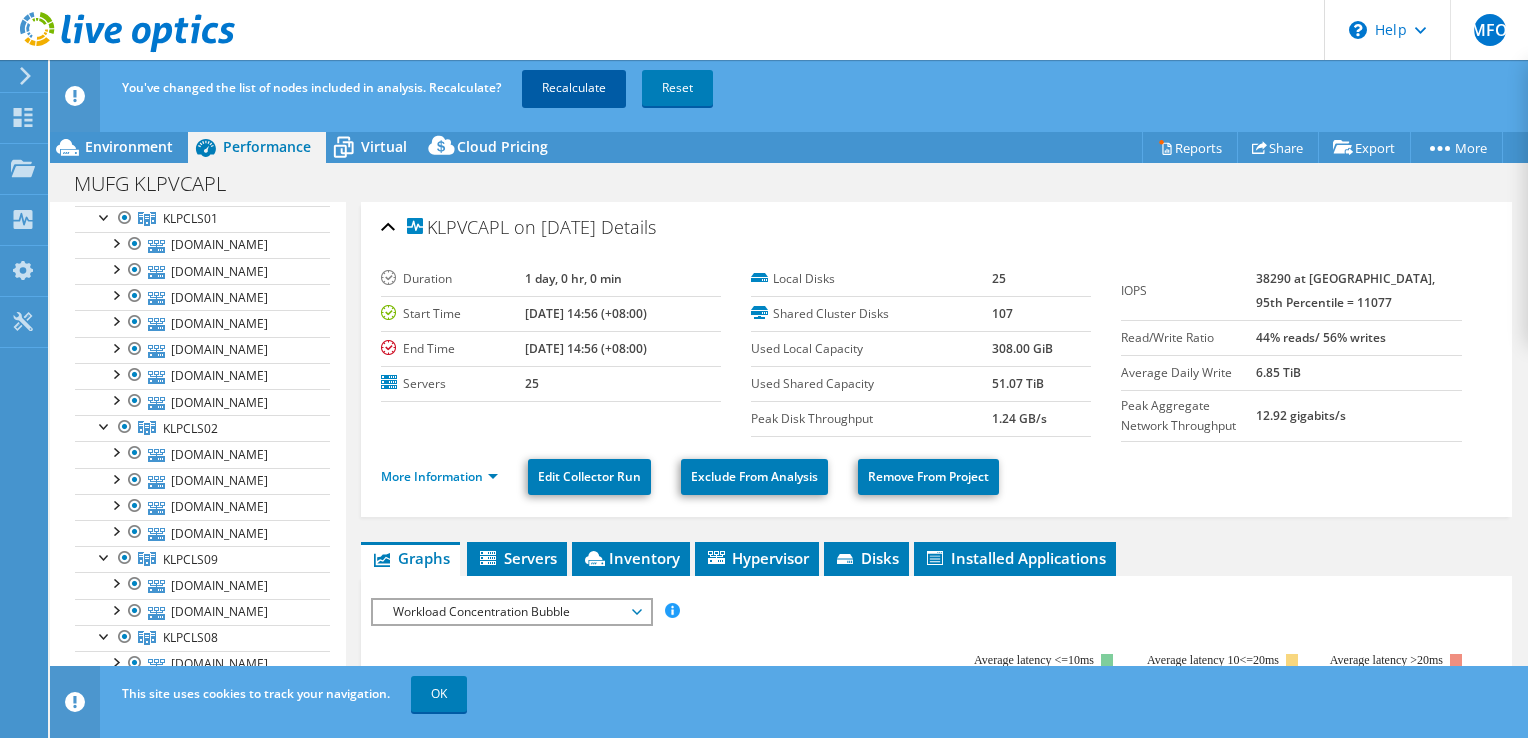 click on "Recalculate" at bounding box center [574, 88] 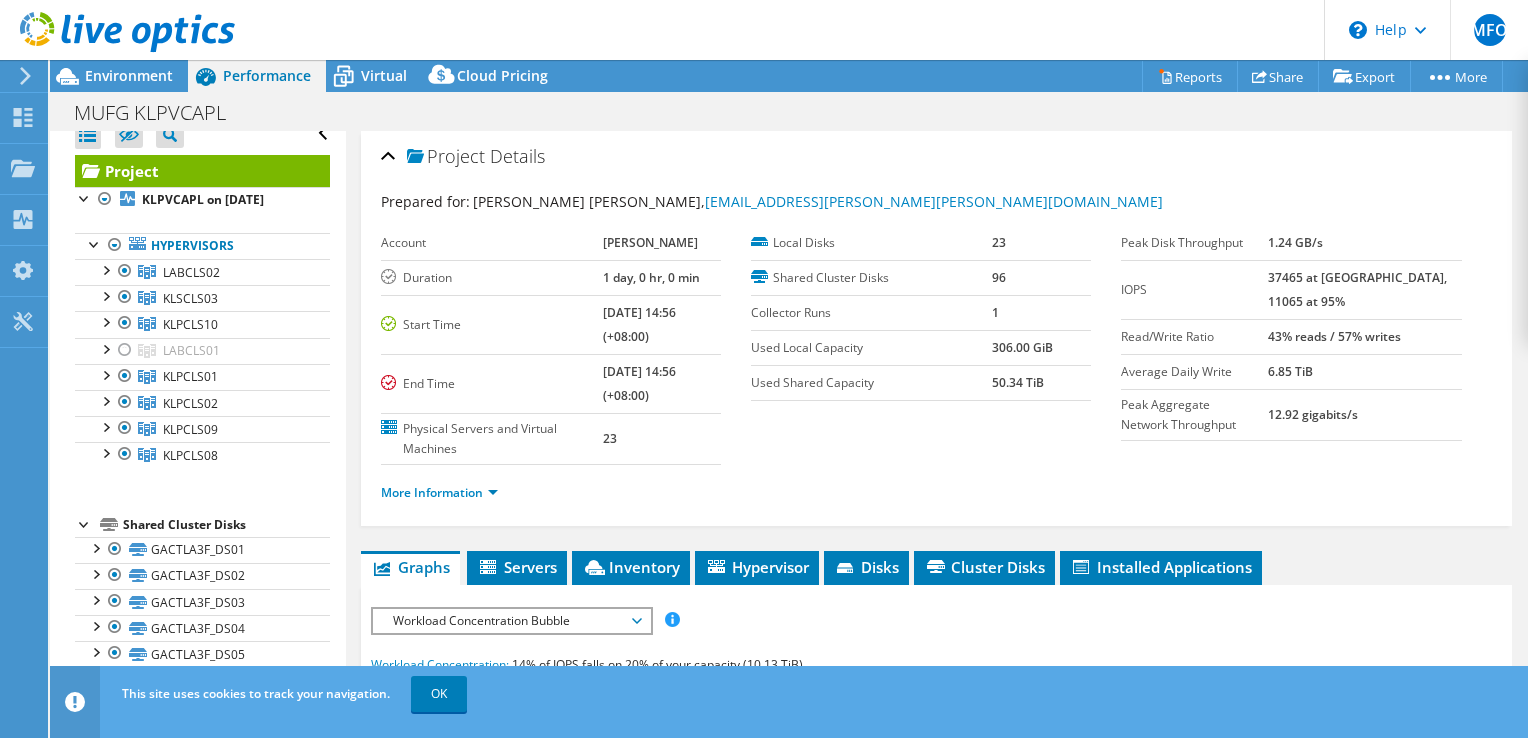 scroll, scrollTop: 0, scrollLeft: 0, axis: both 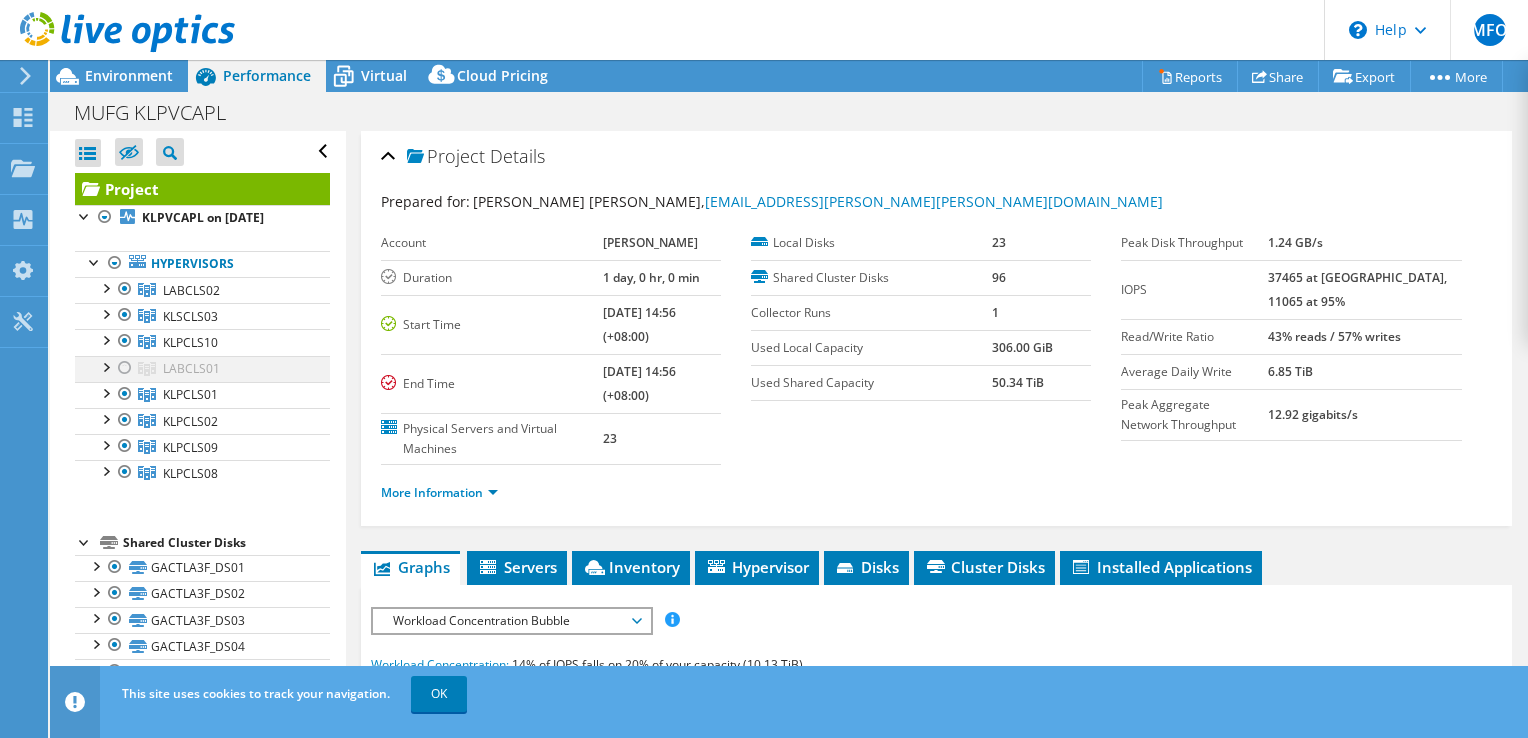 click at bounding box center [105, 366] 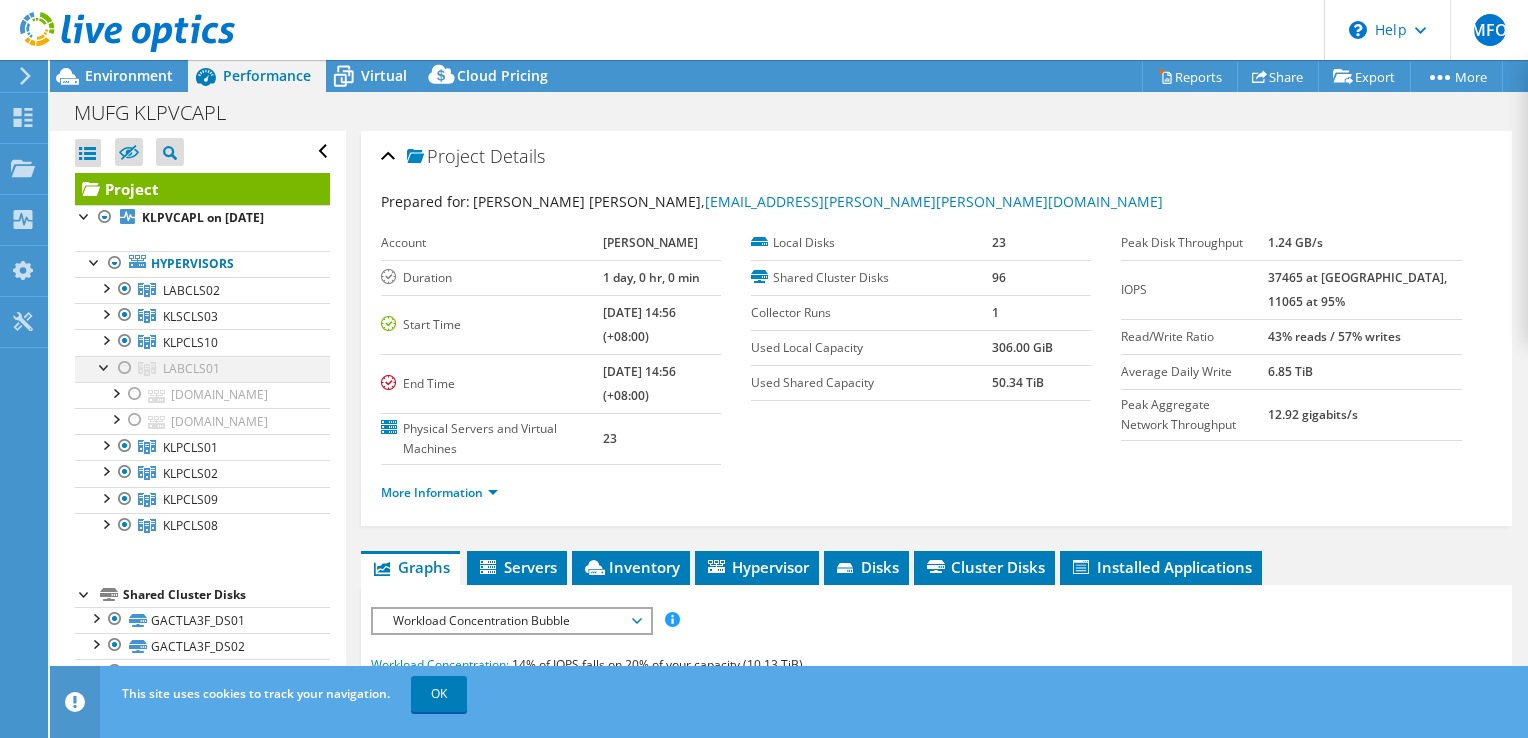 click at bounding box center (105, 366) 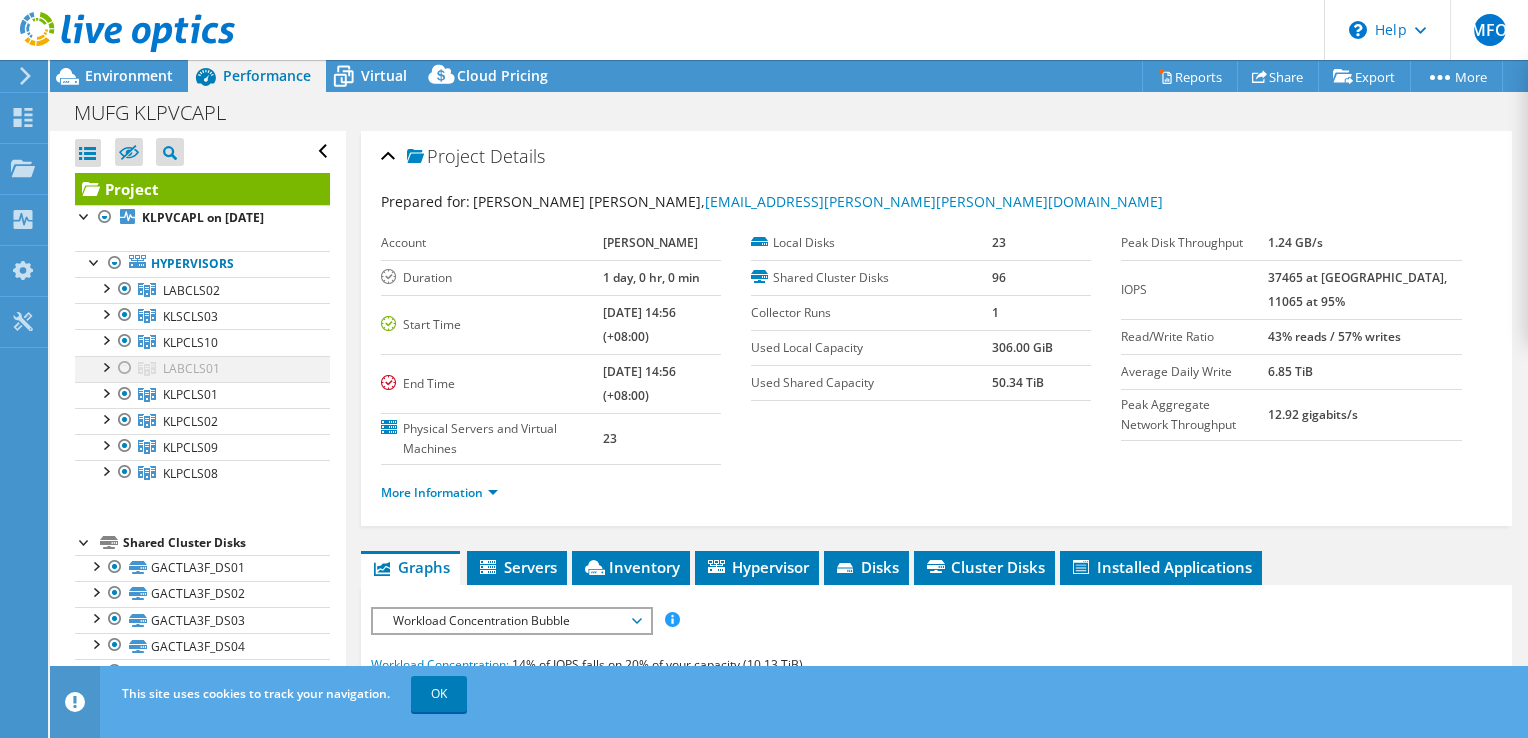 click at bounding box center [105, 366] 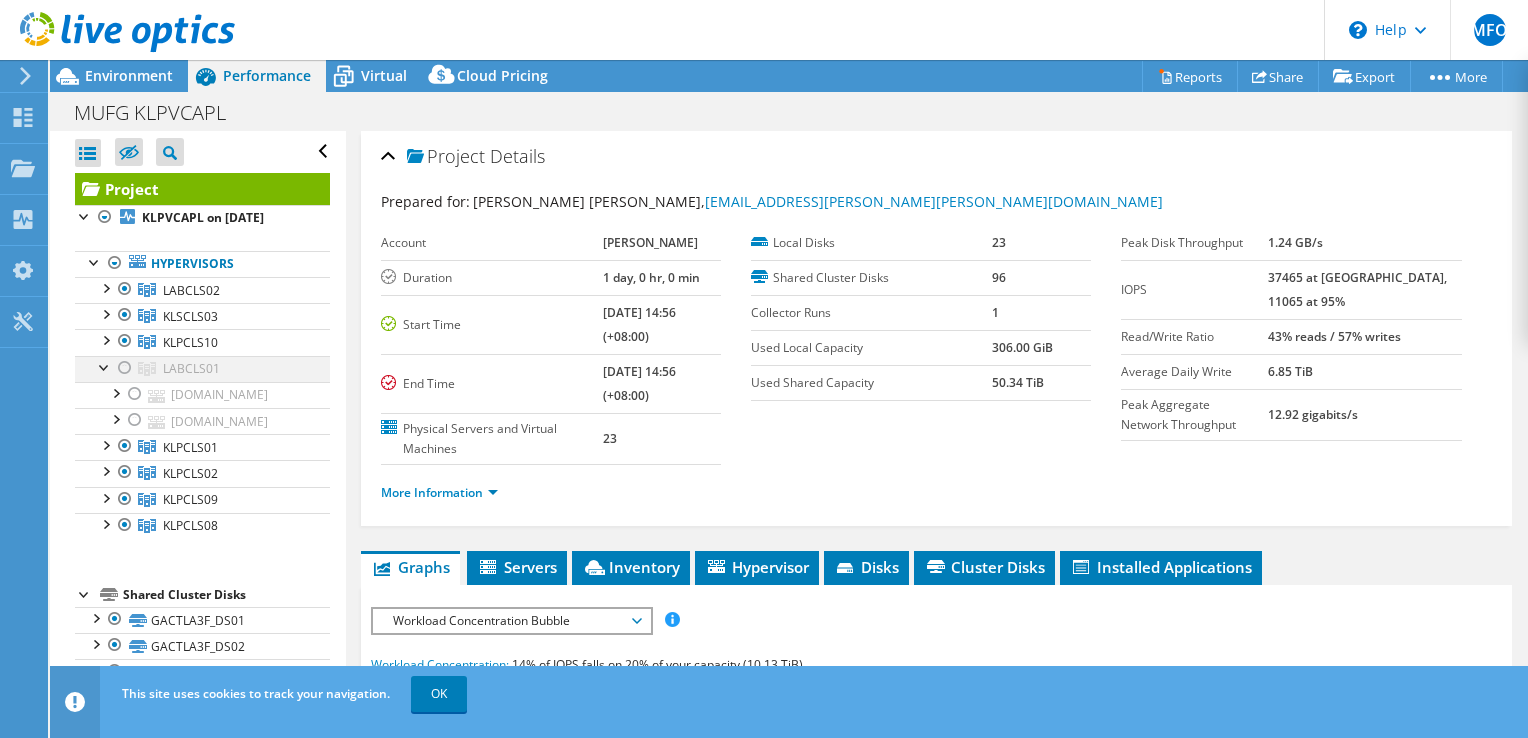 click at bounding box center (125, 368) 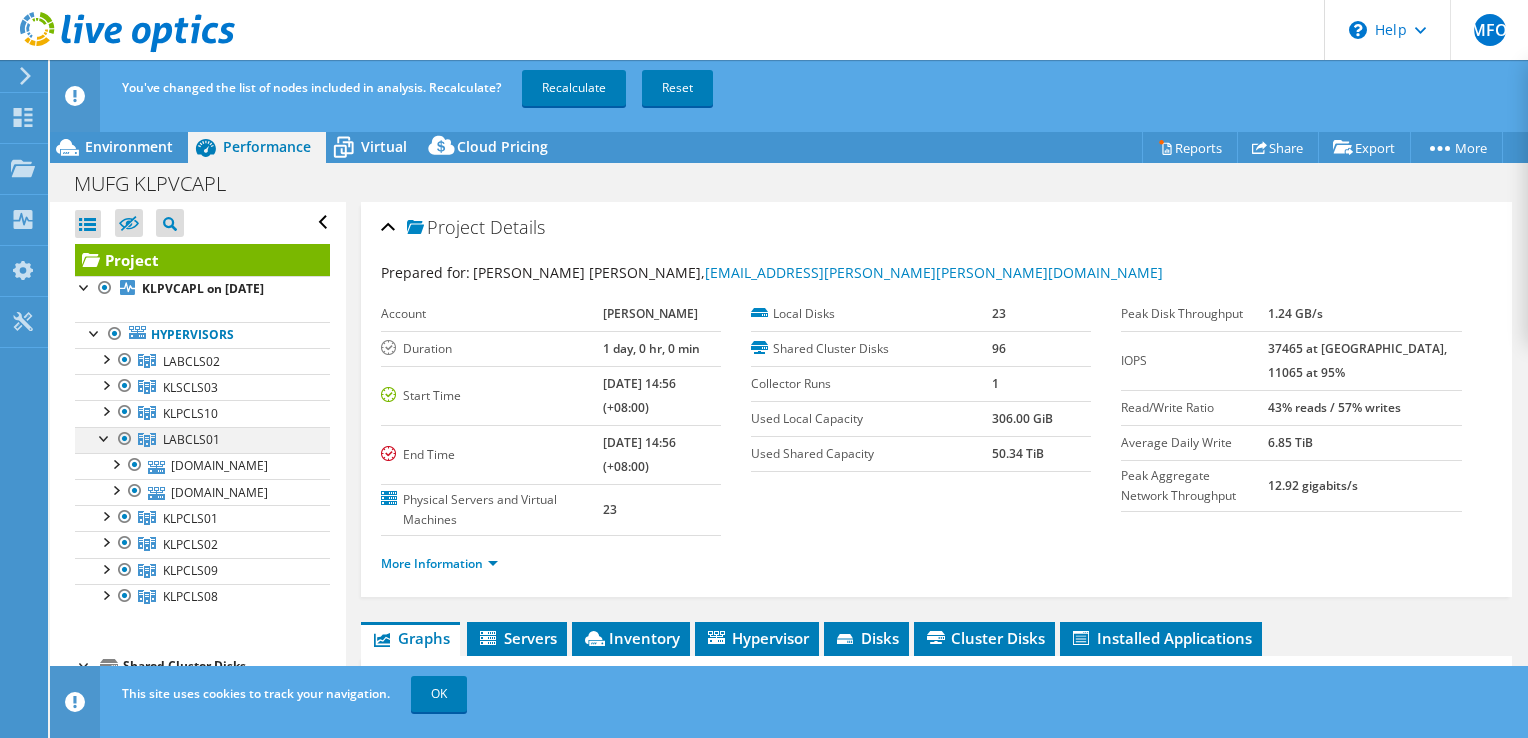 click at bounding box center [105, 437] 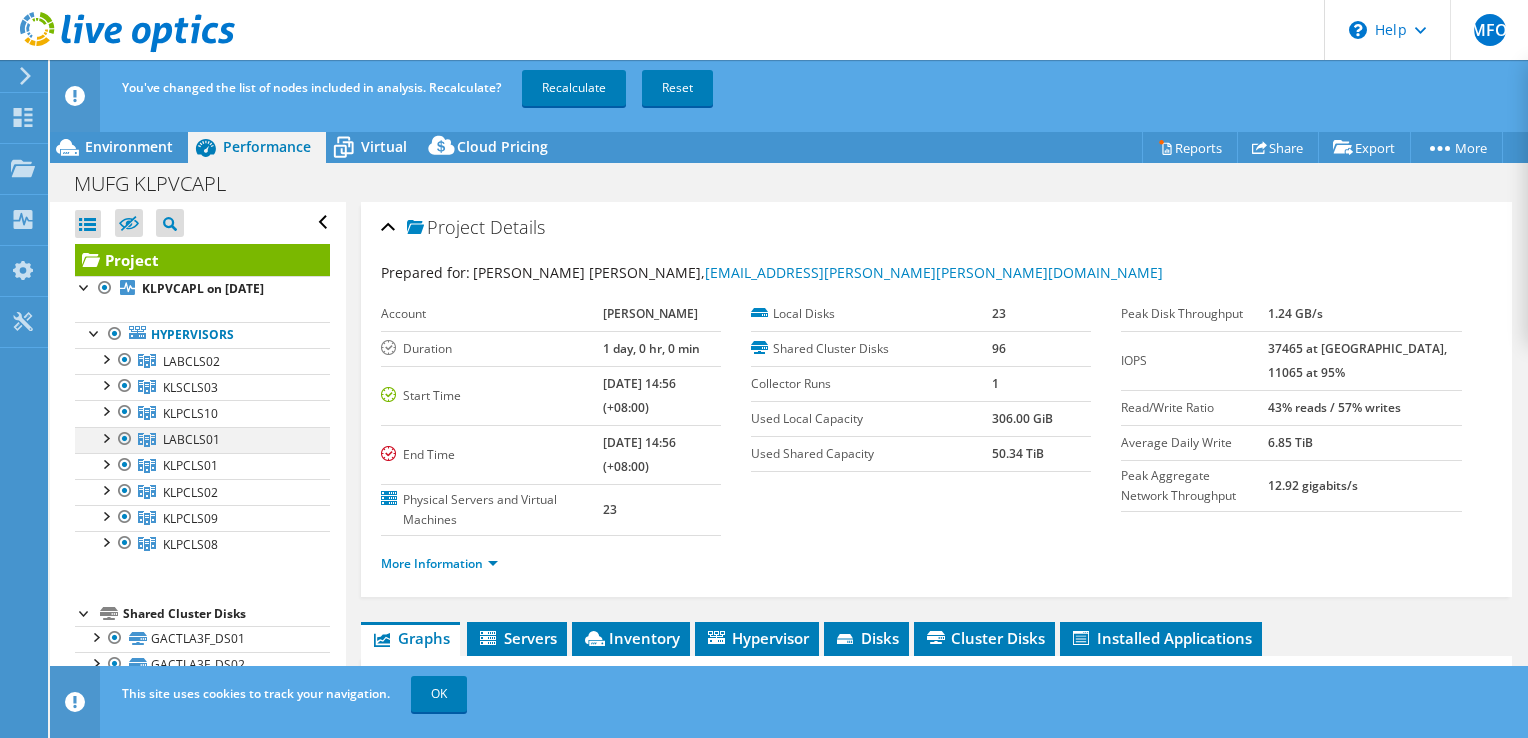 click at bounding box center [105, 437] 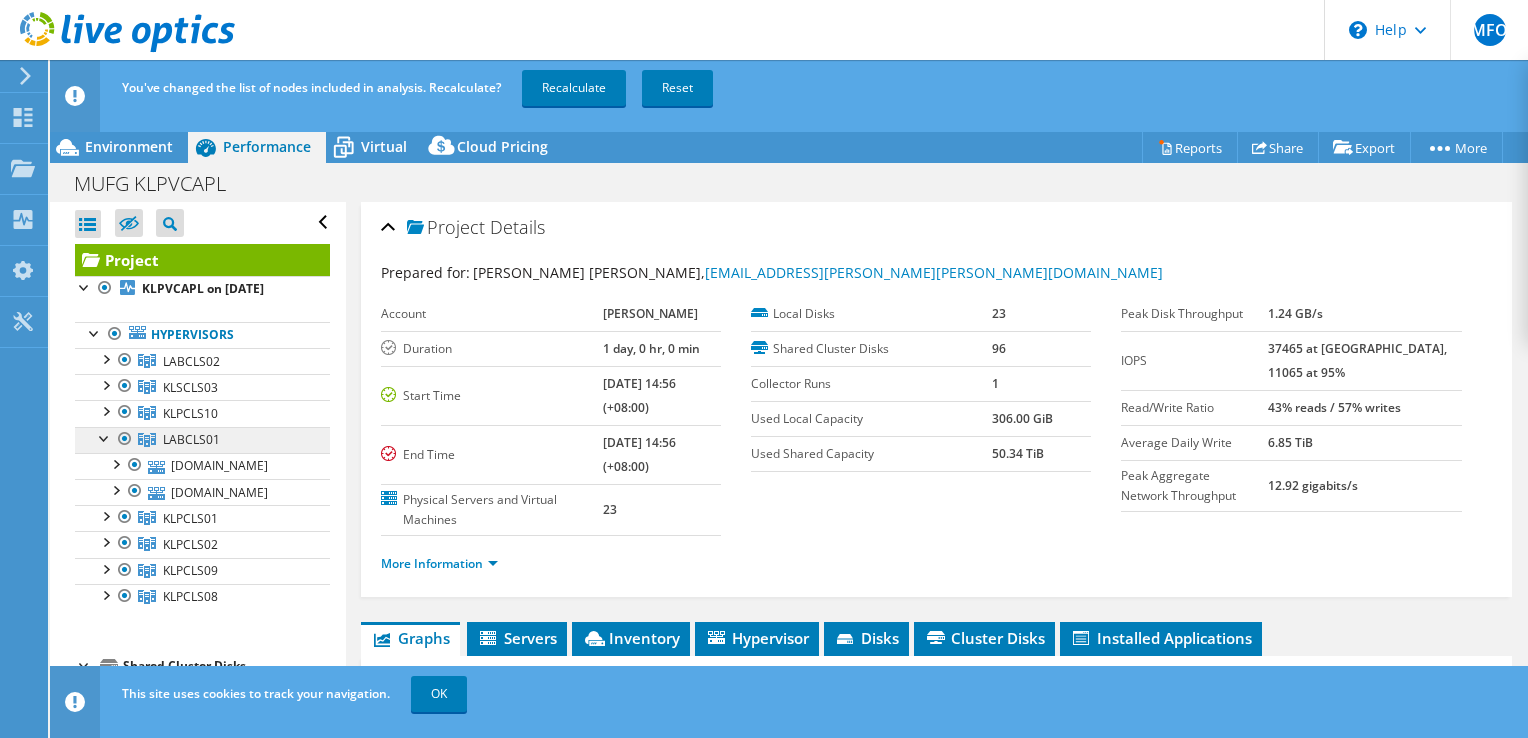 click on "LABCLS01" at bounding box center [191, 361] 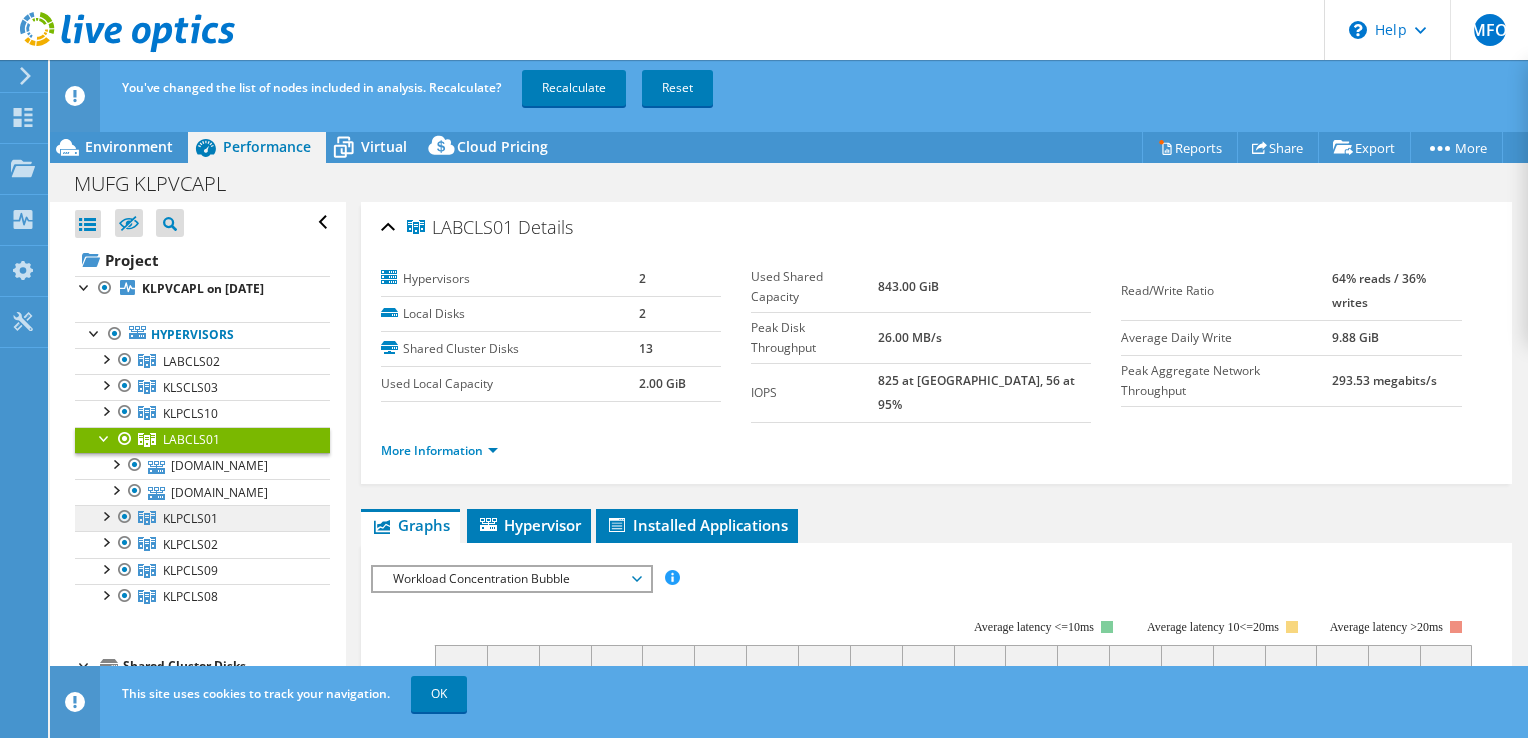 click on "KLPCLS01" at bounding box center (191, 361) 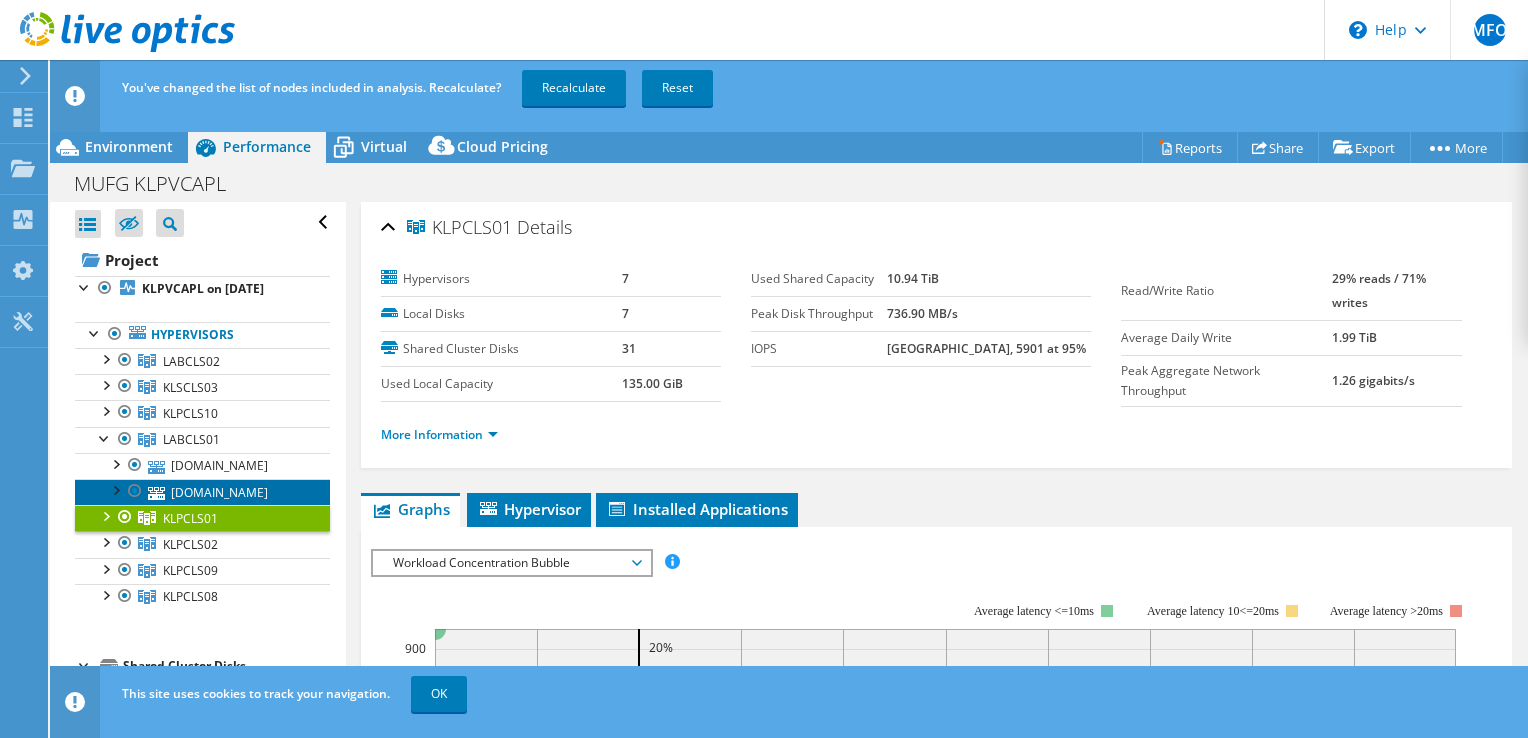 click on "labact01.btm.com.my" at bounding box center [202, 492] 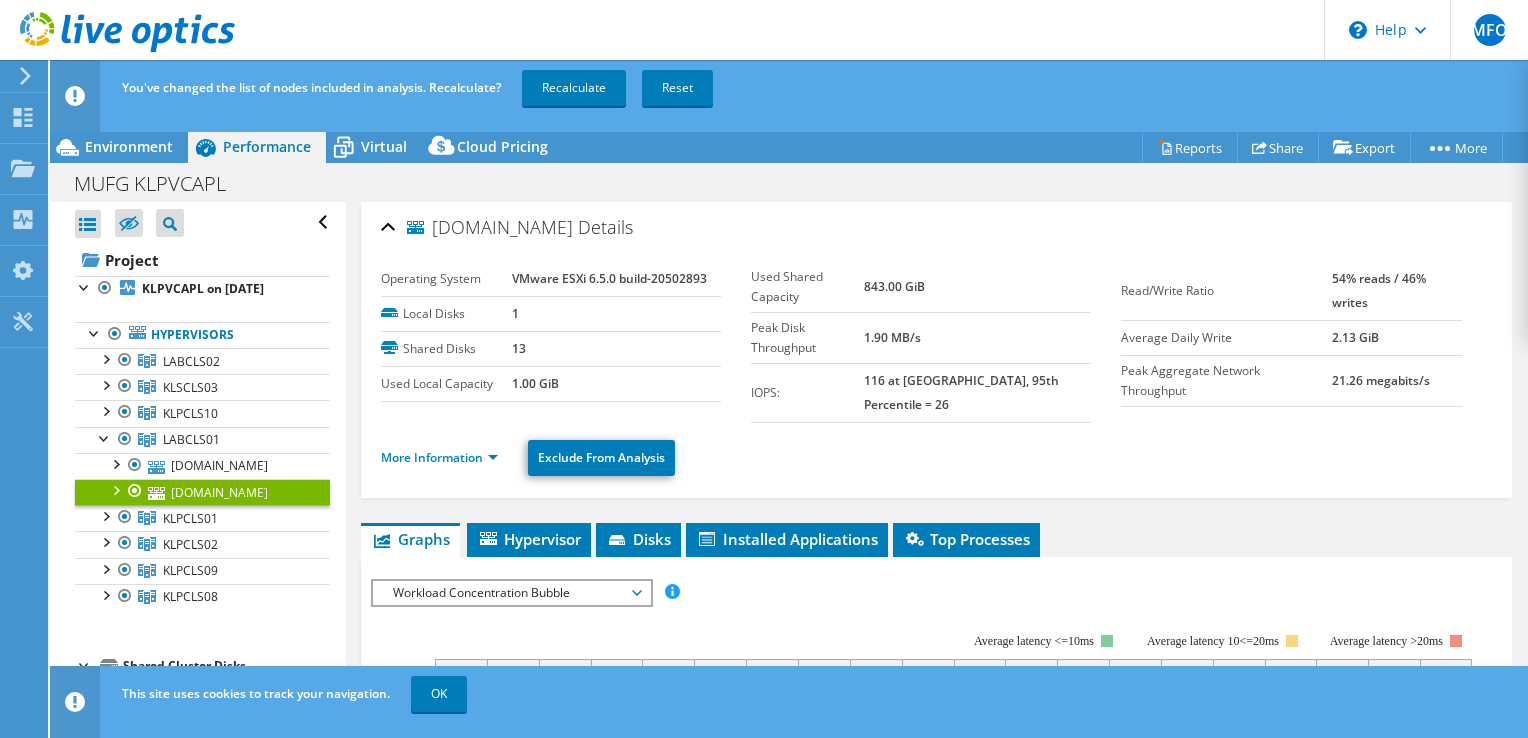 click 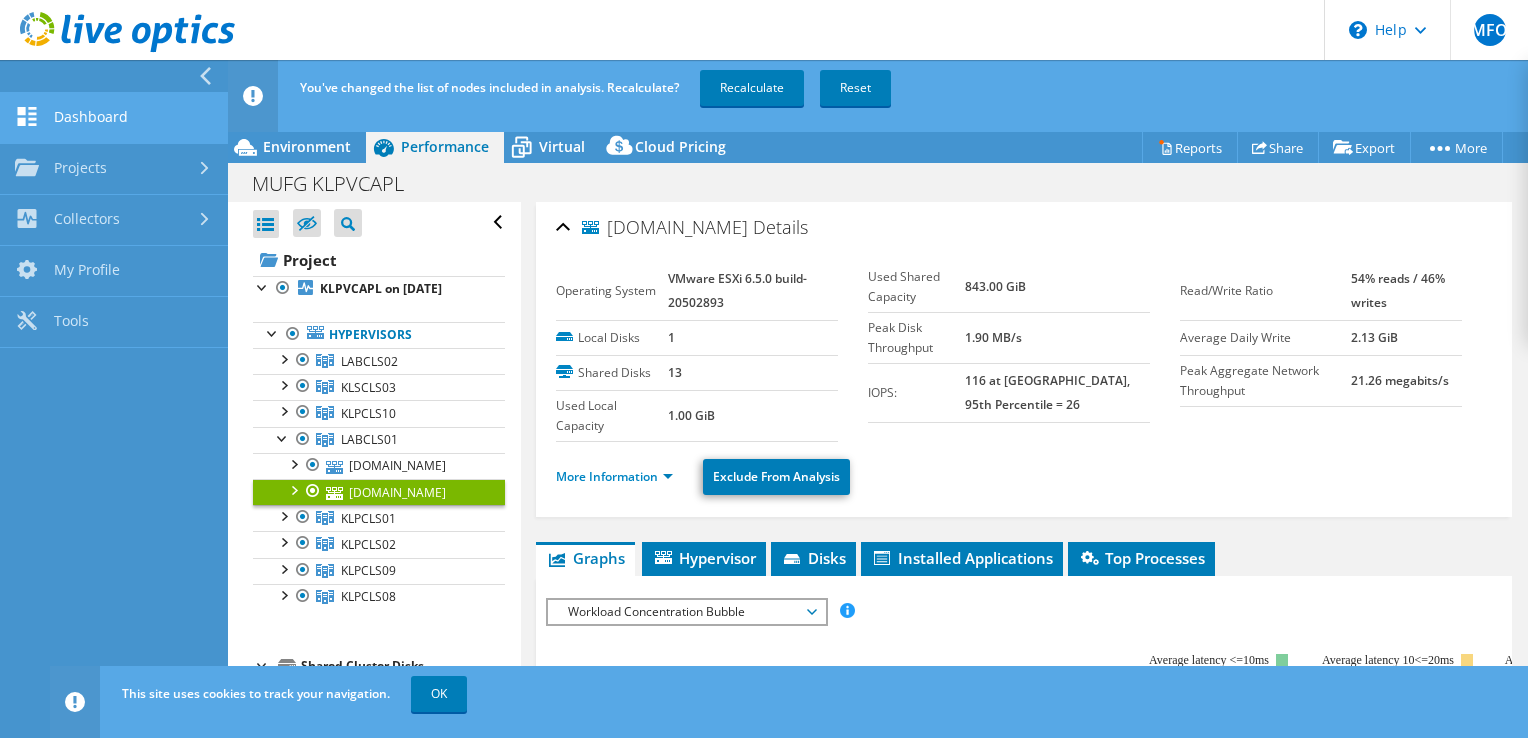 click on "Dashboard" at bounding box center (114, 118) 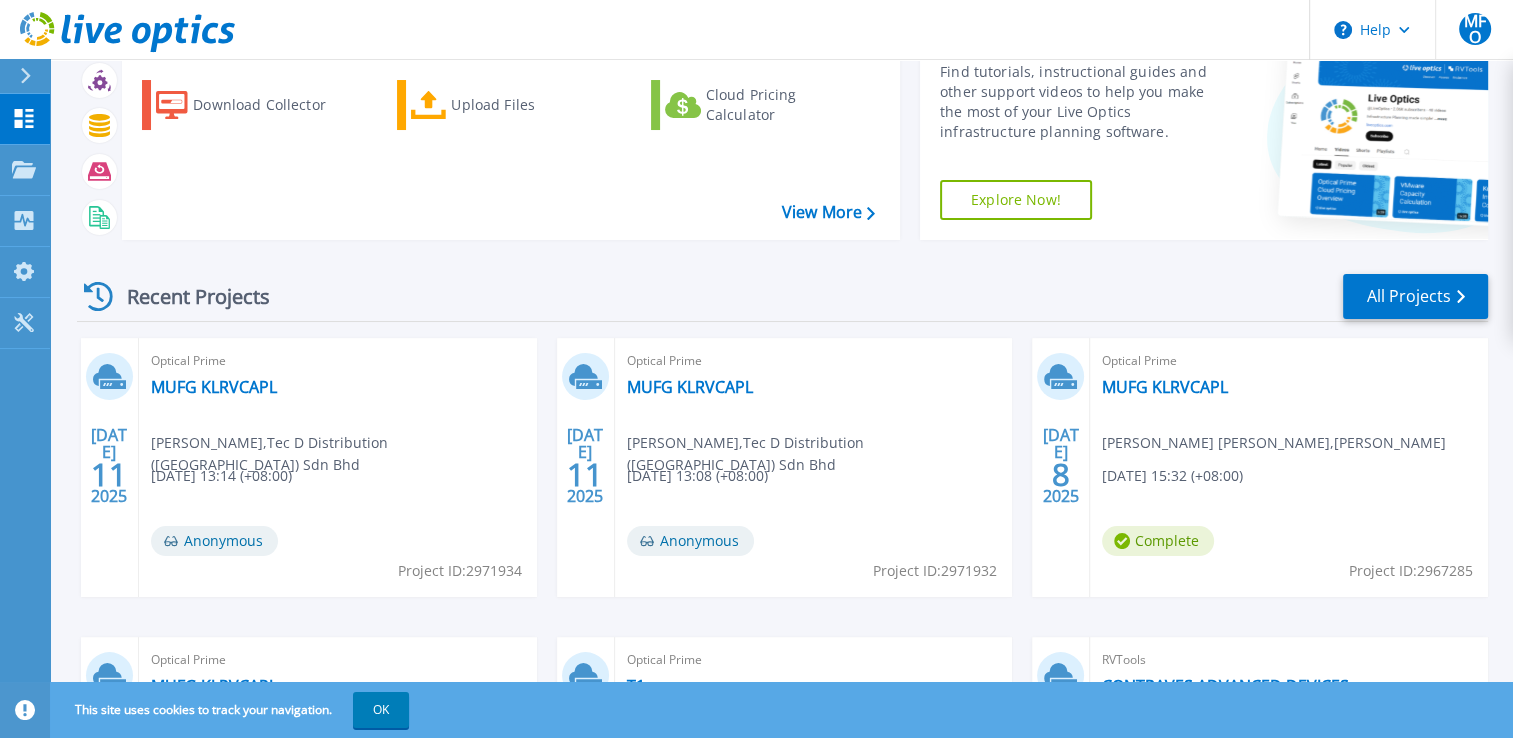 scroll, scrollTop: 200, scrollLeft: 0, axis: vertical 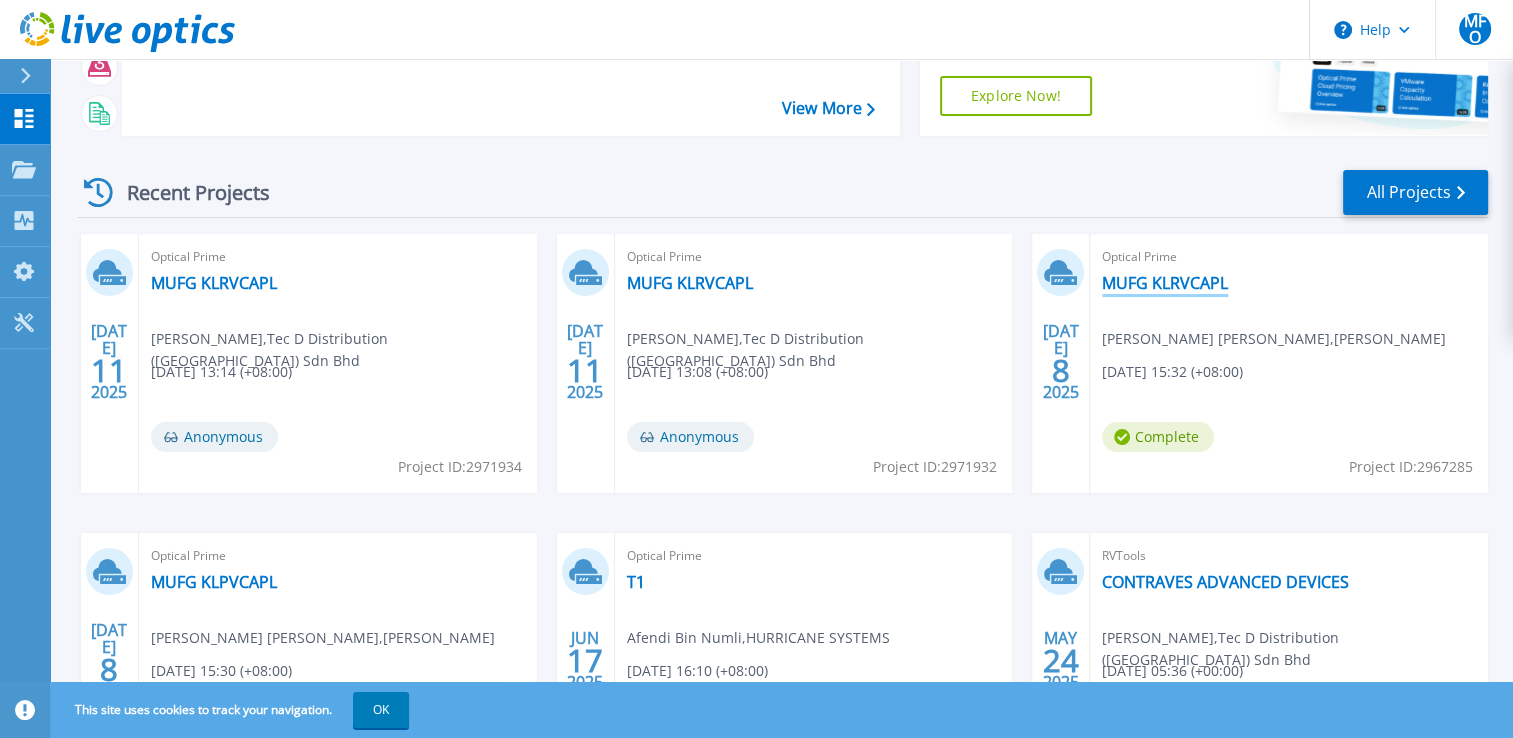 click on "MUFG KLRVCAPL" at bounding box center [1165, 283] 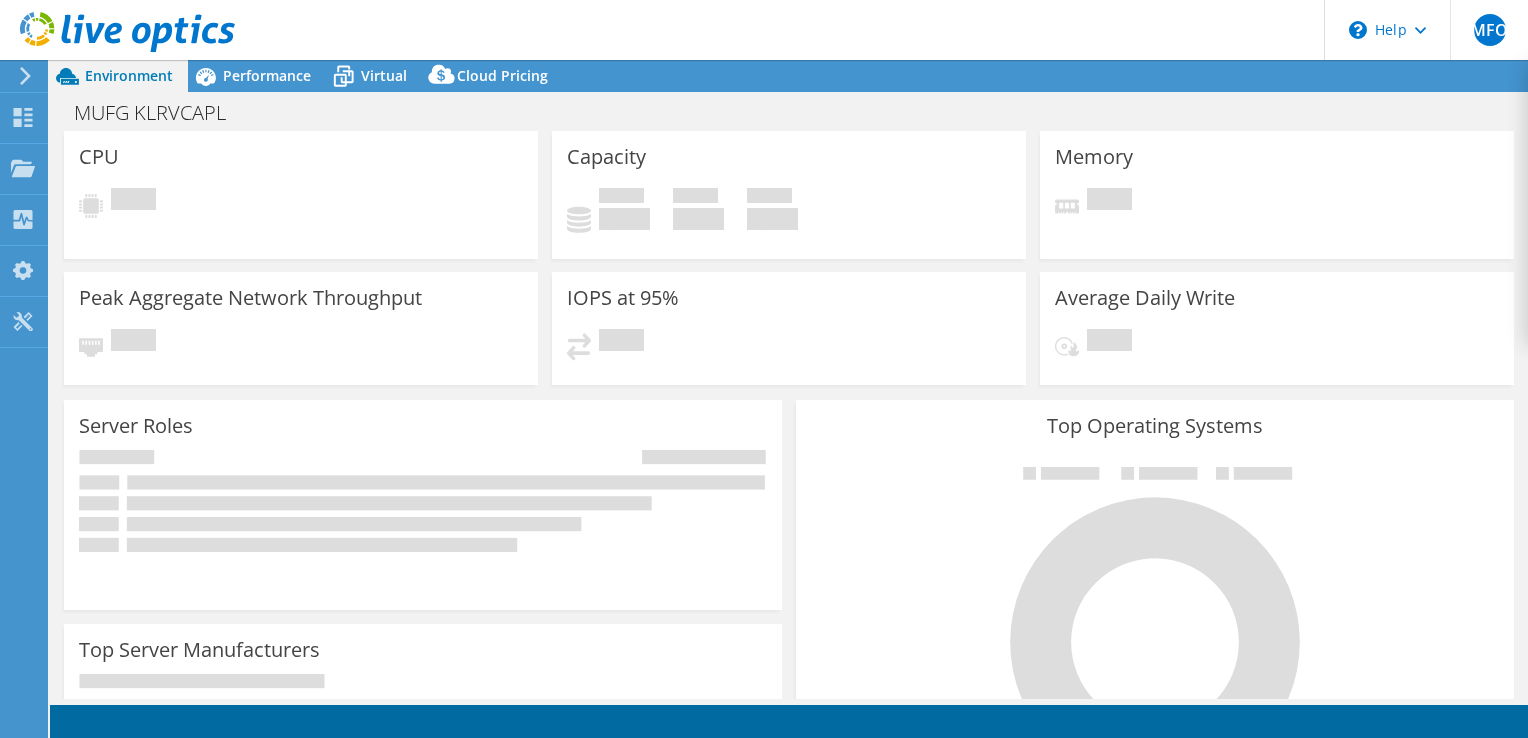 scroll, scrollTop: 0, scrollLeft: 0, axis: both 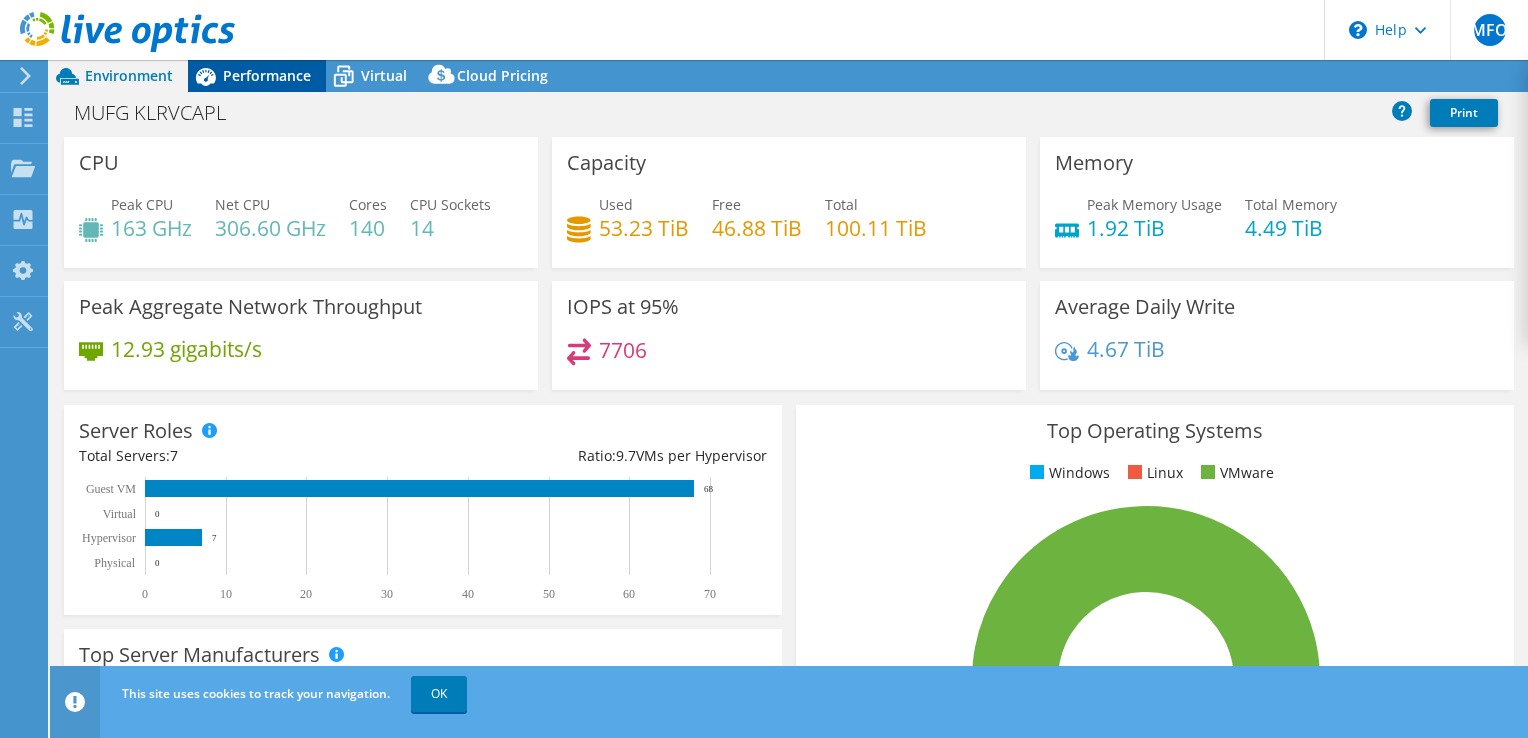 select on "USD" 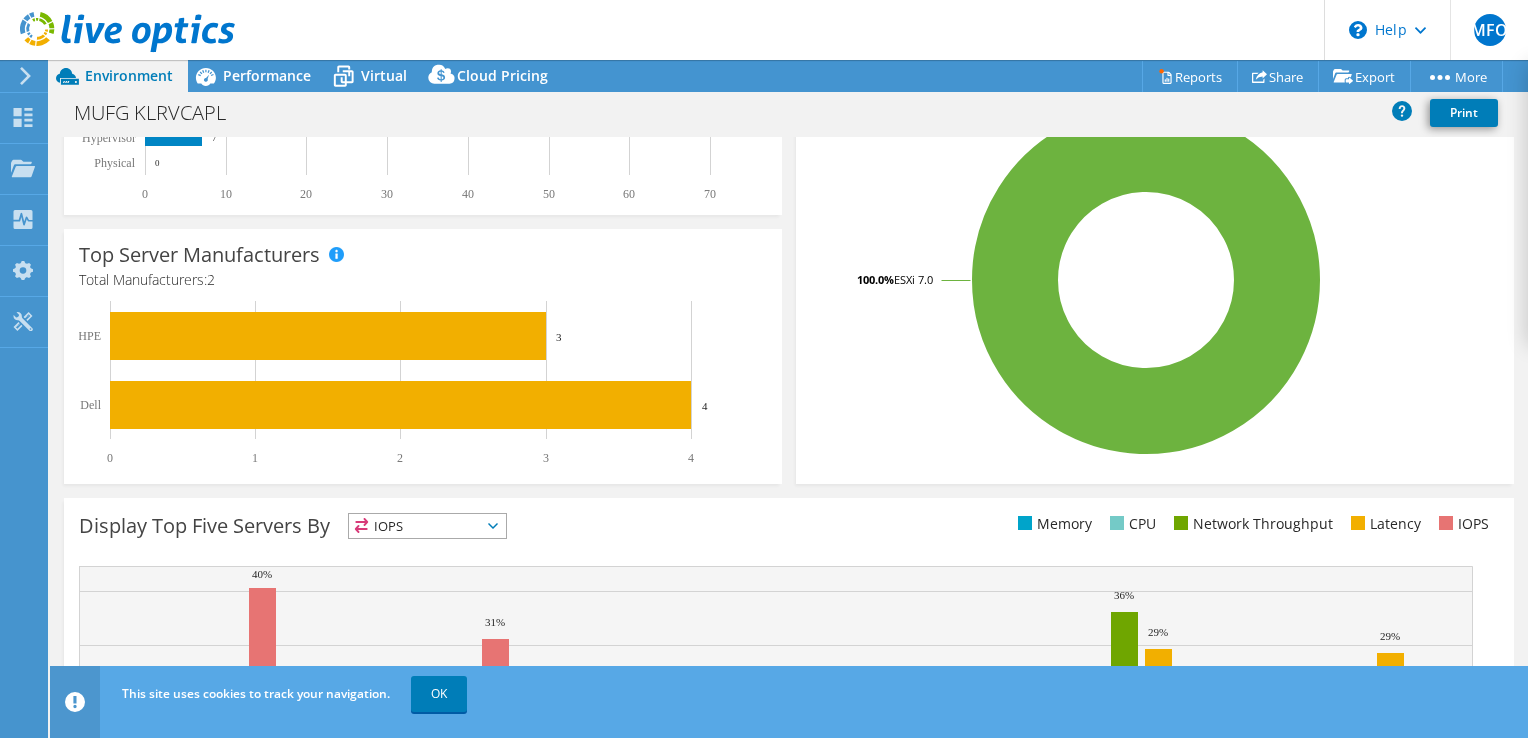 scroll, scrollTop: 0, scrollLeft: 0, axis: both 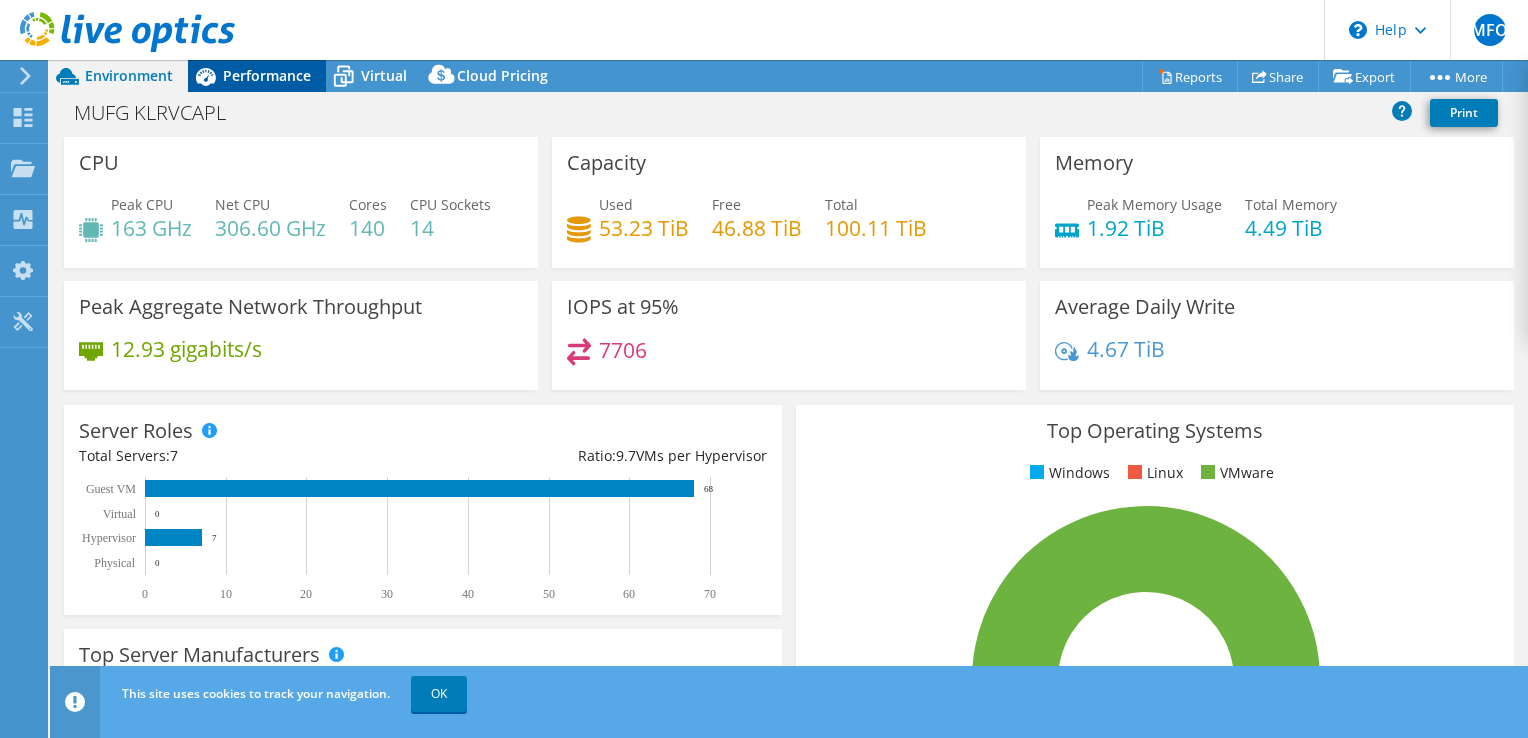 click on "Performance" at bounding box center [257, 76] 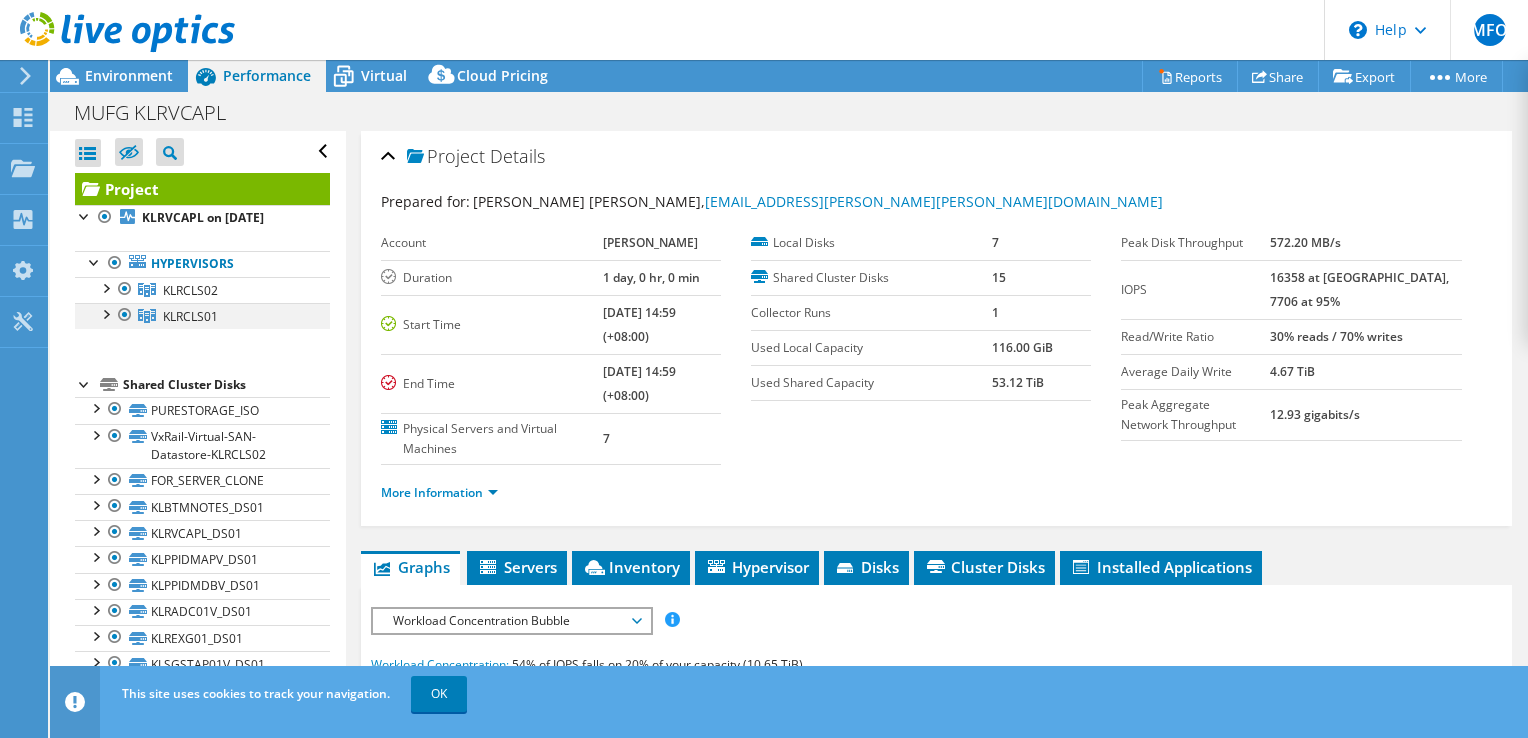 click at bounding box center (105, 313) 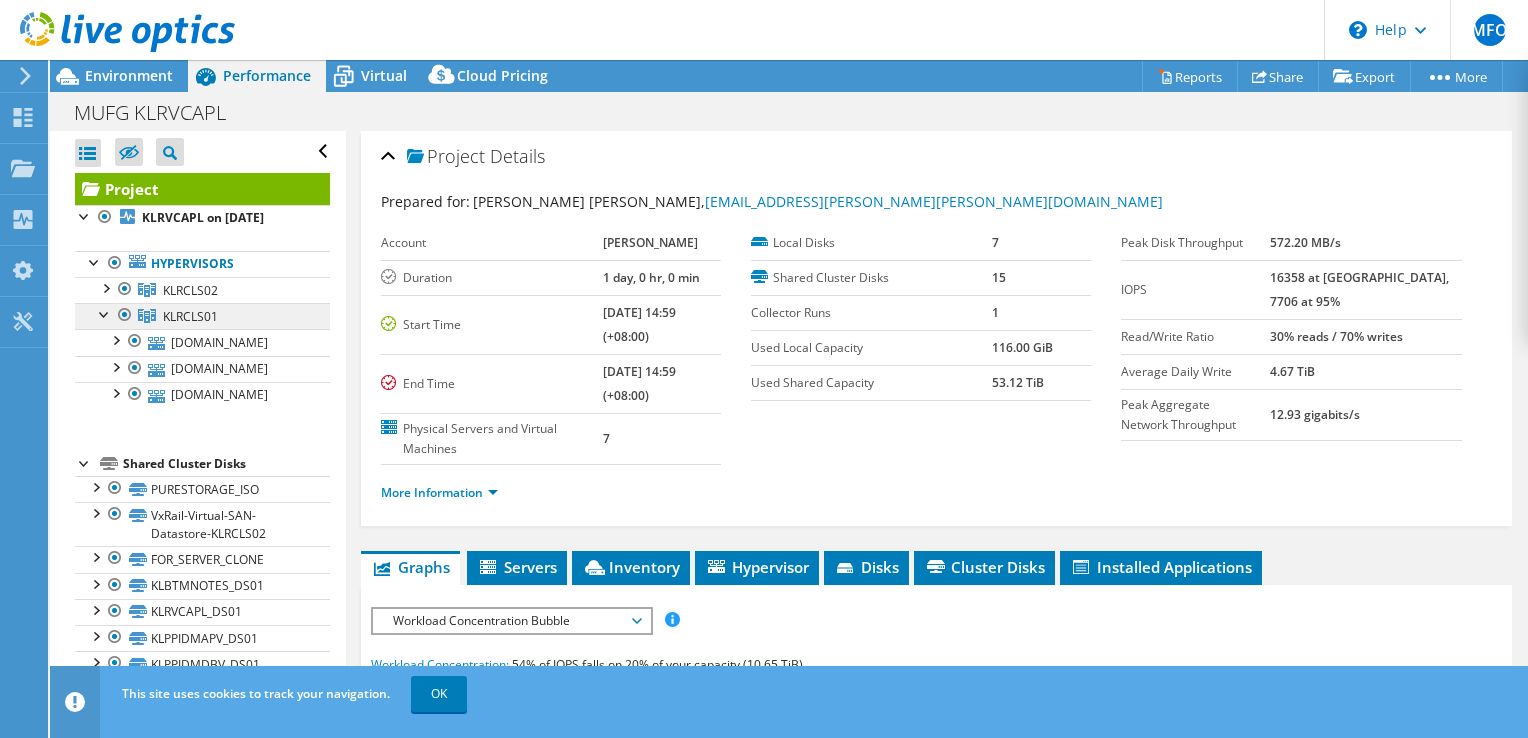 click on "KLRCLS01" at bounding box center [190, 290] 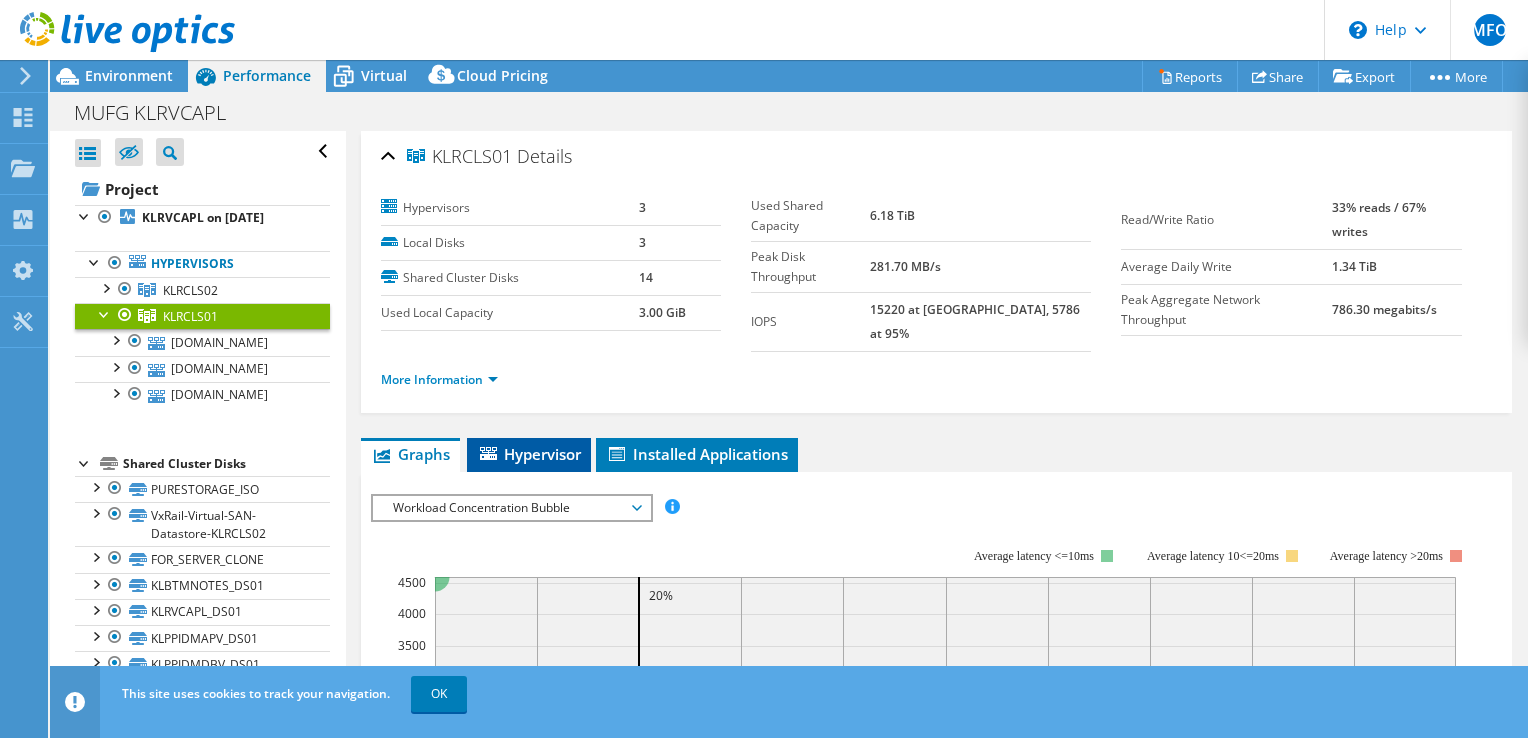 click on "Hypervisor" at bounding box center [529, 454] 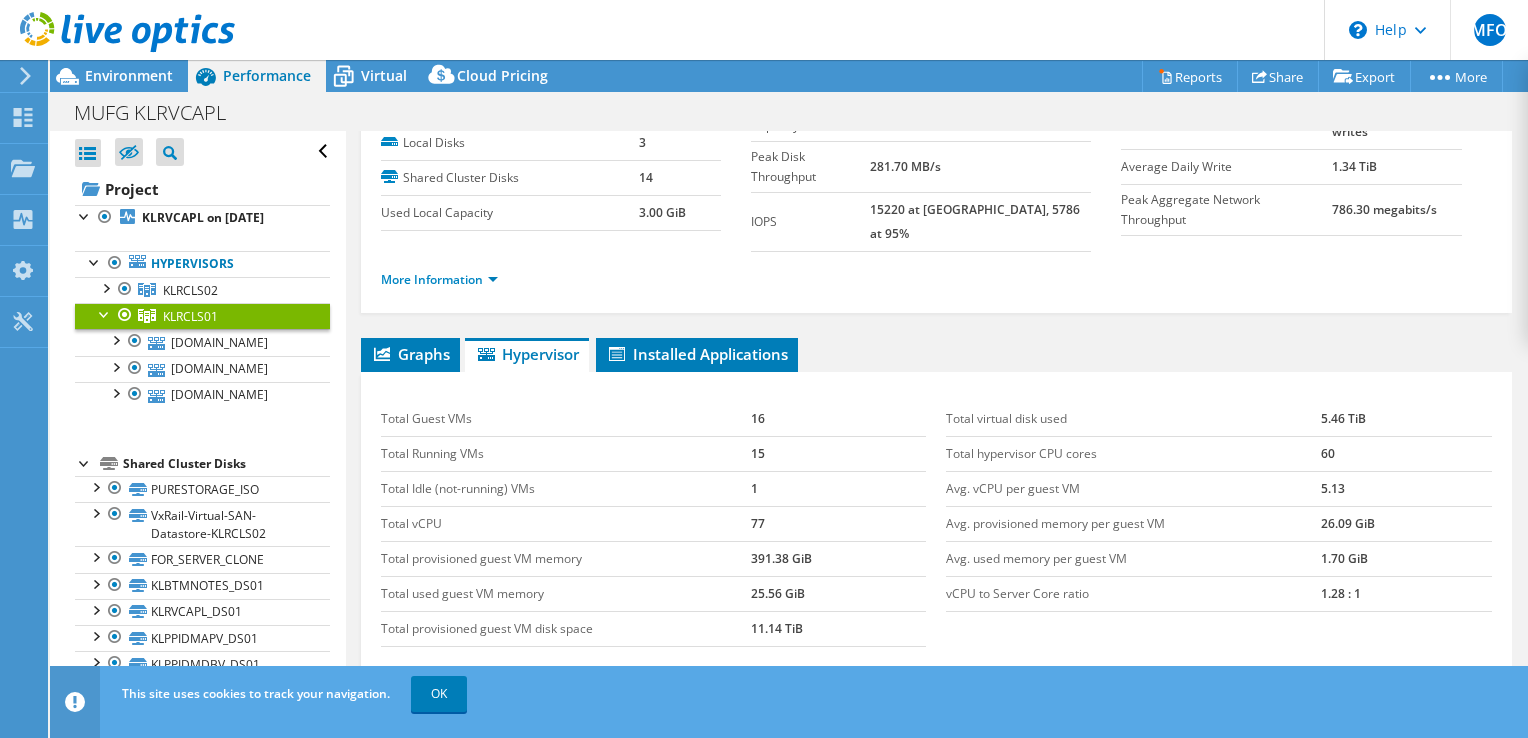 scroll, scrollTop: 0, scrollLeft: 0, axis: both 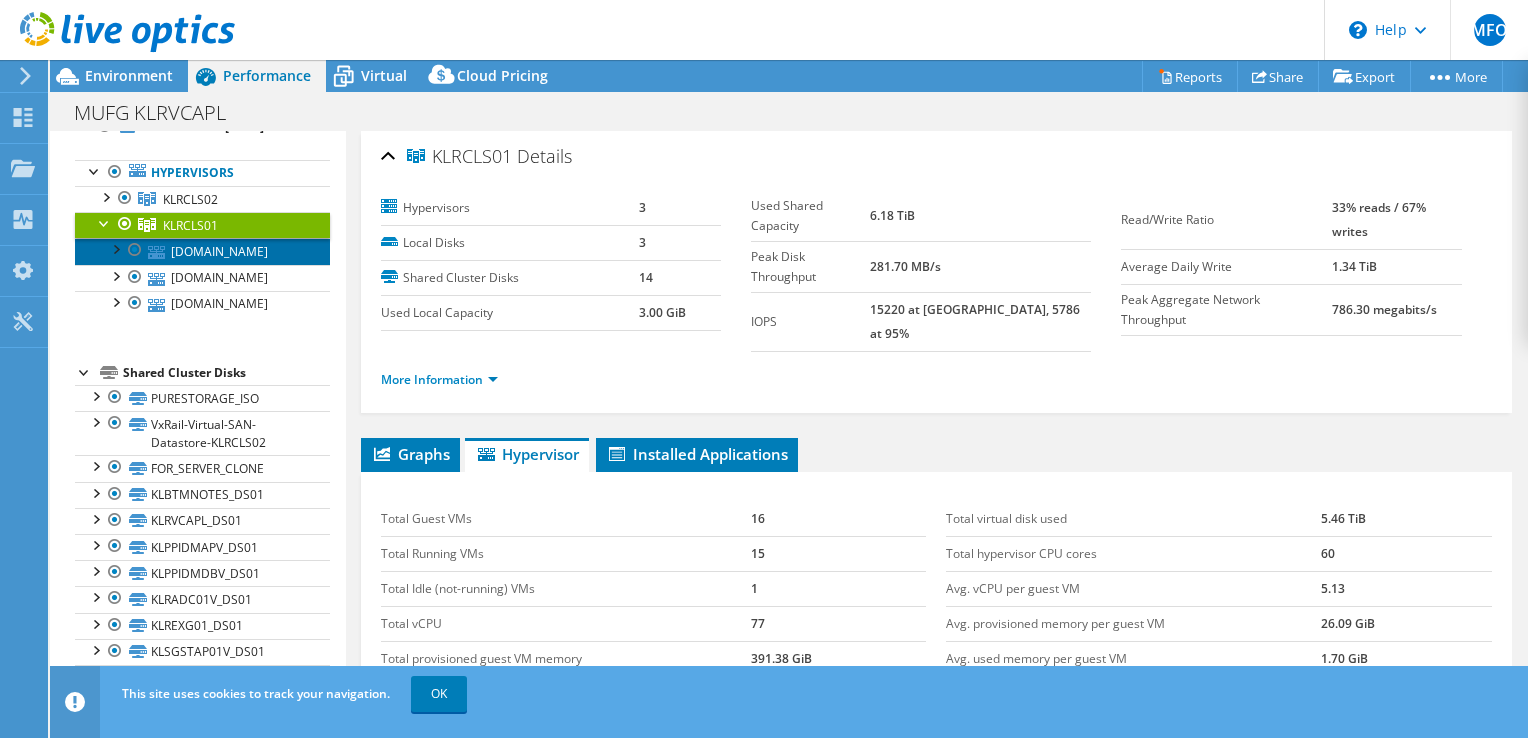 click on "[DOMAIN_NAME]" at bounding box center (202, 251) 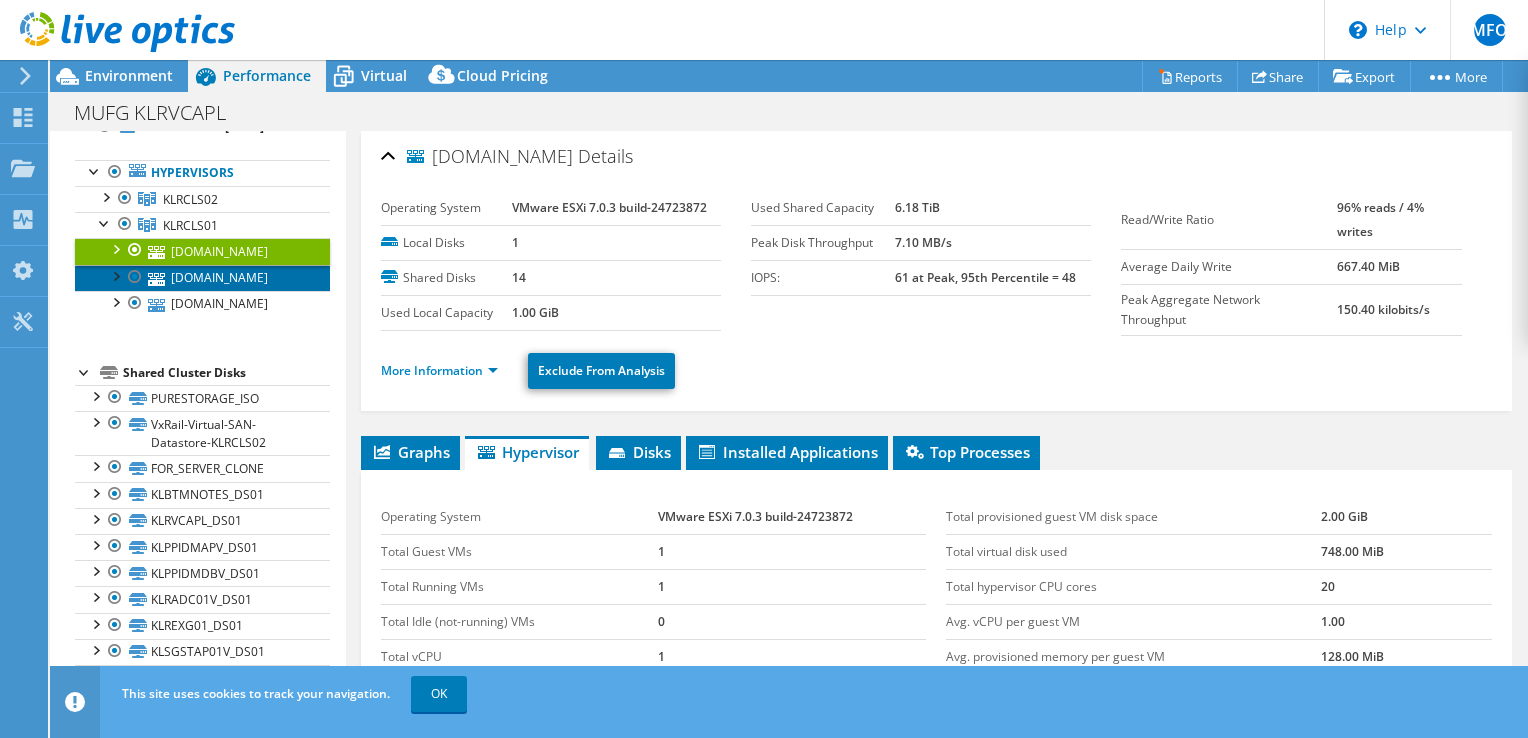 click on "[DOMAIN_NAME]" at bounding box center (202, 278) 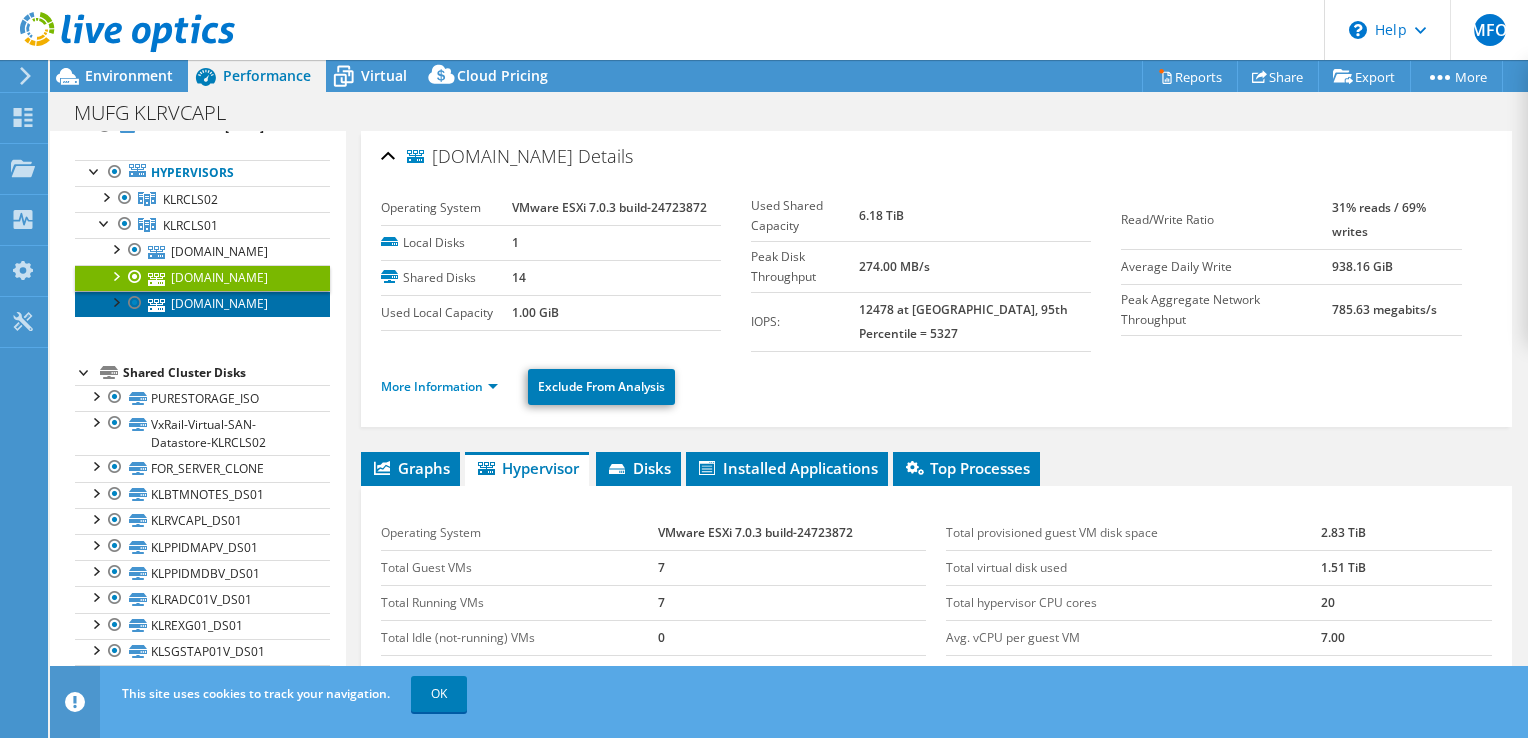 click on "[DOMAIN_NAME]" at bounding box center [202, 304] 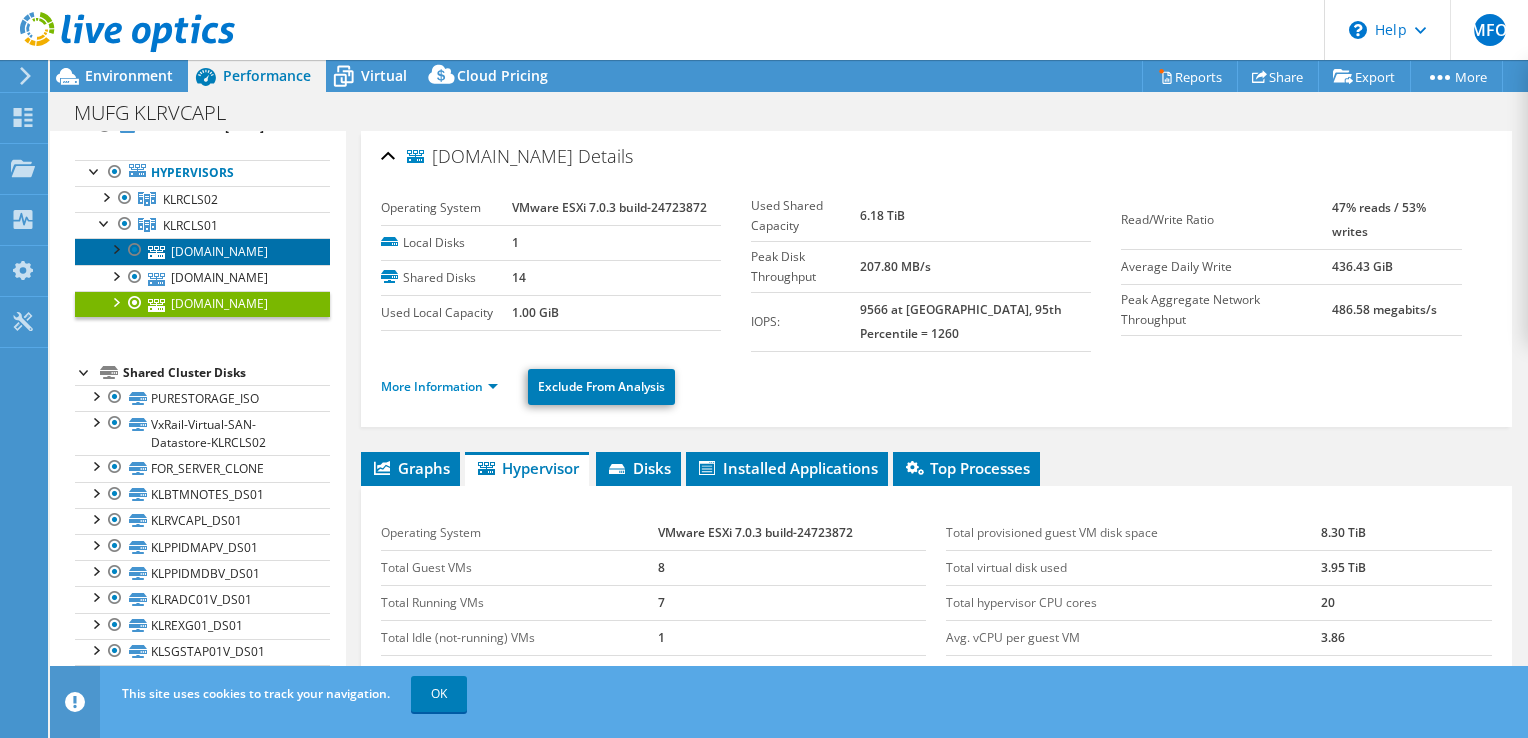click on "[DOMAIN_NAME]" at bounding box center (202, 251) 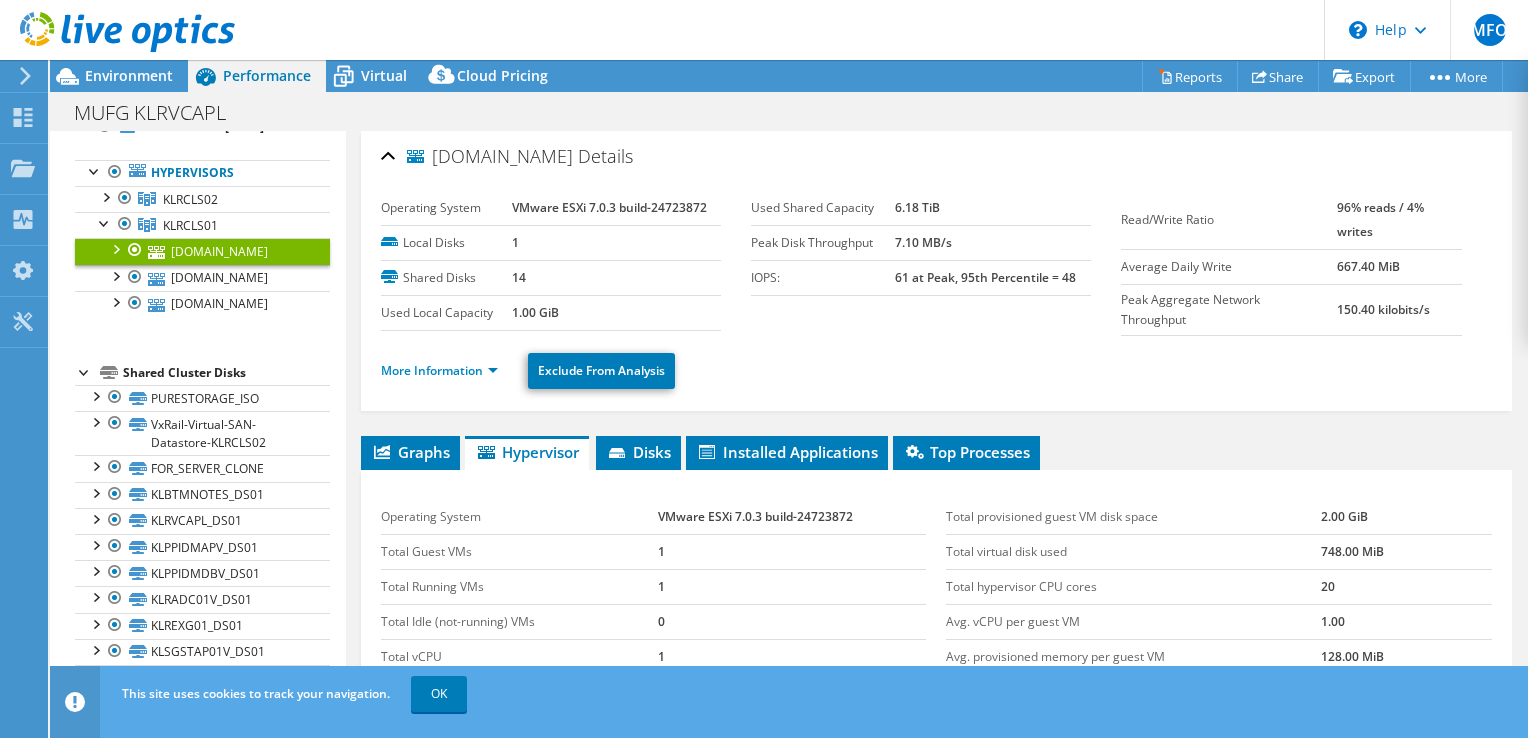click on "More Information" at bounding box center (445, 371) 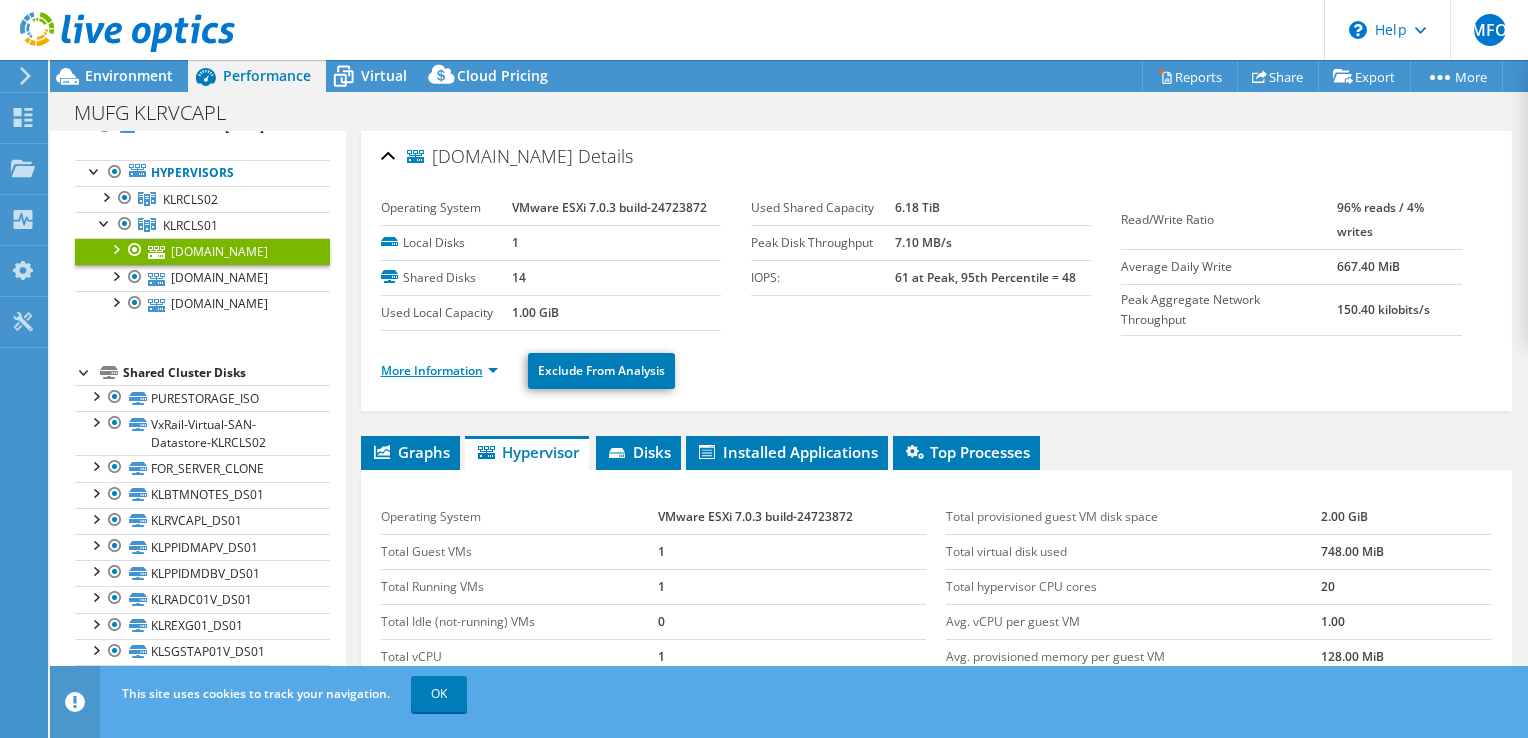 click on "More Information" at bounding box center (439, 370) 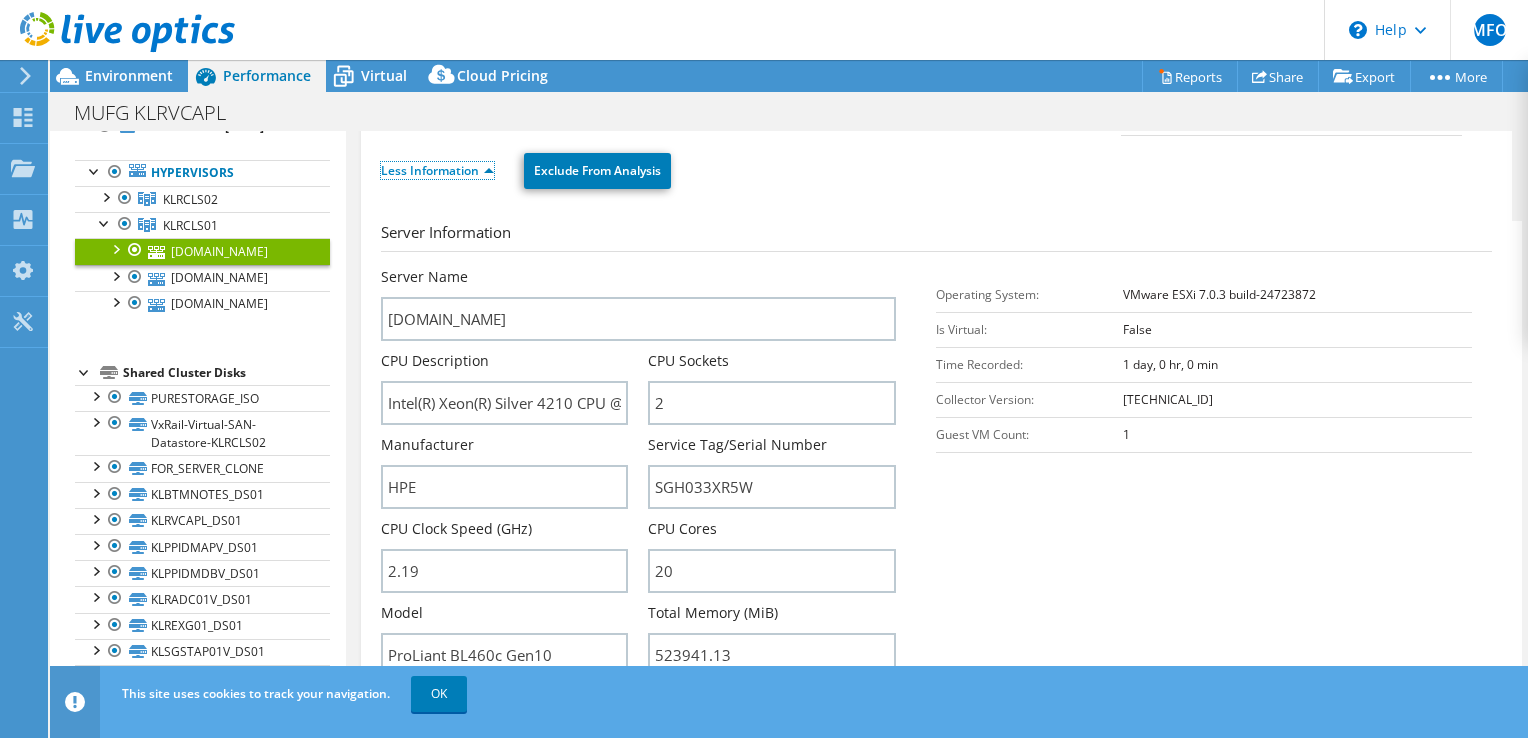 scroll, scrollTop: 300, scrollLeft: 0, axis: vertical 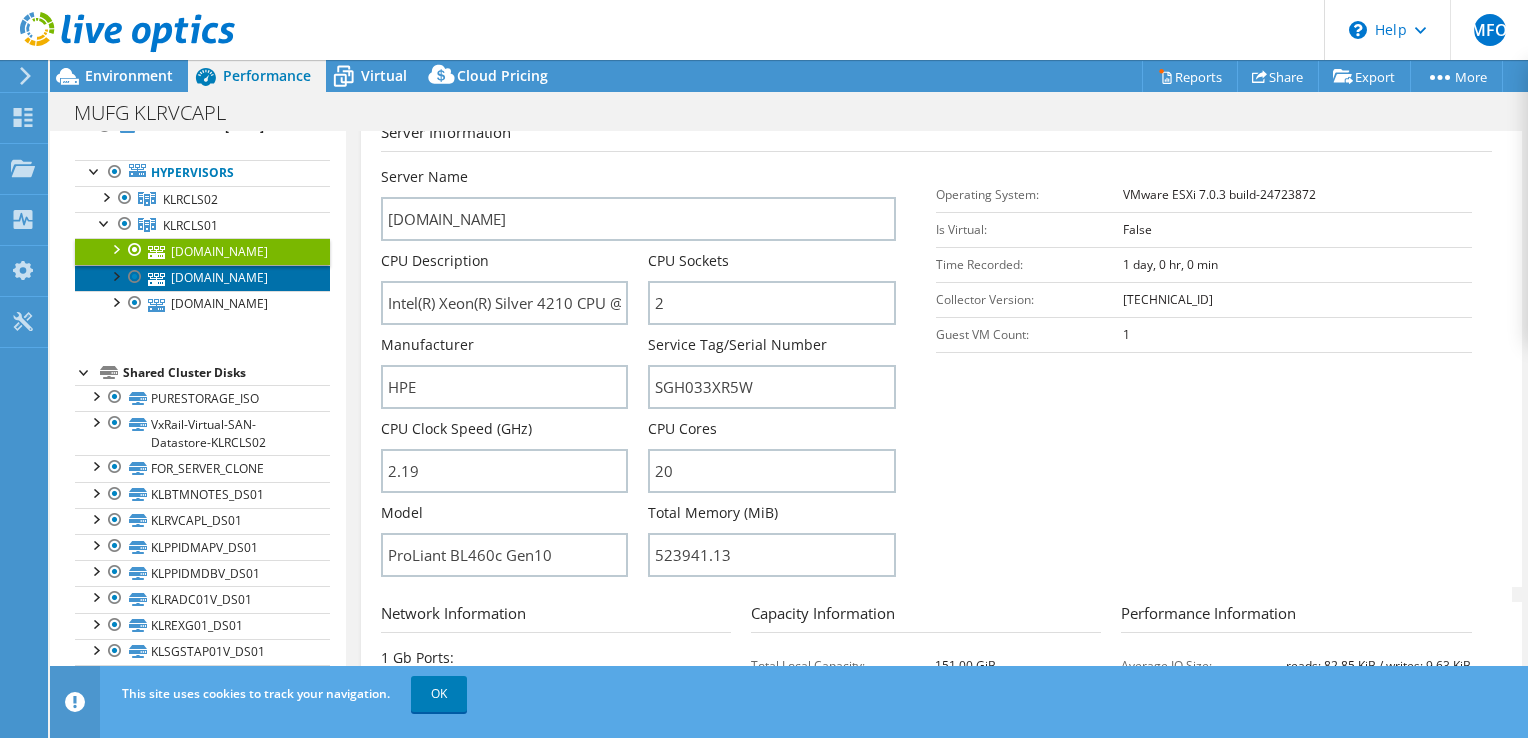 click on "[DOMAIN_NAME]" at bounding box center (202, 278) 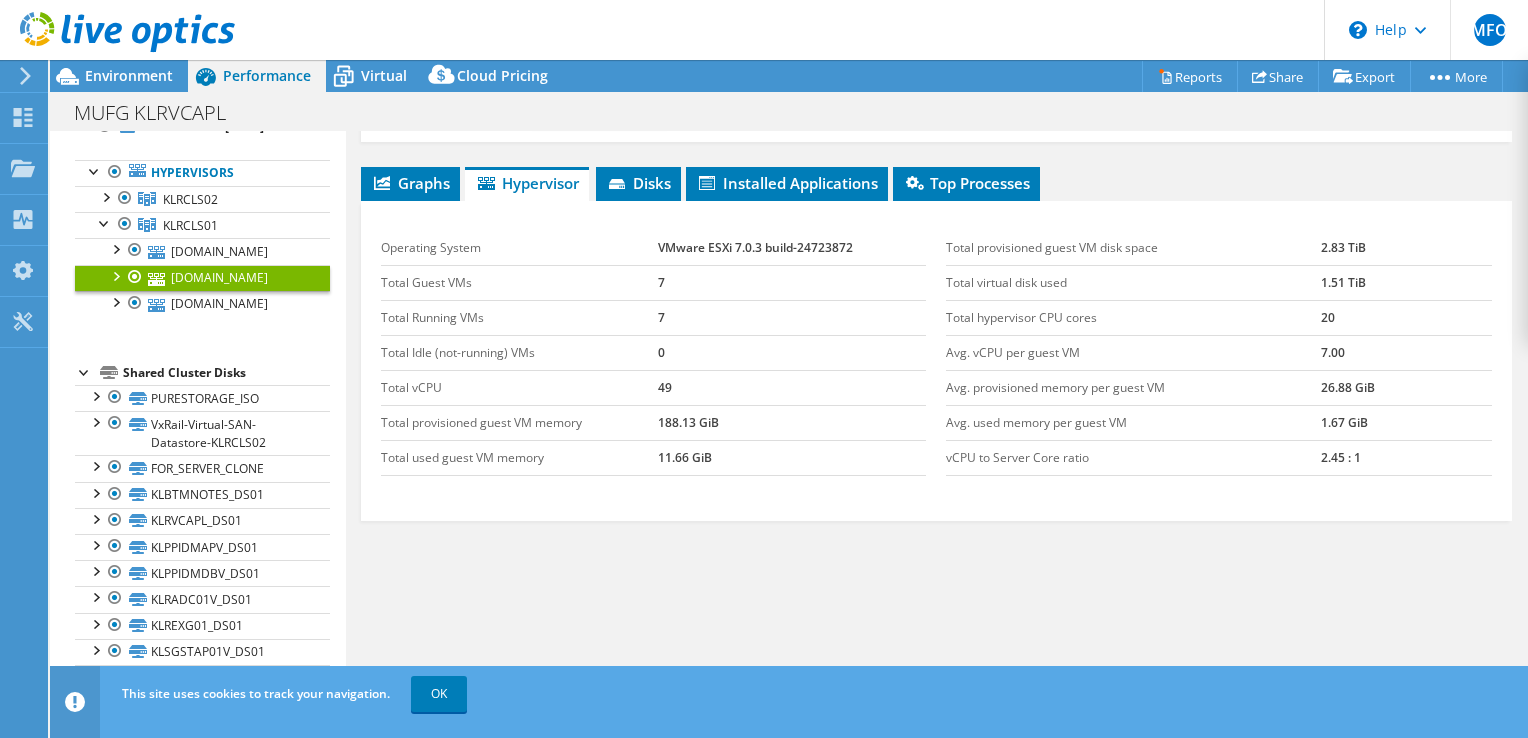scroll, scrollTop: 0, scrollLeft: 0, axis: both 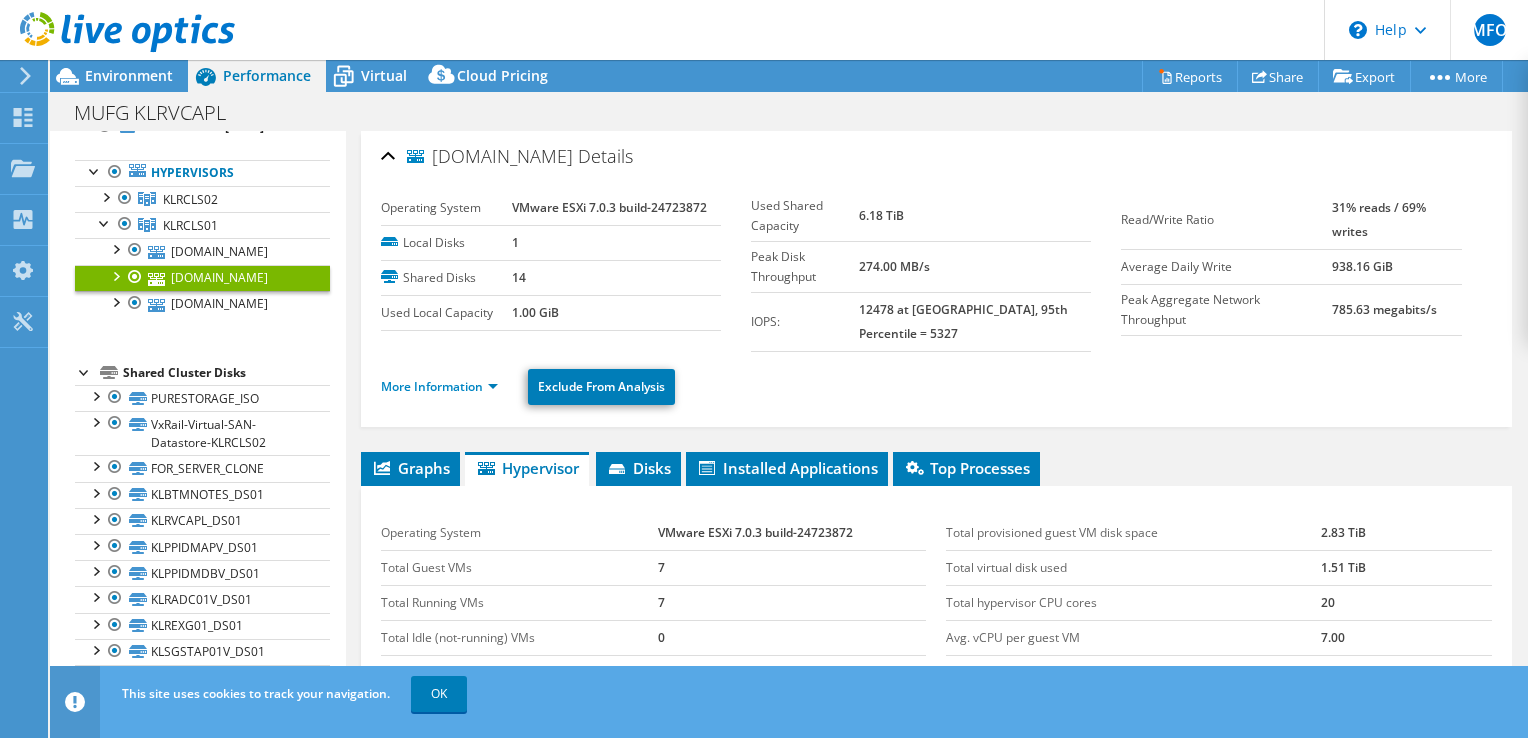 click on "More Information
Exclude From Analysis" at bounding box center (936, 384) 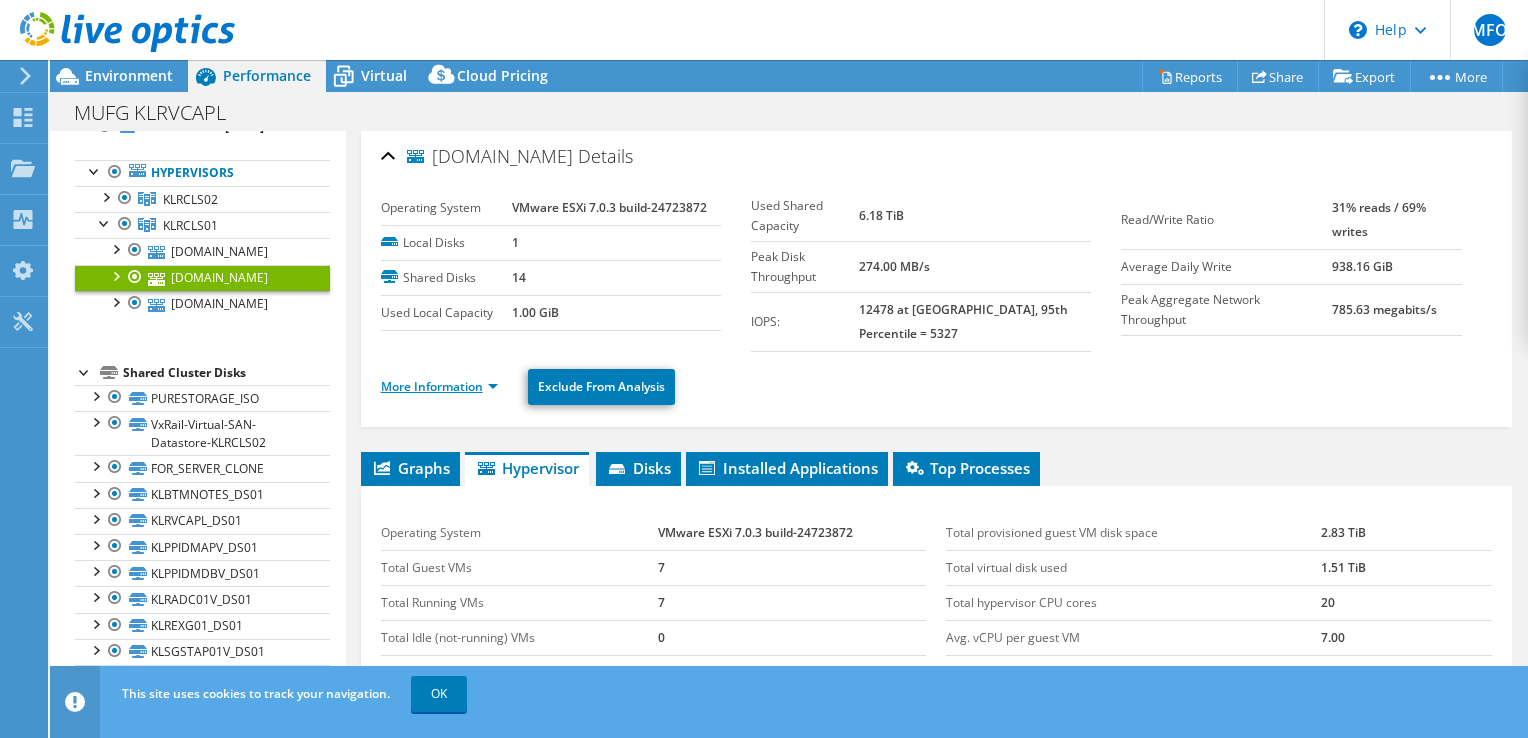 click on "More Information" at bounding box center (439, 386) 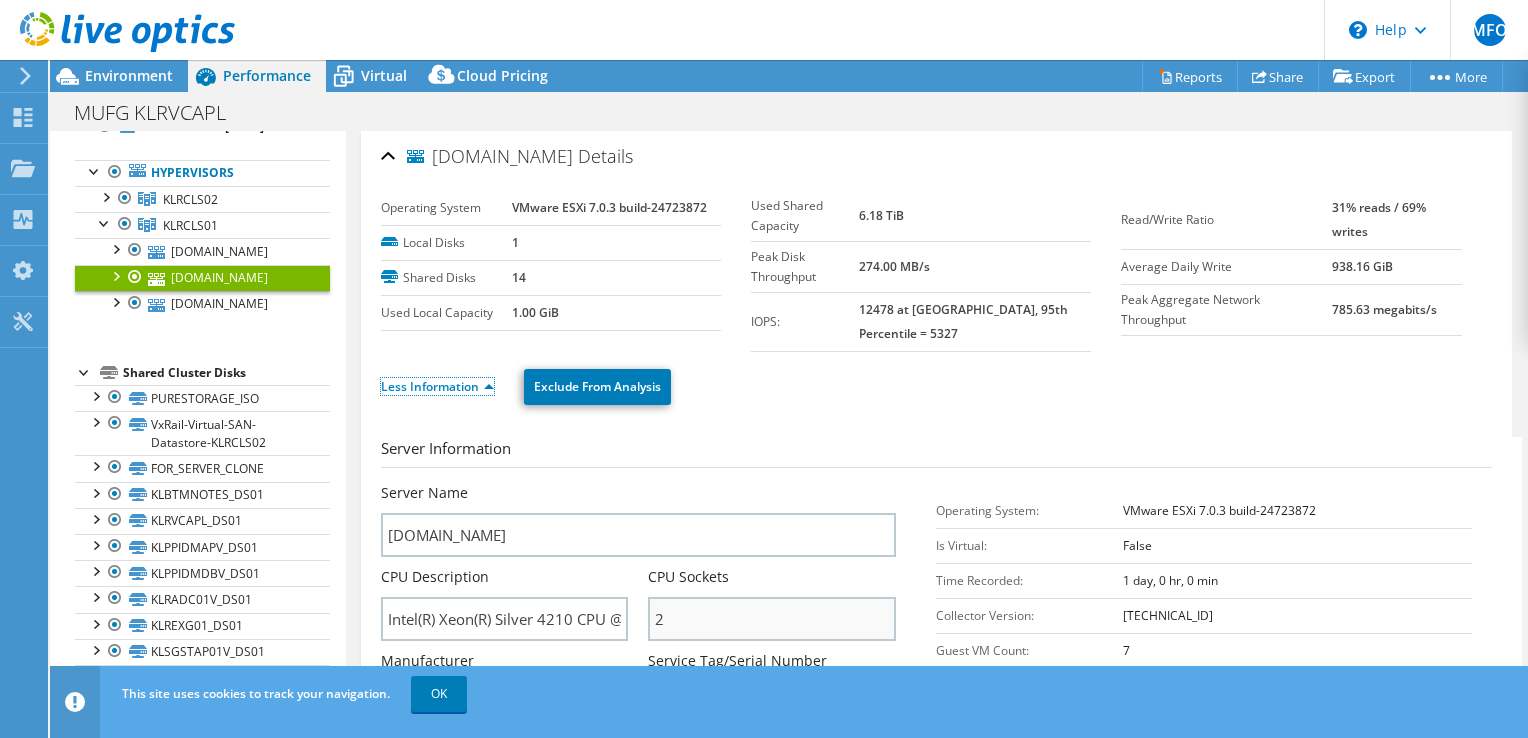 scroll, scrollTop: 200, scrollLeft: 0, axis: vertical 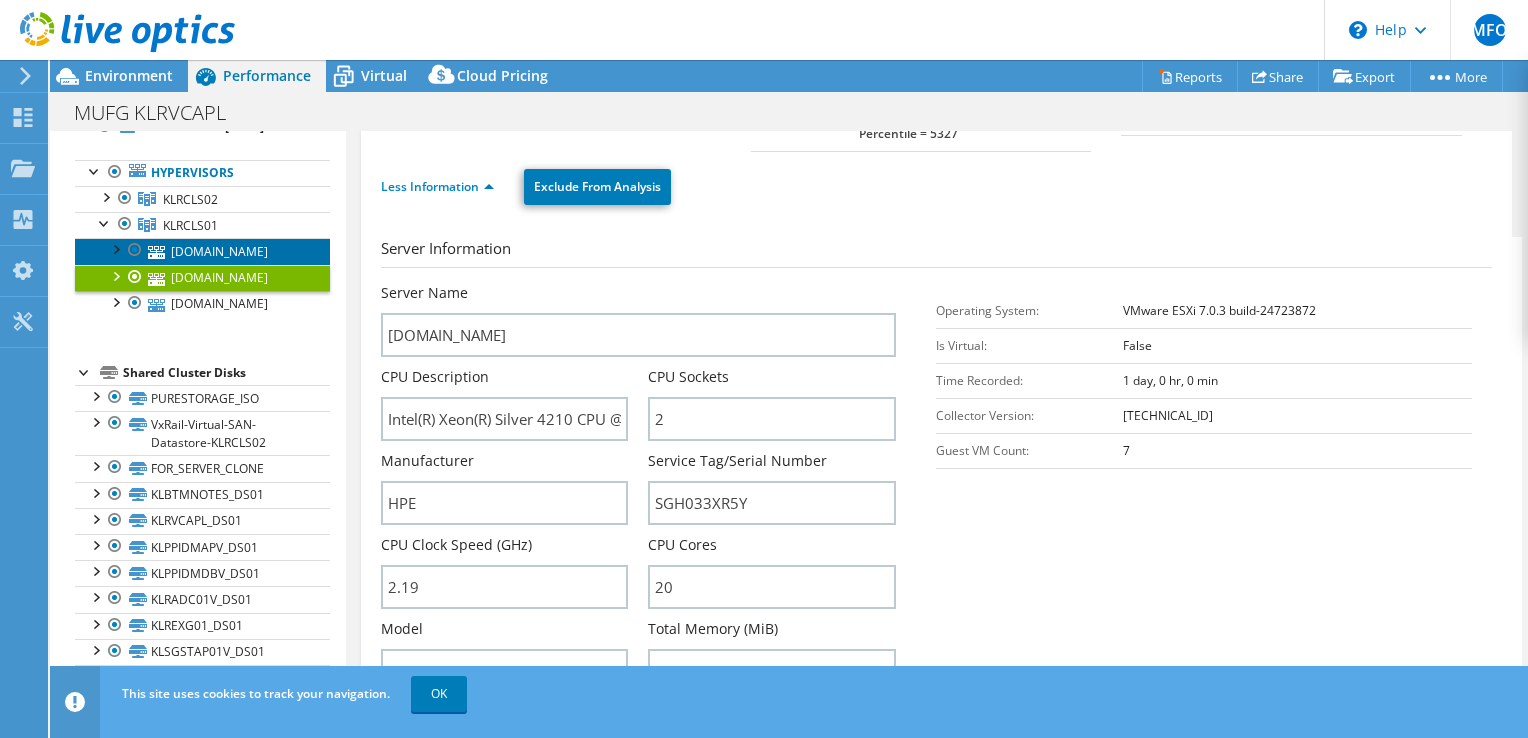 click on "[DOMAIN_NAME]" at bounding box center [202, 251] 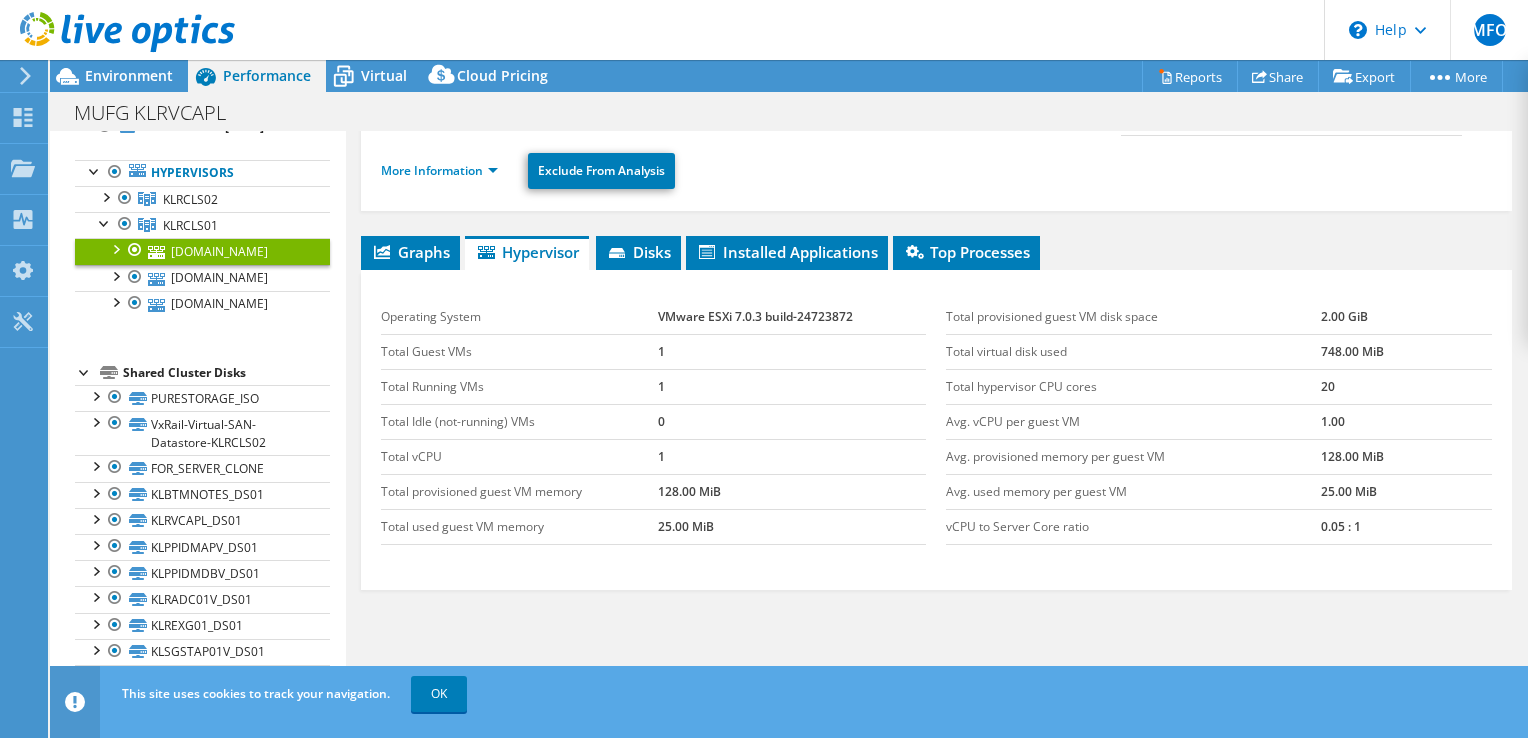 scroll, scrollTop: 0, scrollLeft: 0, axis: both 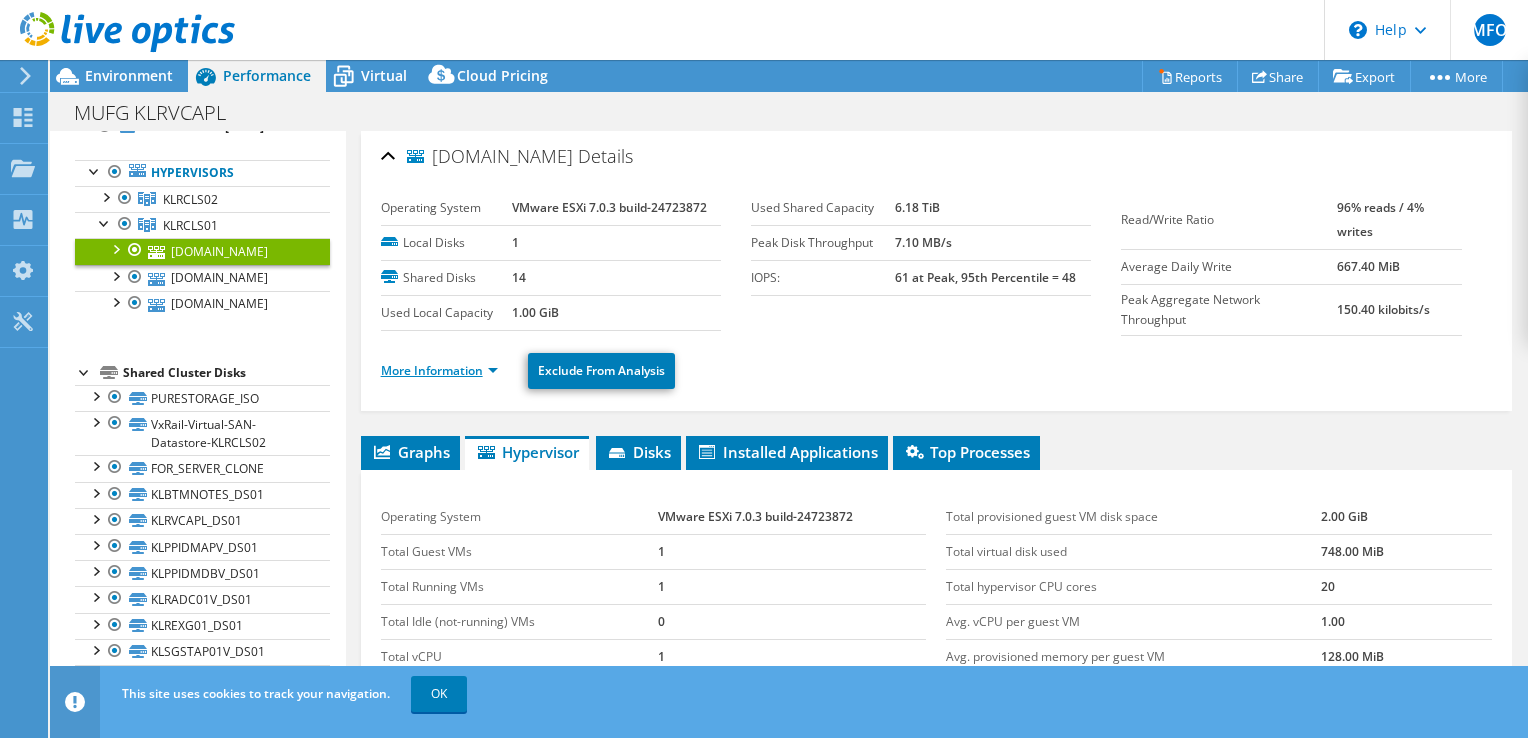 click on "More Information" at bounding box center [439, 370] 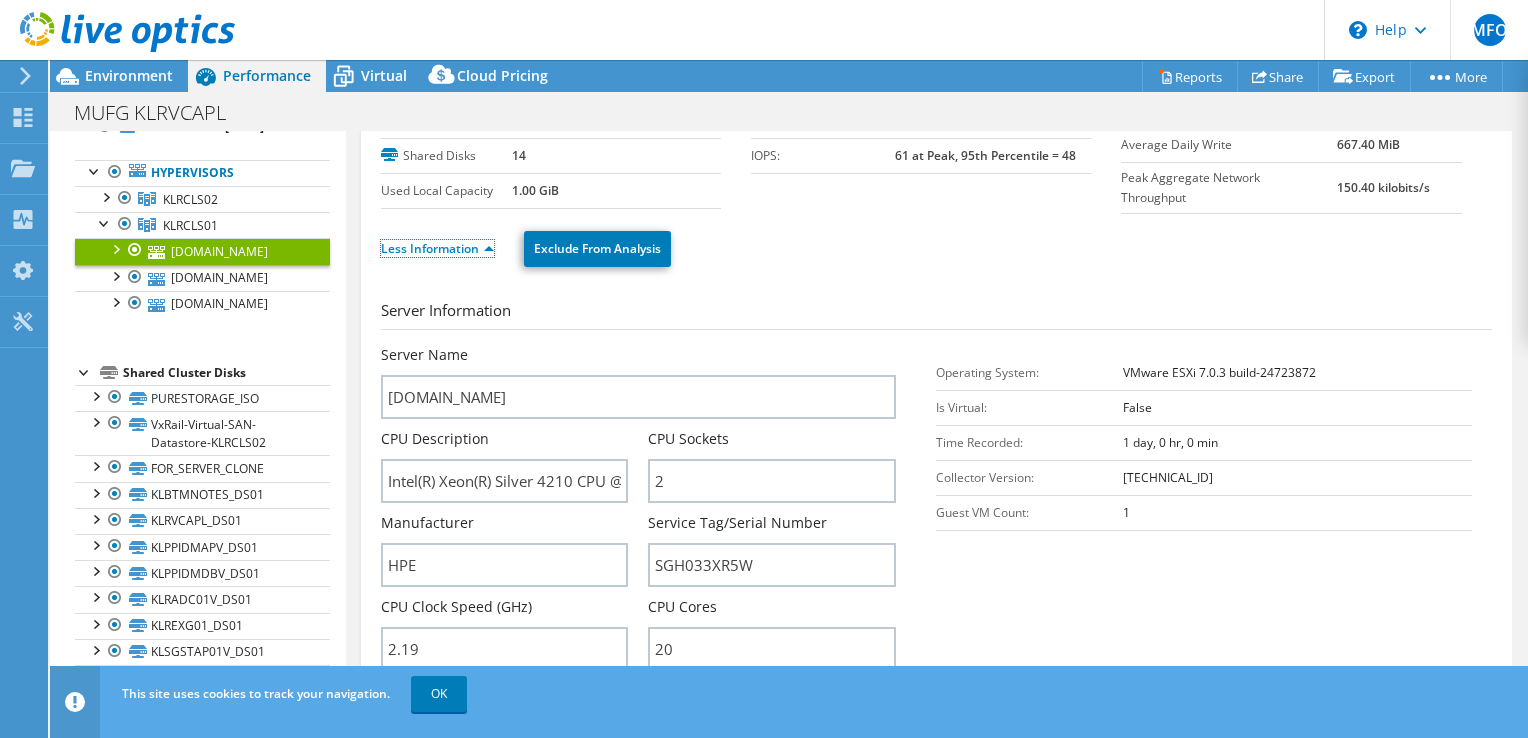 scroll, scrollTop: 200, scrollLeft: 0, axis: vertical 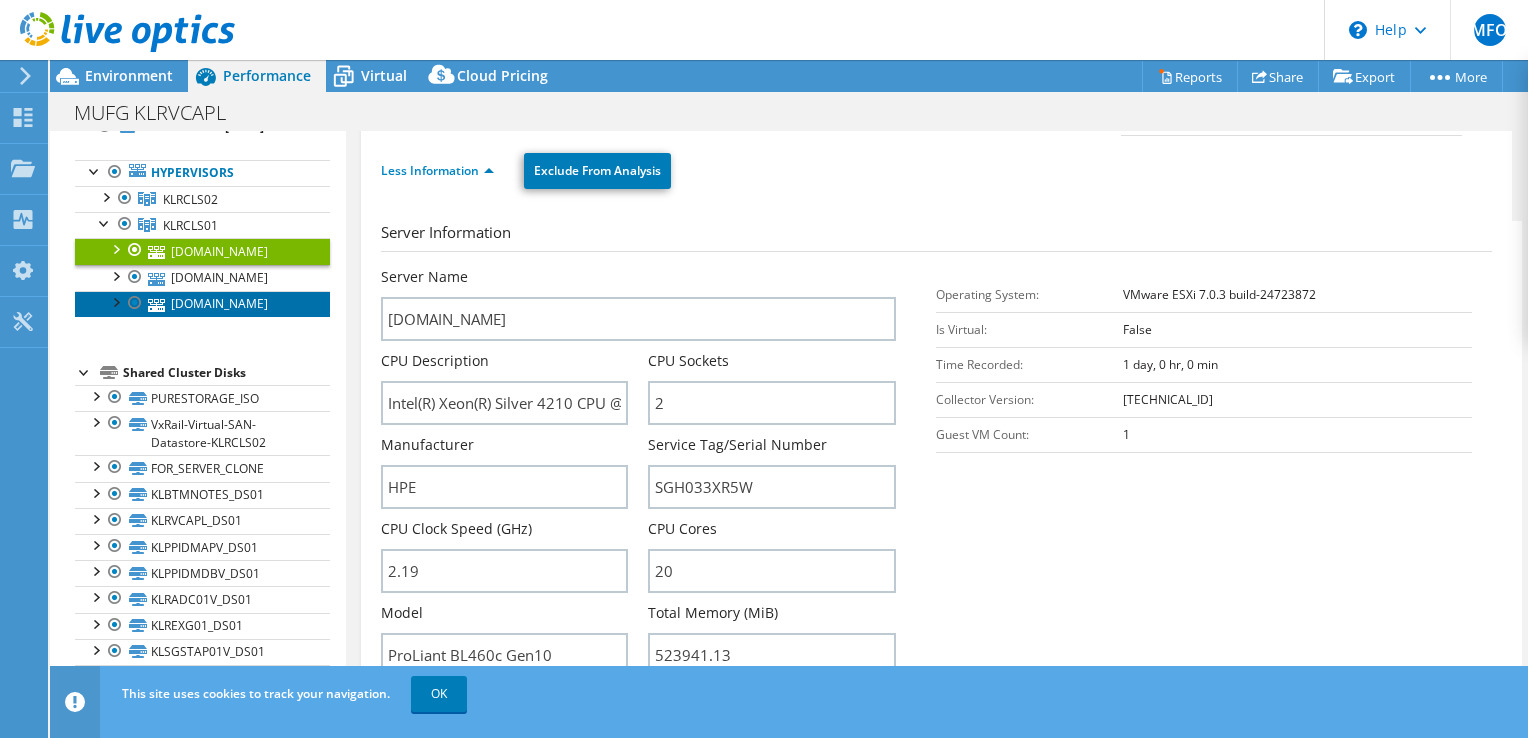 click on "[DOMAIN_NAME]" at bounding box center (202, 304) 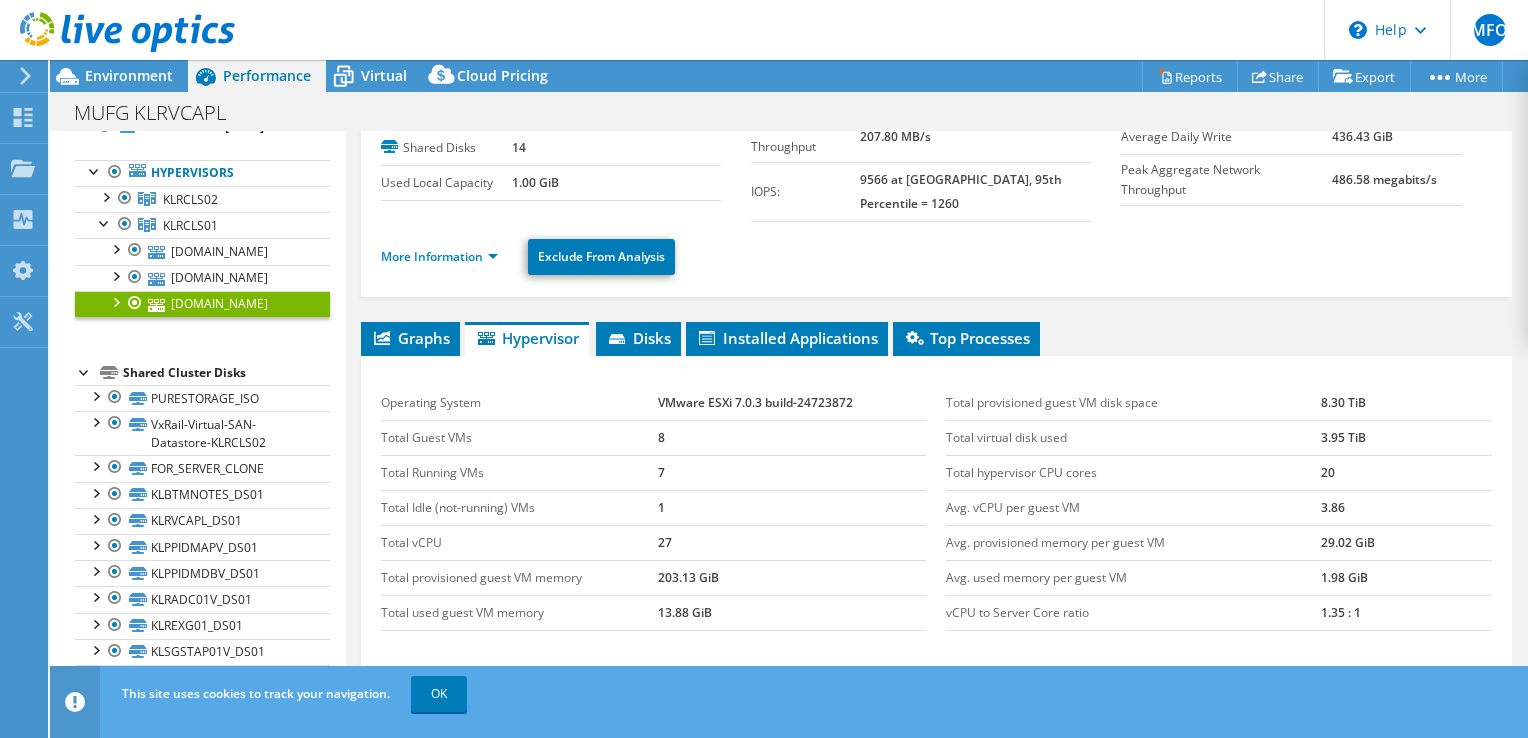 scroll, scrollTop: 100, scrollLeft: 0, axis: vertical 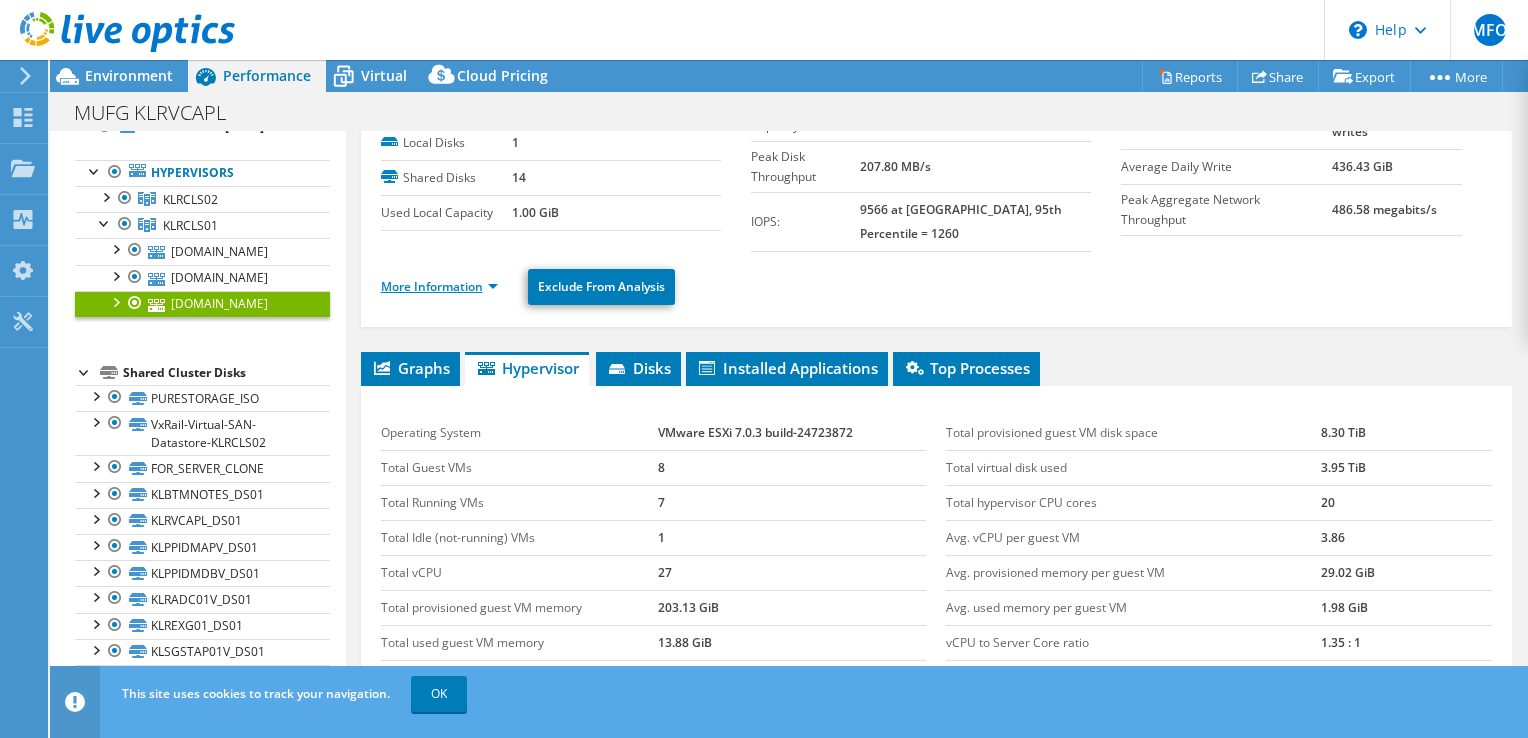 click on "More Information" at bounding box center [439, 286] 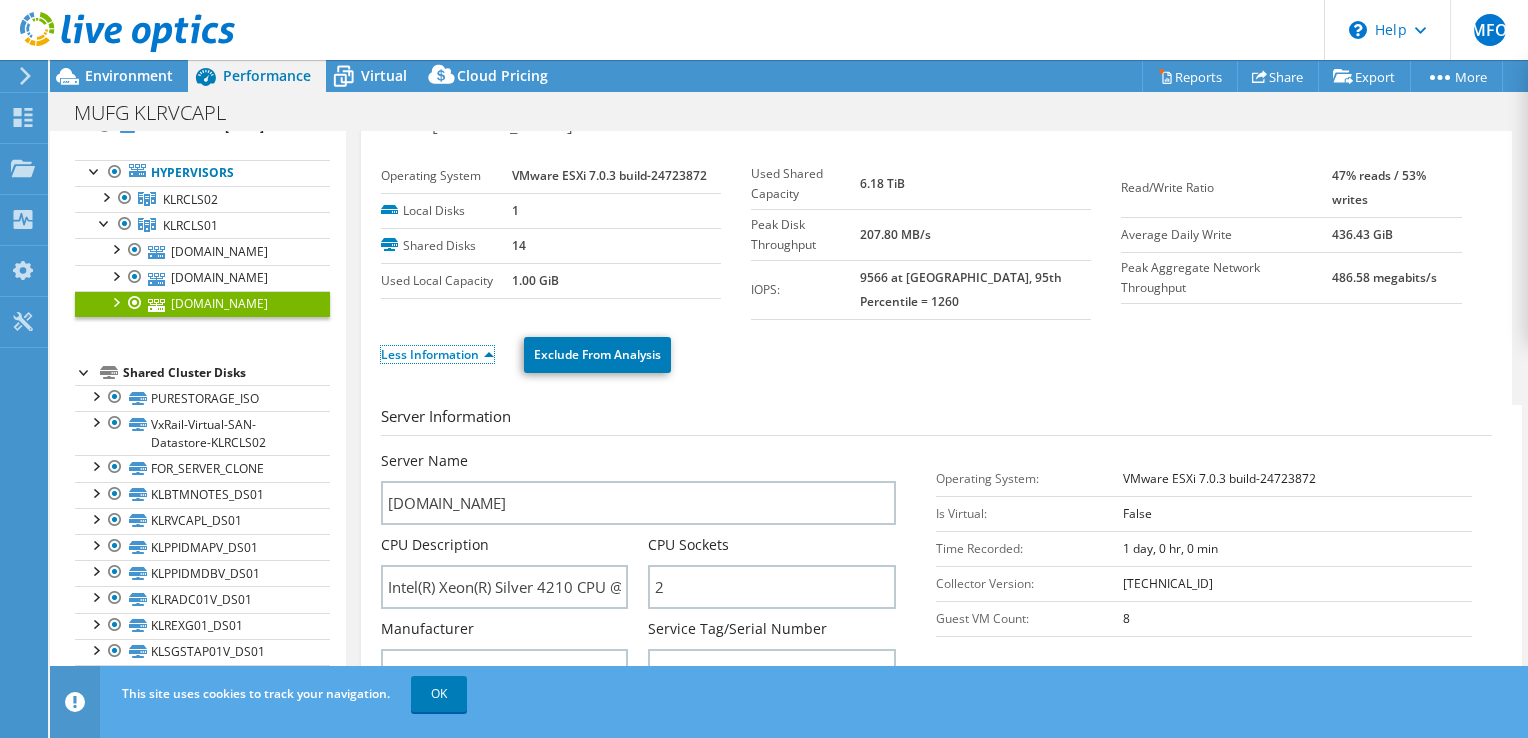scroll, scrollTop: 0, scrollLeft: 0, axis: both 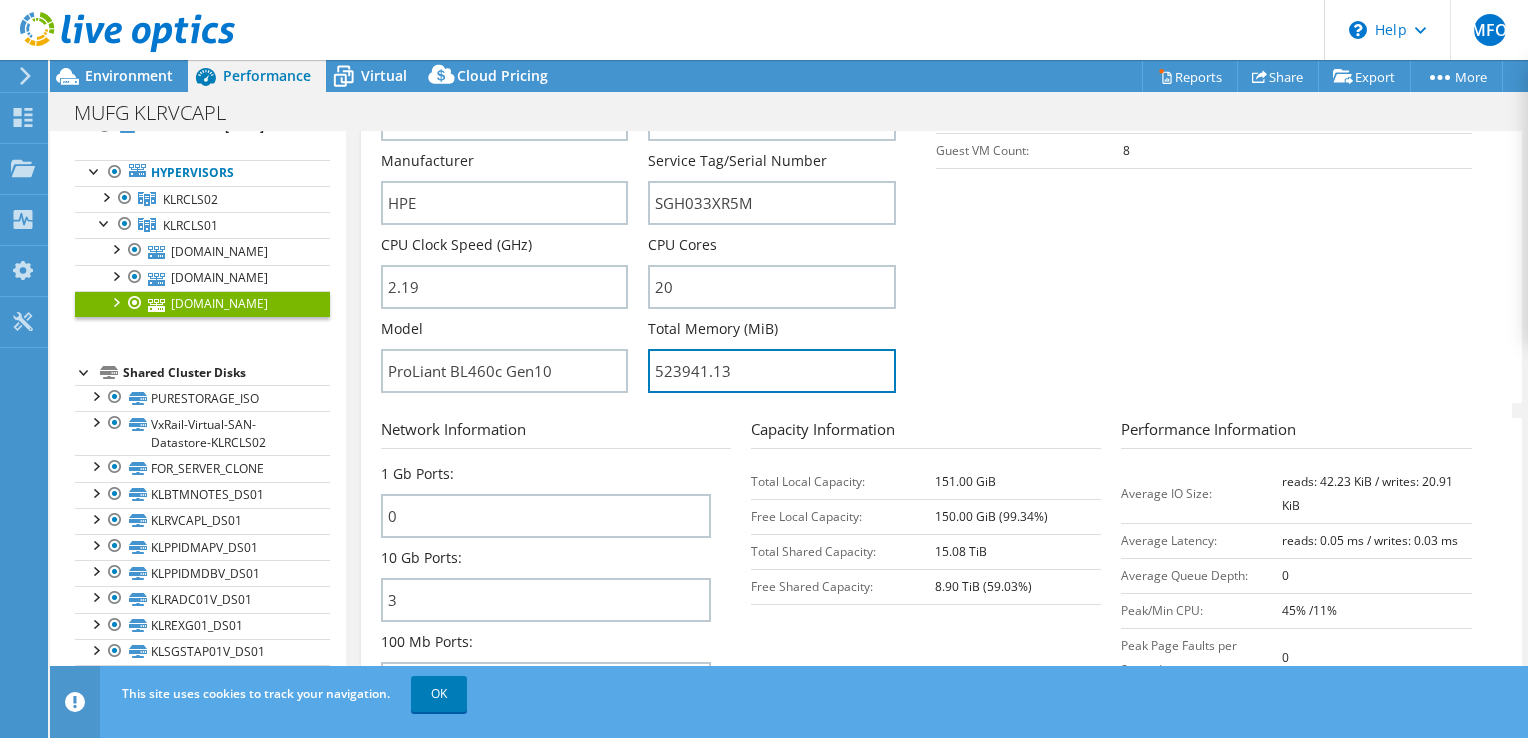drag, startPoint x: 740, startPoint y: 358, endPoint x: 529, endPoint y: 387, distance: 212.98357 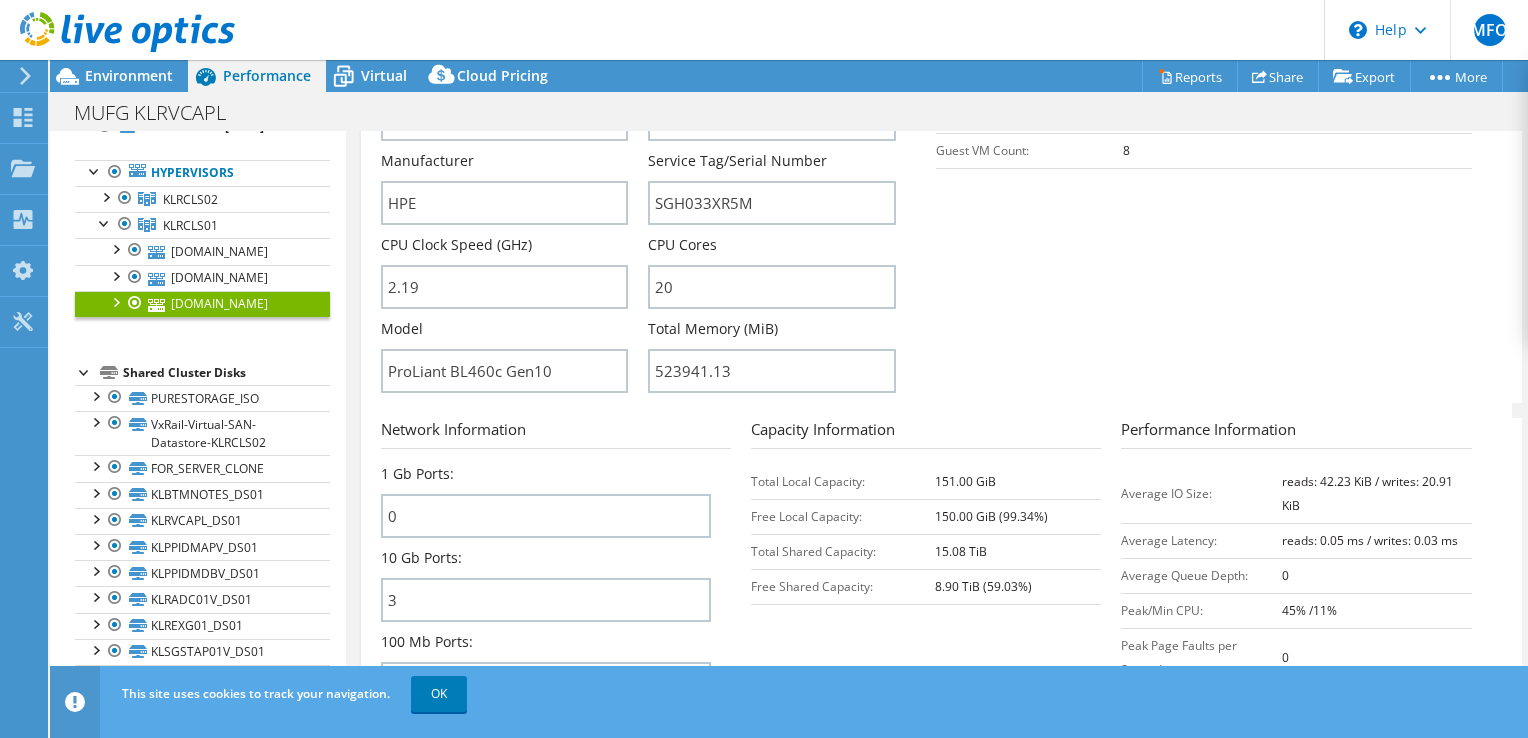click on "Server Information
Server Name
[DOMAIN_NAME]
CPU Description
Intel(R) Xeon(R) Silver 4210 CPU @ 2.20GHz 2.19 GHz
CPU Sockets
2
Manufacturer HPE" at bounding box center (941, 170) 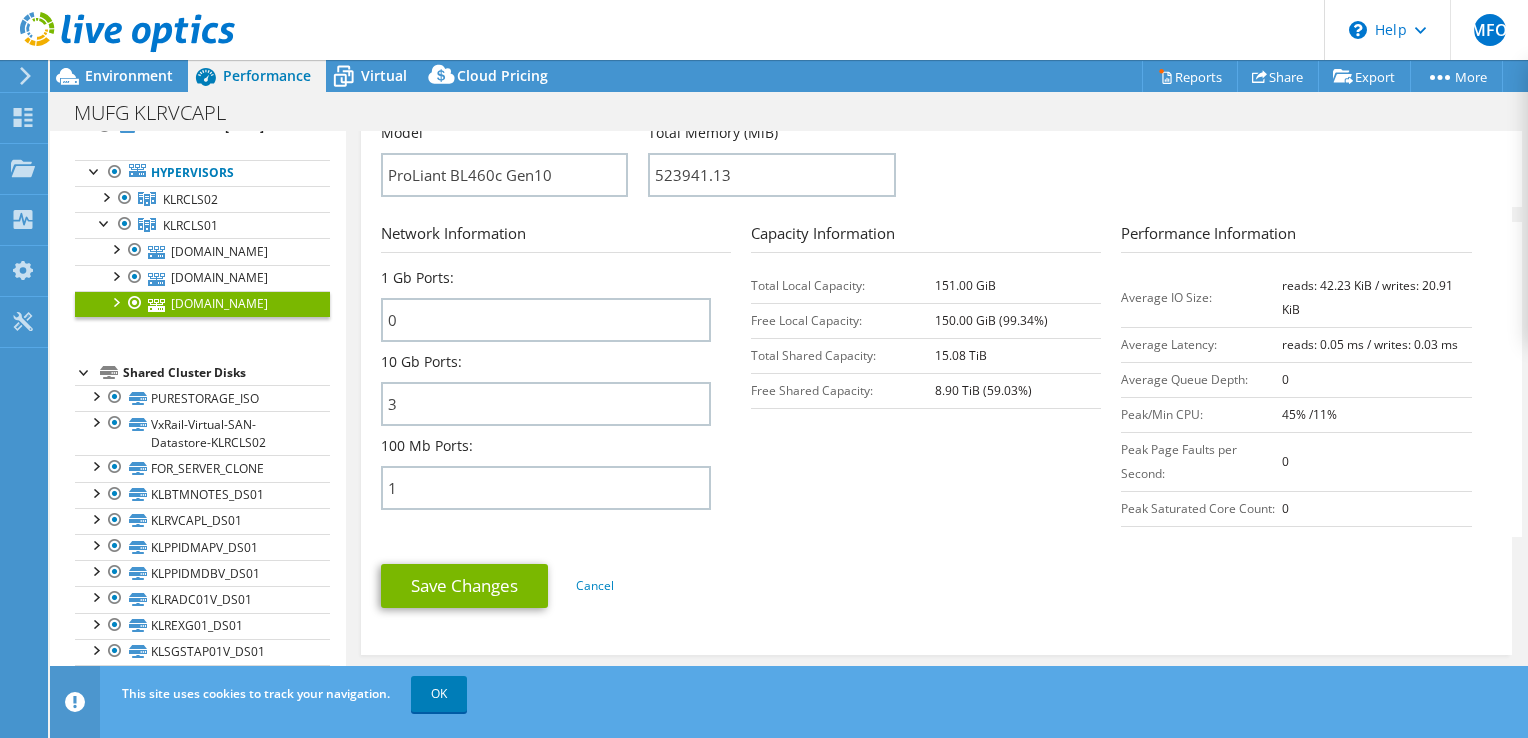 scroll, scrollTop: 700, scrollLeft: 0, axis: vertical 